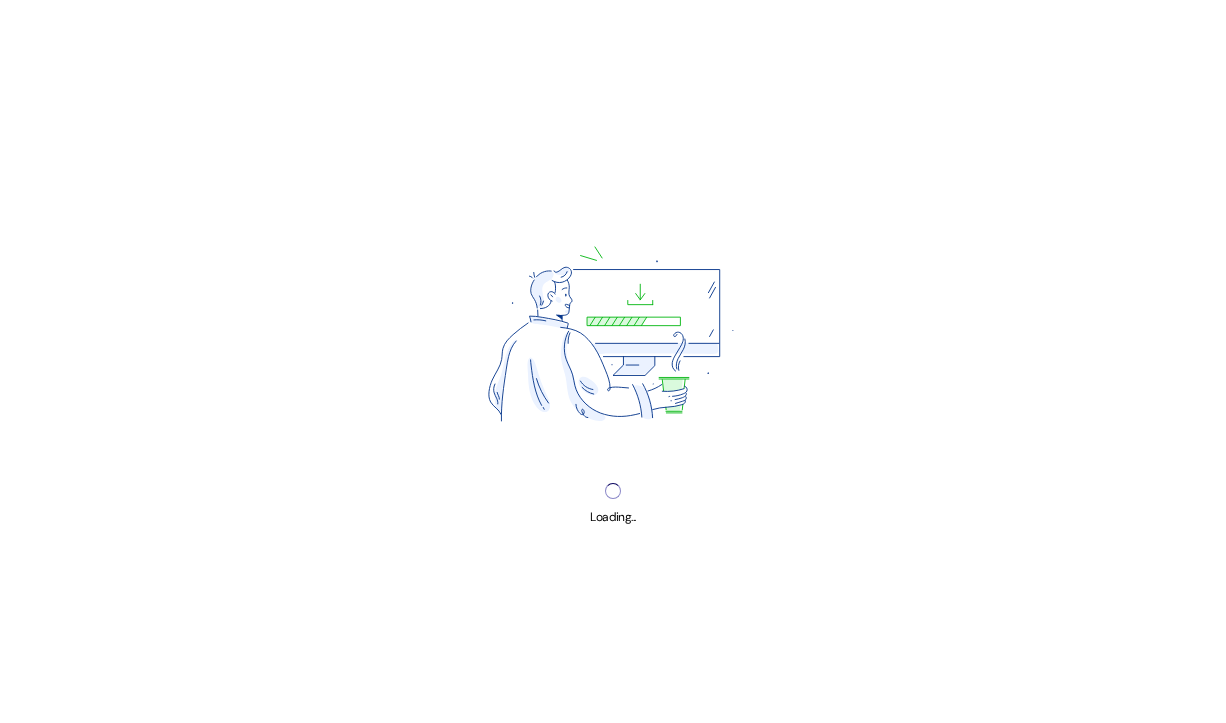 scroll, scrollTop: 0, scrollLeft: 0, axis: both 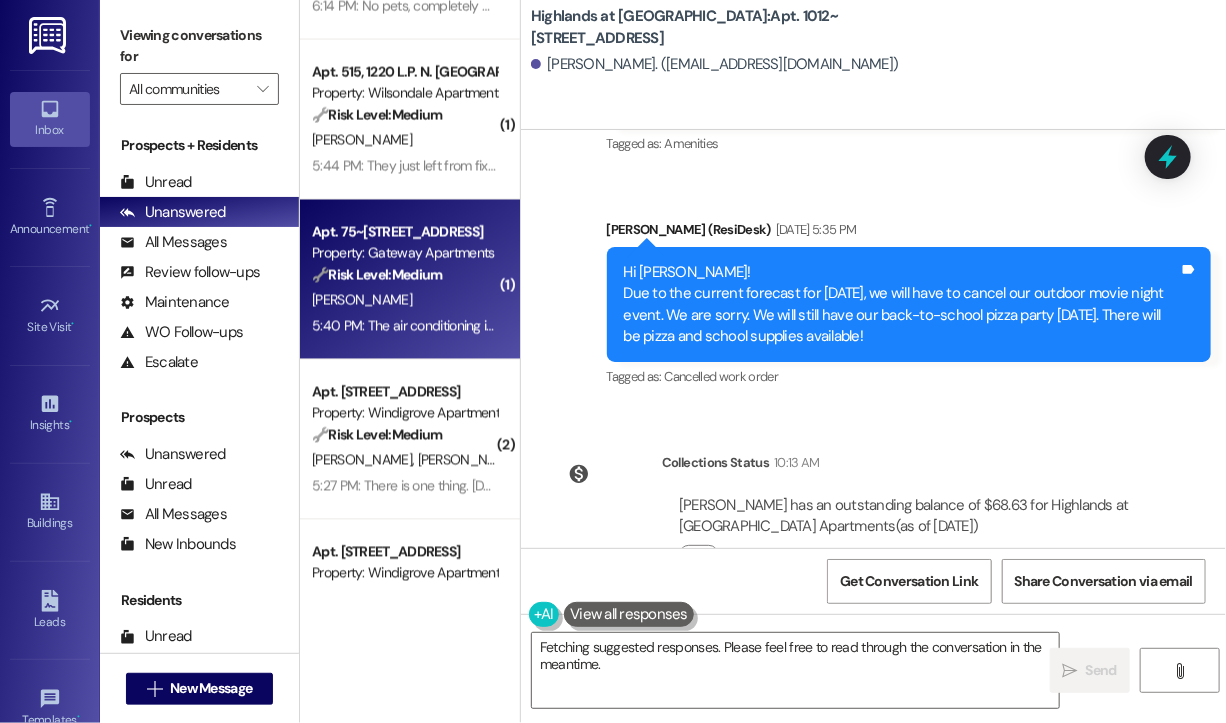 click on "5:40 PM: The air conditioning is fixed I was able to get a hold of after hours and emergency maintenance and they fixed it [DATE] it has it had a condenser had clogged or something but it's fine now it's running fine give me a call if you have any more questions 540-2459535 5:40 PM: The air conditioning is fixed I was able to get a hold of after hours and emergency maintenance and they fixed it [DATE] it has it had a condenser had clogged or something but it's fine now it's running fine give me a call if you have any more questions 540-2459535" at bounding box center [1105, 326] 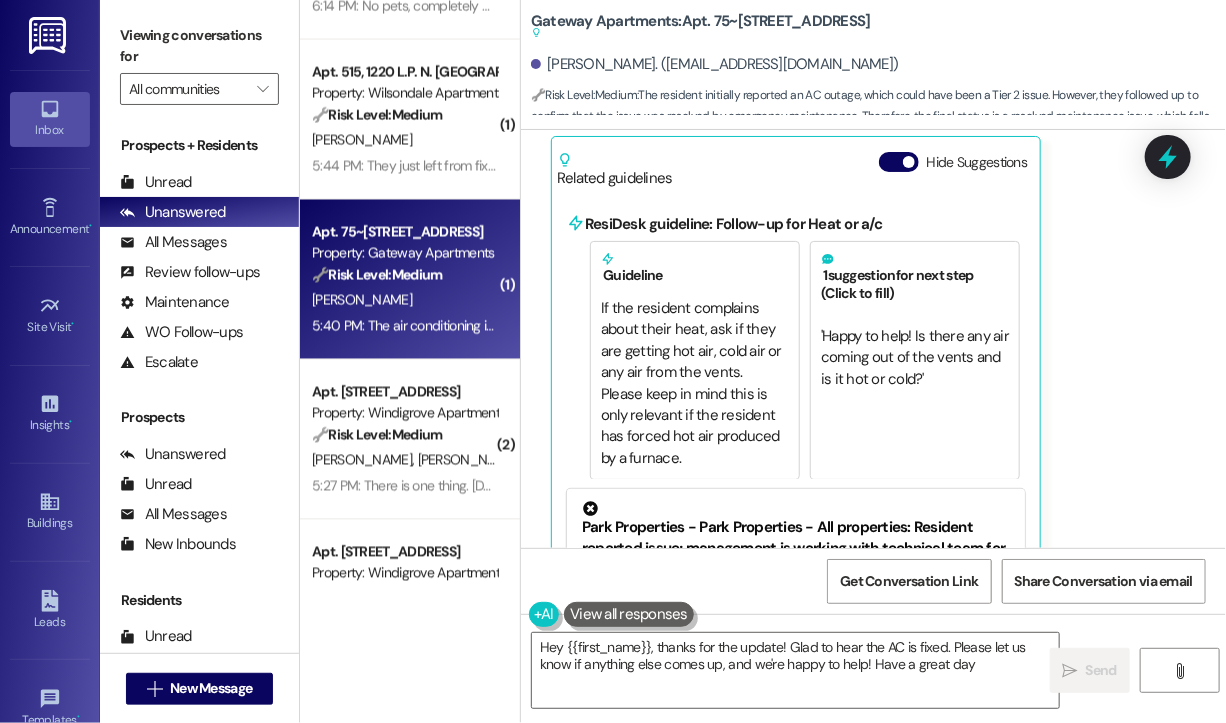type on "Hey {{first_name}}, thanks for the update! Glad to hear the AC is fixed. Please let us know if anything else comes up, and we're happy to help! Have a great day!" 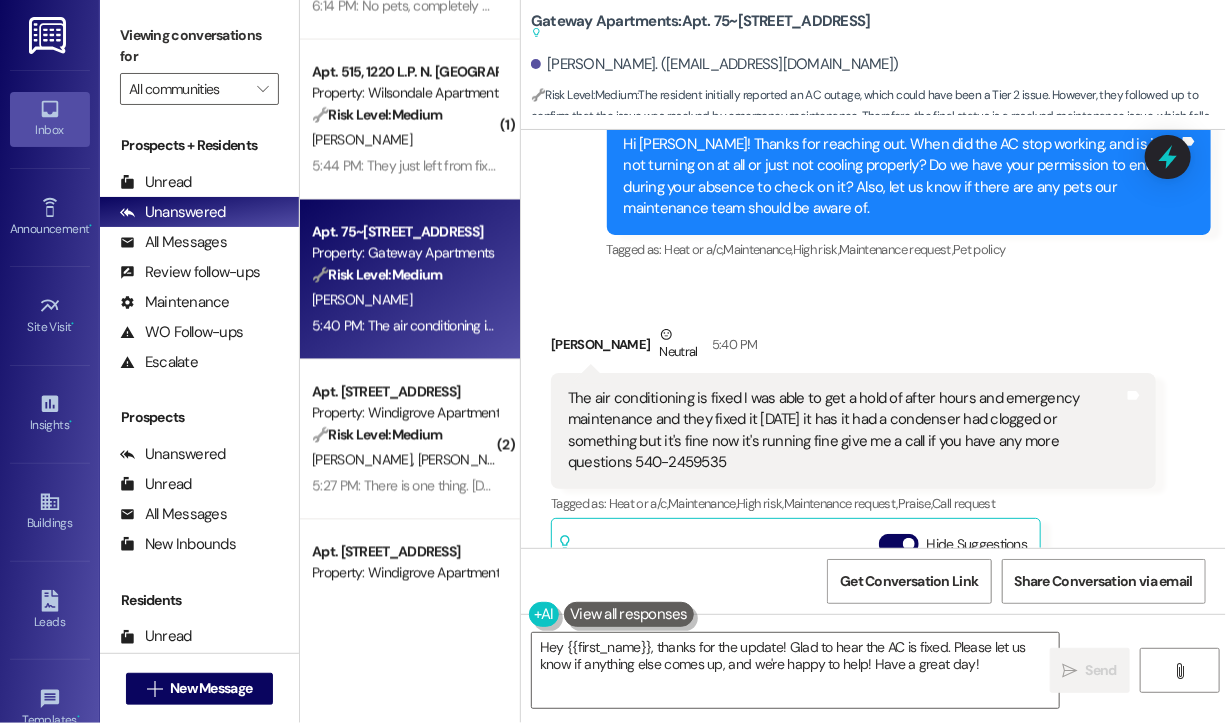 scroll, scrollTop: 3158, scrollLeft: 0, axis: vertical 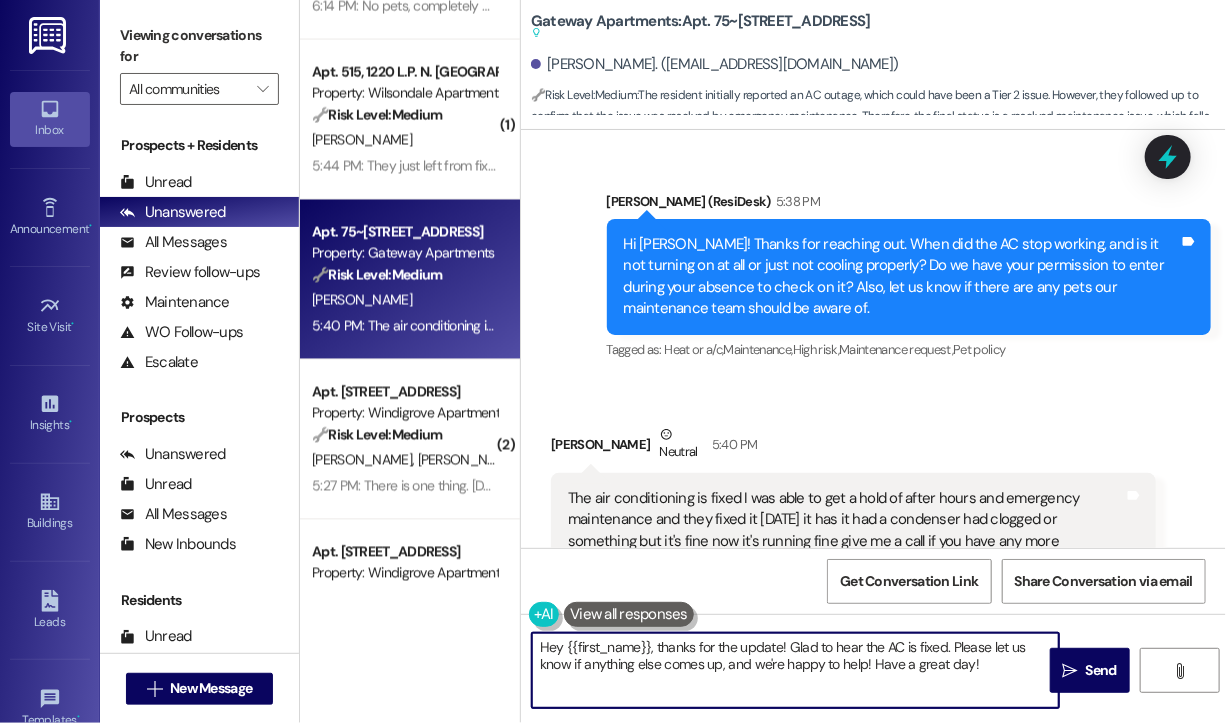 click on "Hey {{first_name}}, thanks for the update! Glad to hear the AC is fixed. Please let us know if anything else comes up, and we're happy to help! Have a great day!" at bounding box center (795, 670) 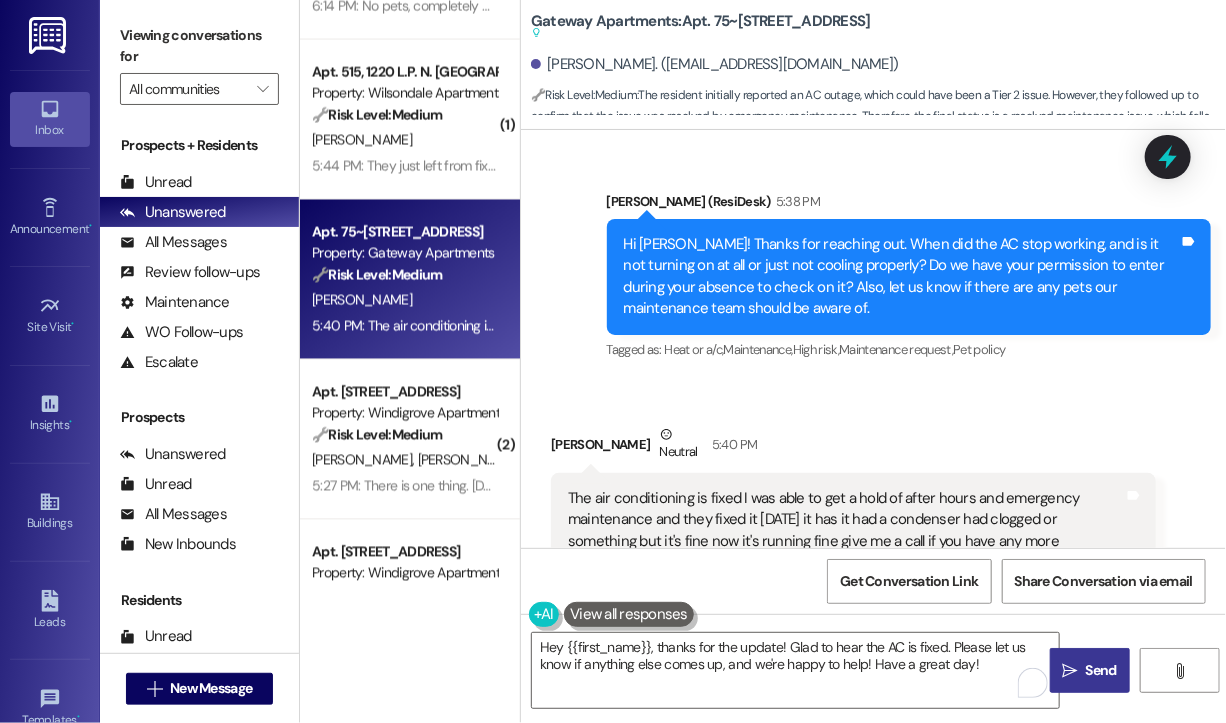 click on "" at bounding box center (1070, 671) 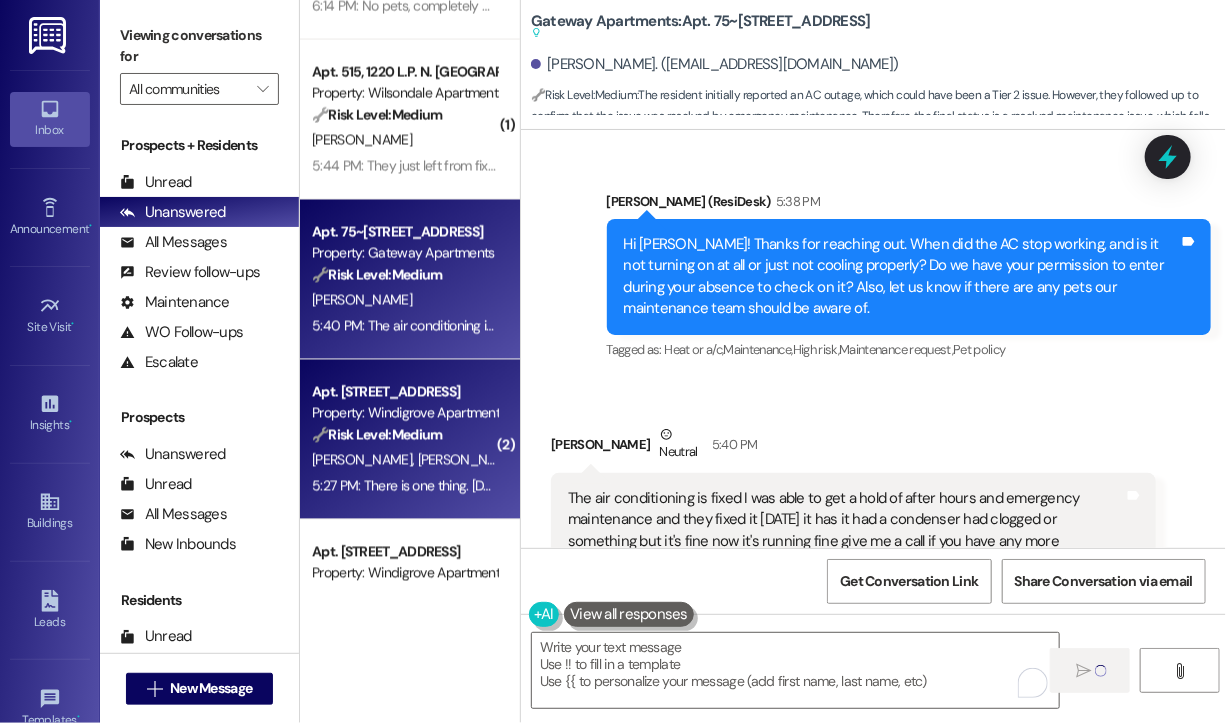 type on "Fetching suggested responses. Please feel free to read through the conversation in the meantime." 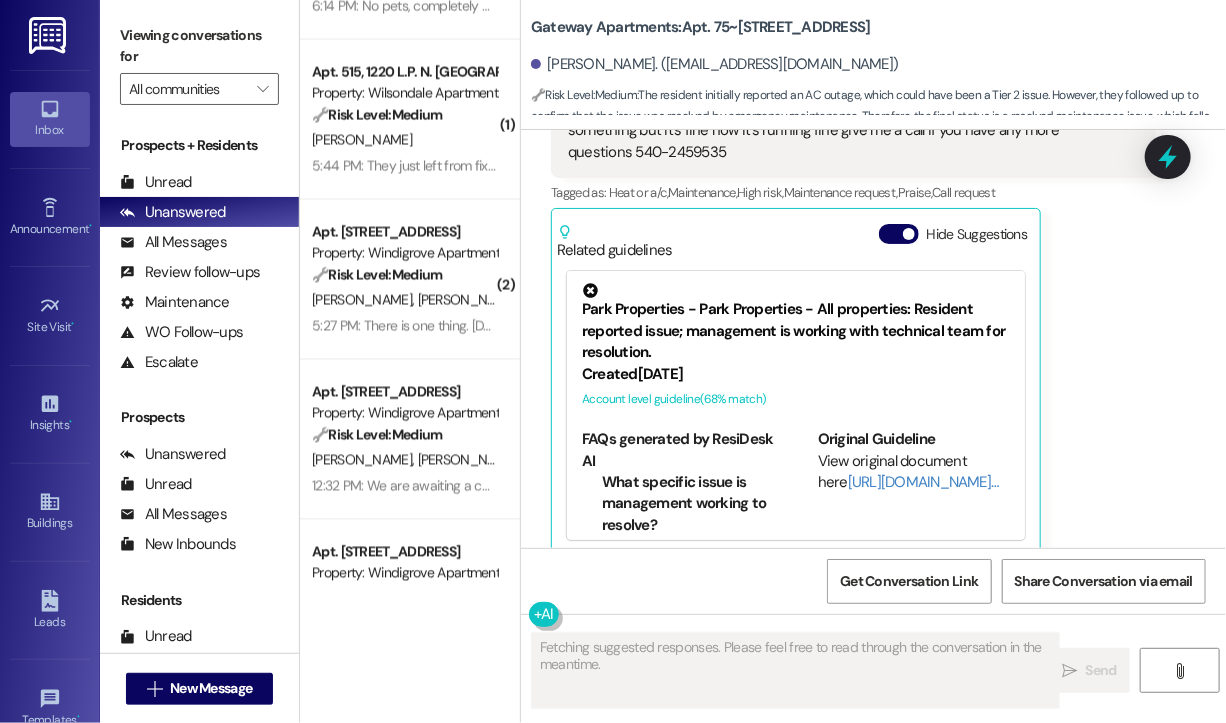 scroll, scrollTop: 3510, scrollLeft: 0, axis: vertical 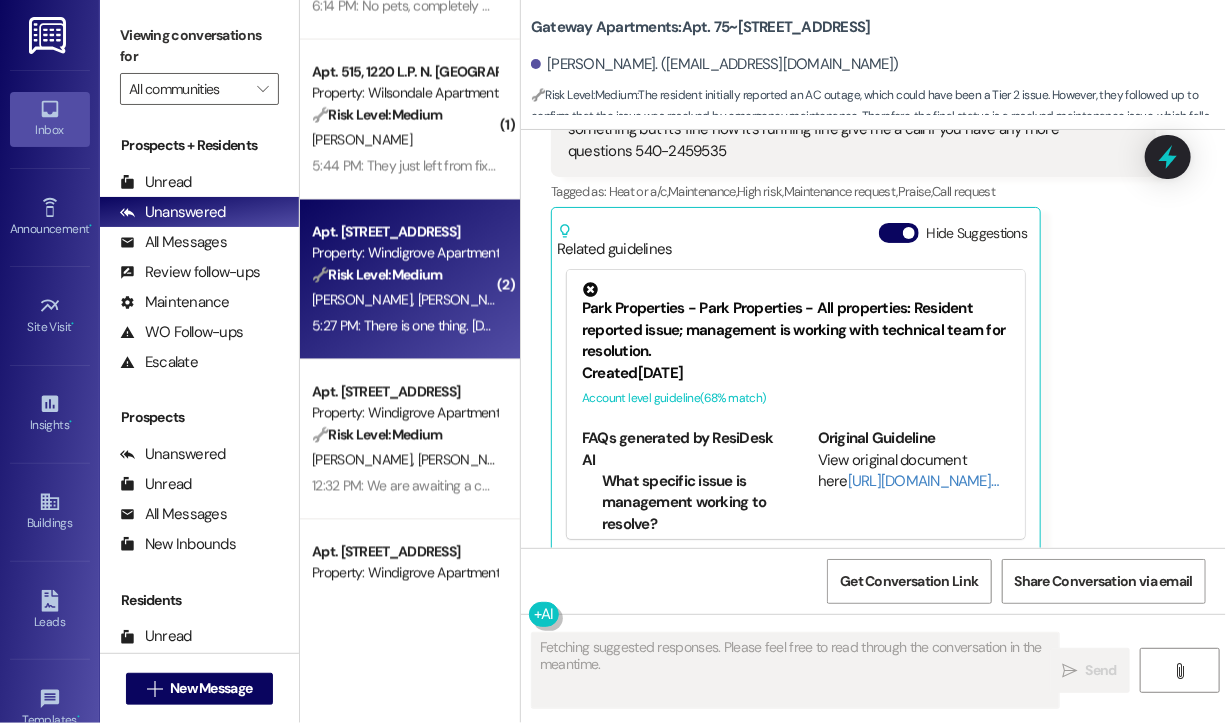 click on "[PERSON_NAME] [PERSON_NAME]" at bounding box center [404, 300] 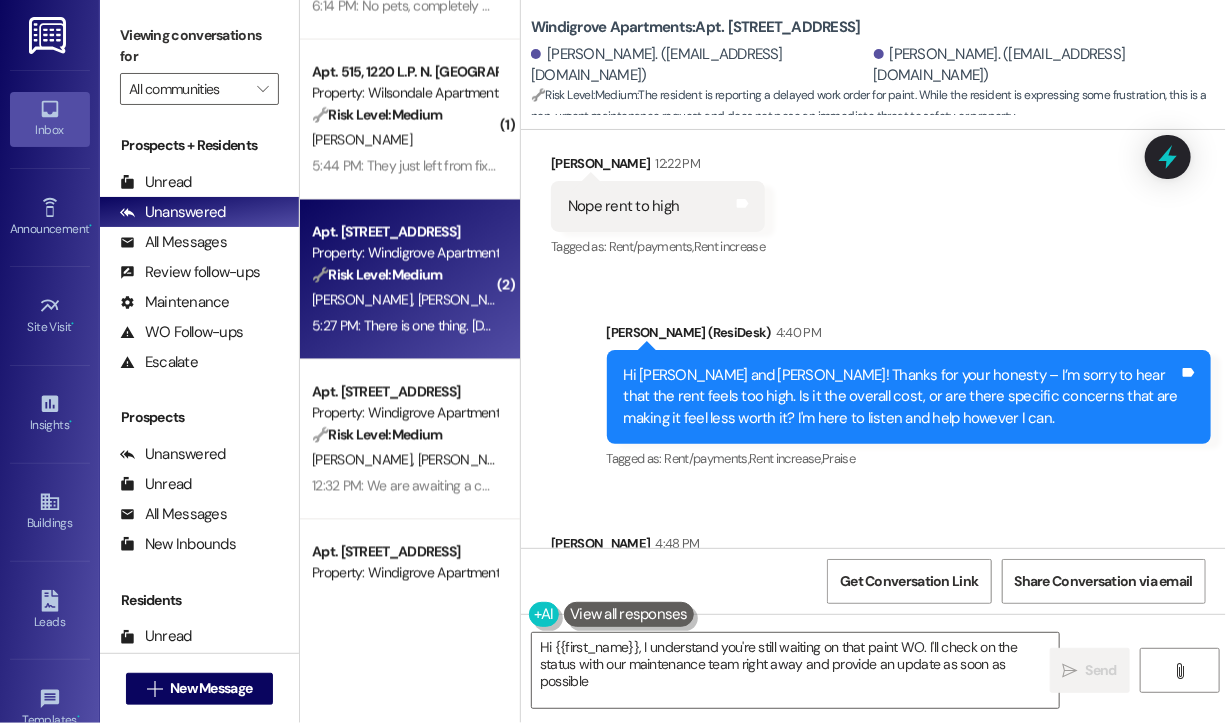 type on "Hi {{first_name}}, I understand you're still waiting on that paint WO. I'll check on the status with our maintenance team right away and provide an update as soon as possible!" 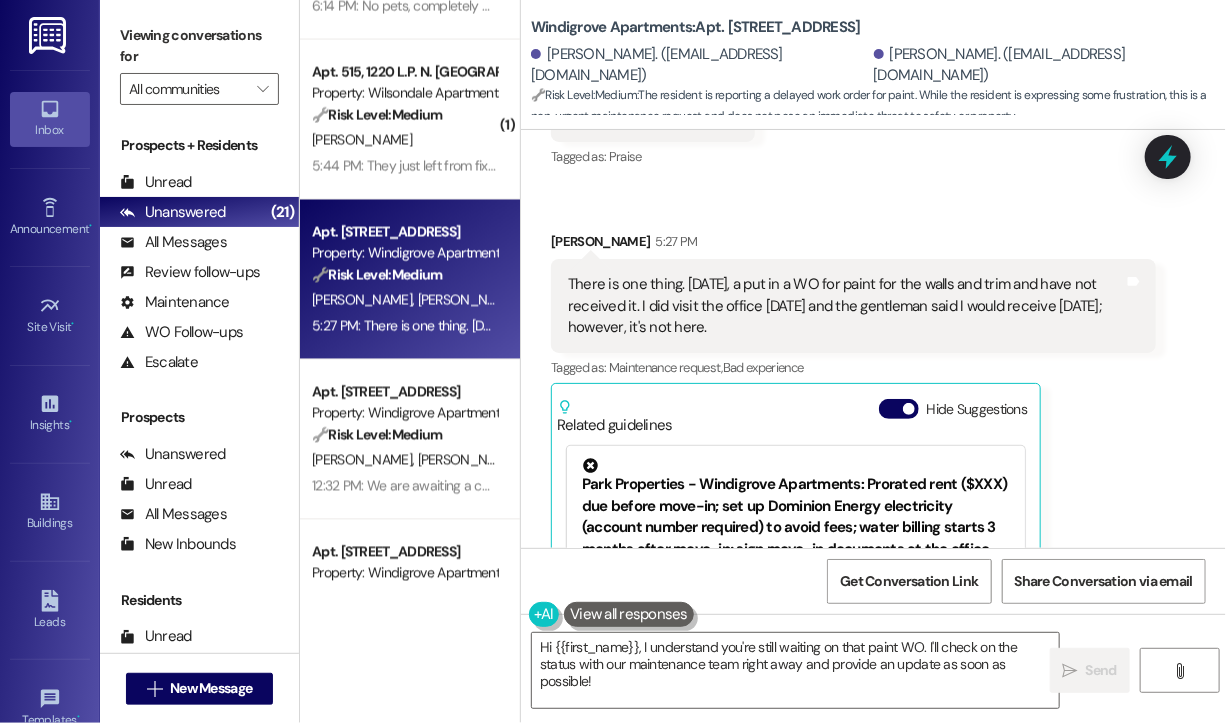 scroll, scrollTop: 1767, scrollLeft: 0, axis: vertical 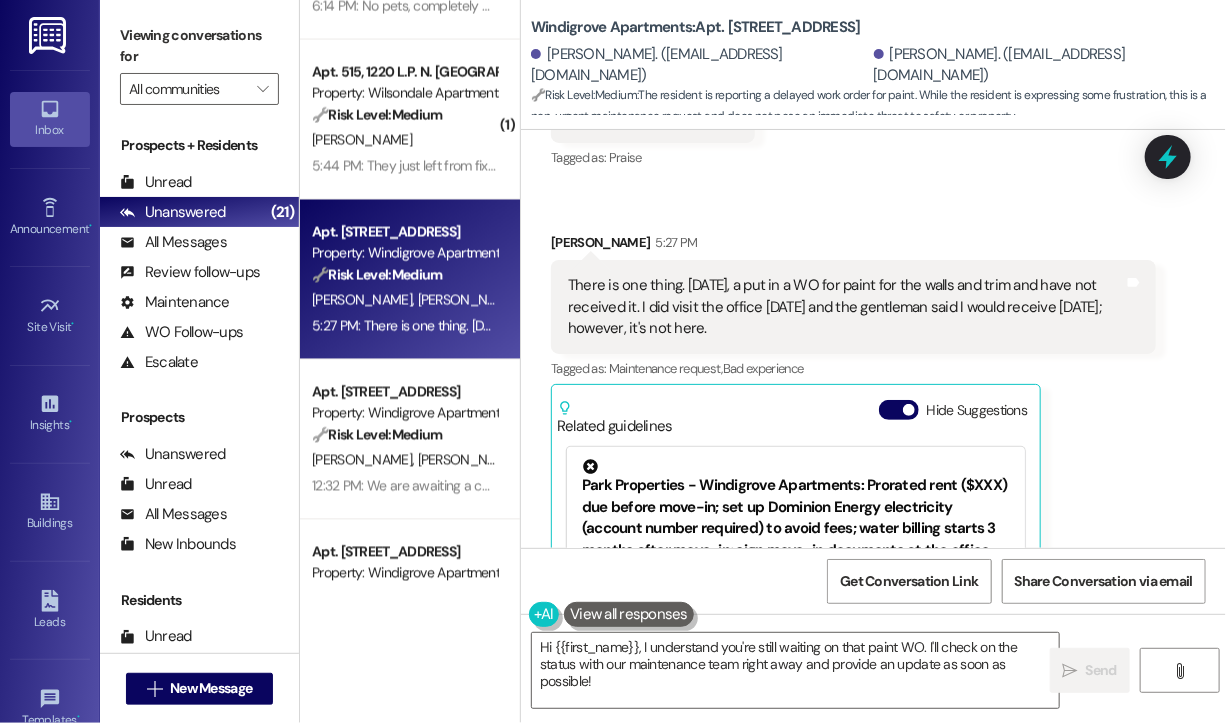 click on "Received via SMS [PERSON_NAME] 4:48 PM Thank you. Appreciate it. Tags and notes Tagged as:   Praise Click to highlight conversations about Praise Received via SMS [PERSON_NAME] 5:27 PM There is one thing. [DATE], a put in a WO for paint for the walls and trim and have not received it.  I did visit the office [DATE] and the gentleman said I would receive [DATE]; however, it's not here. Tags and notes Tagged as:   Maintenance request ,  Click to highlight conversations about Maintenance request Bad experience Click to highlight conversations about Bad experience  Related guidelines Hide Suggestions Park Properties - Windigrove Apartments:  Prorated rent ($XXX) due before move-in; set up Dominion Energy electricity (account number required) to avoid fees; water billing starts 3 months after move-in;  sign move-in documents at the office between 10:00 am and 3:30 pm on move-in day.
Created  a month ago Property level guideline  ( 69 % match) FAQs generated by ResiDesk AI Original Guideline  ( 67" at bounding box center [873, 382] 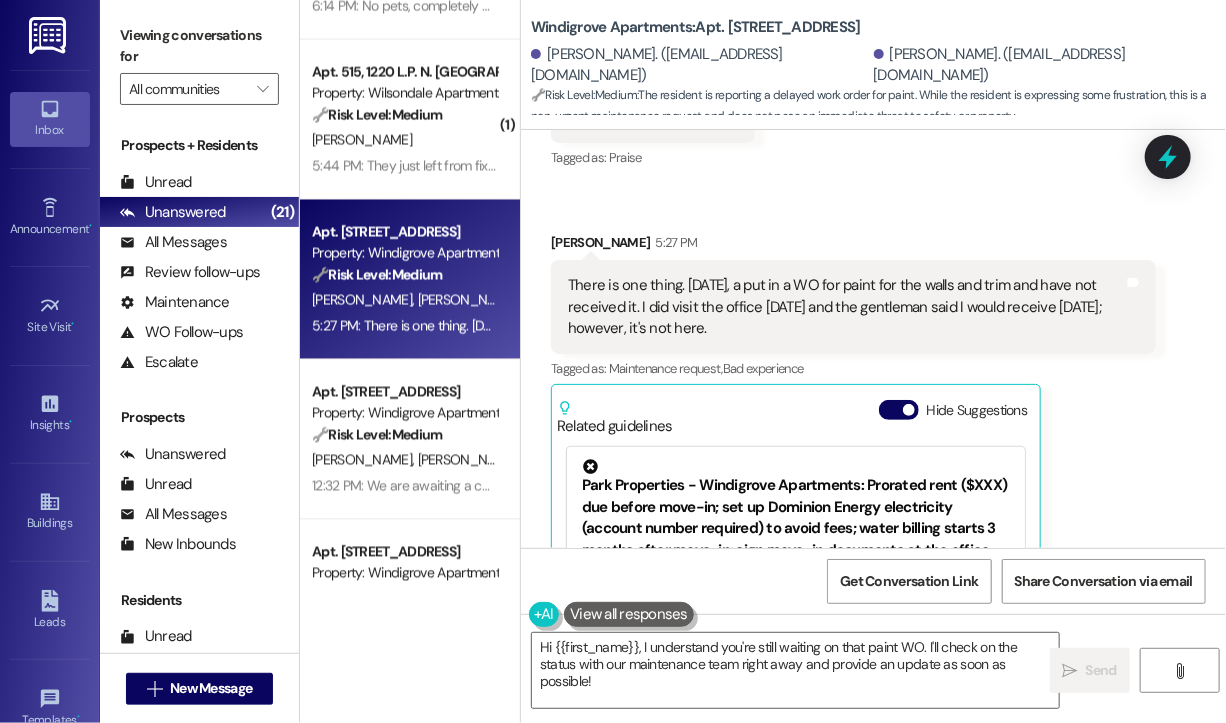 click on "Received via SMS [PERSON_NAME] 4:48 PM Thank you. Appreciate it. Tags and notes Tagged as:   Praise Click to highlight conversations about Praise Received via SMS [PERSON_NAME] 5:27 PM There is one thing. [DATE], a put in a WO for paint for the walls and trim and have not received it.  I did visit the office [DATE] and the gentleman said I would receive [DATE]; however, it's not here. Tags and notes Tagged as:   Maintenance request ,  Click to highlight conversations about Maintenance request Bad experience Click to highlight conversations about Bad experience  Related guidelines Hide Suggestions Park Properties - Windigrove Apartments:  Prorated rent ($XXX) due before move-in; set up Dominion Energy electricity (account number required) to avoid fees; water billing starts 3 months after move-in;  sign move-in documents at the office between 10:00 am and 3:30 pm on move-in day.
Created  a month ago Property level guideline  ( 69 % match) FAQs generated by ResiDesk AI Original Guideline  ( 67" at bounding box center [873, 382] 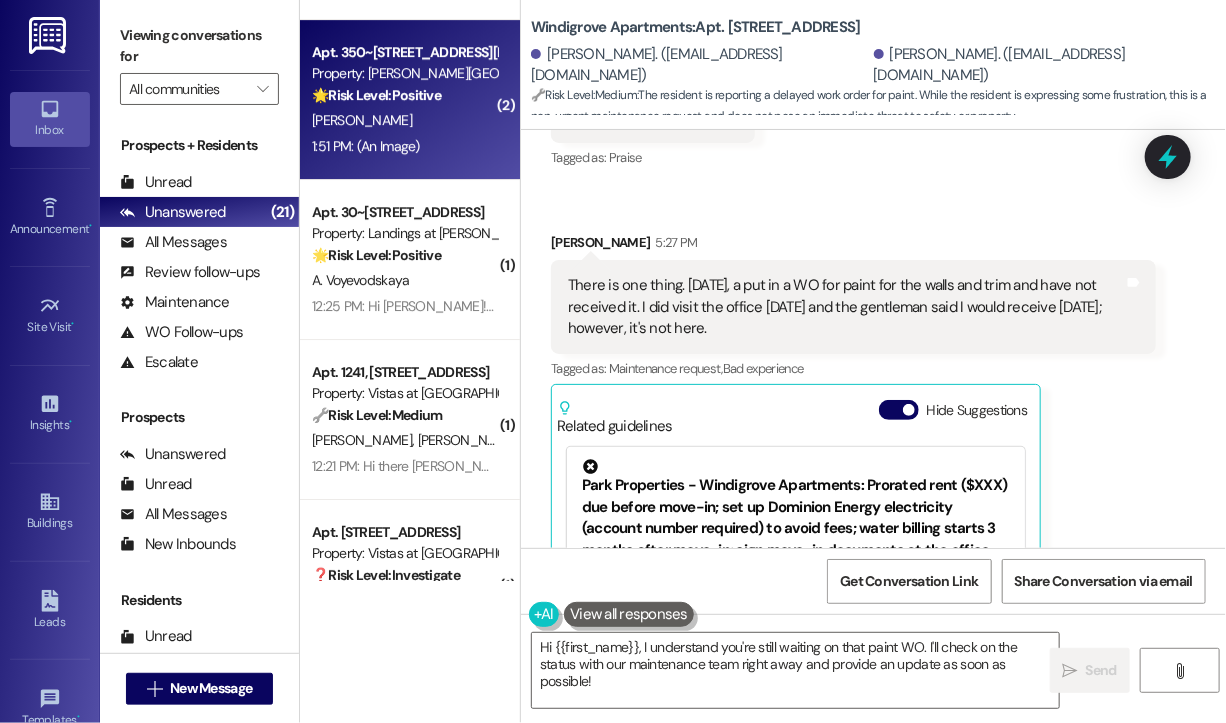 scroll, scrollTop: 2779, scrollLeft: 0, axis: vertical 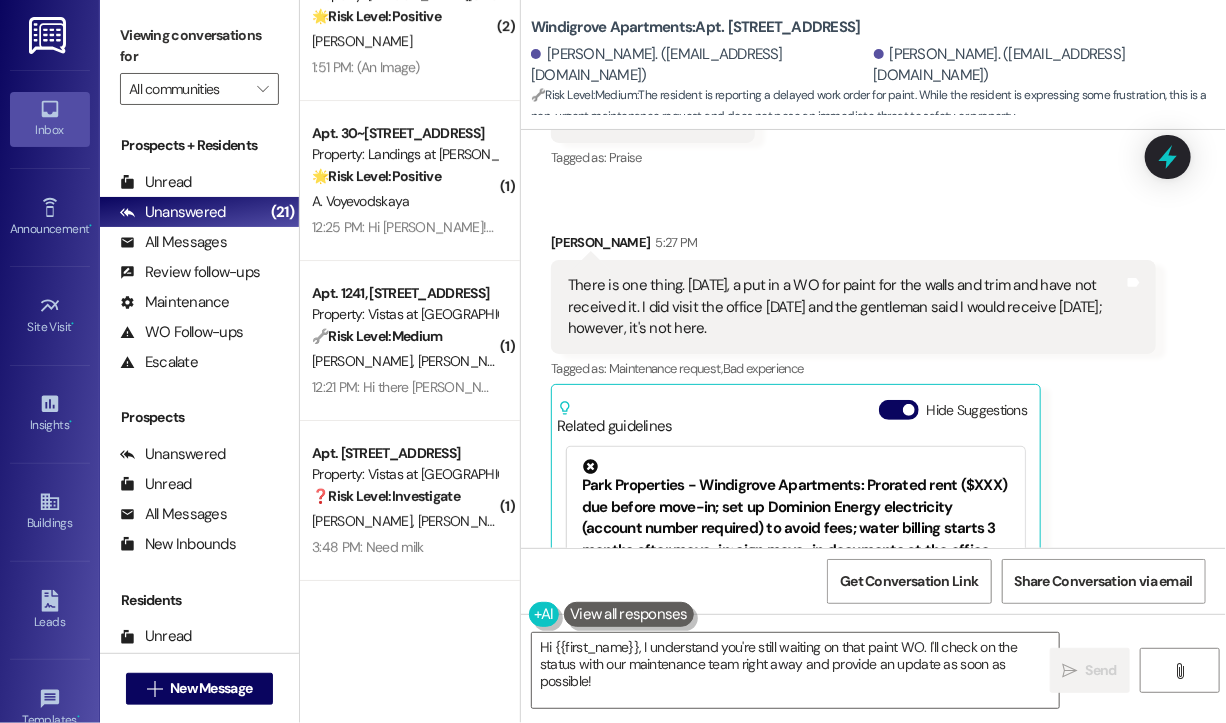 click on "Received via SMS [PERSON_NAME] 4:48 PM Thank you. Appreciate it. Tags and notes Tagged as:   Praise Click to highlight conversations about Praise Received via SMS [PERSON_NAME] 5:27 PM There is one thing. [DATE], a put in a WO for paint for the walls and trim and have not received it.  I did visit the office [DATE] and the gentleman said I would receive [DATE]; however, it's not here. Tags and notes Tagged as:   Maintenance request ,  Click to highlight conversations about Maintenance request Bad experience Click to highlight conversations about Bad experience  Related guidelines Hide Suggestions Park Properties - Windigrove Apartments:  Prorated rent ($XXX) due before move-in; set up Dominion Energy electricity (account number required) to avoid fees; water billing starts 3 months after move-in;  sign move-in documents at the office between 10:00 am and 3:30 pm on move-in day.
Created  a month ago Property level guideline  ( 69 % match) FAQs generated by ResiDesk AI Original Guideline  ( 67" at bounding box center [873, 382] 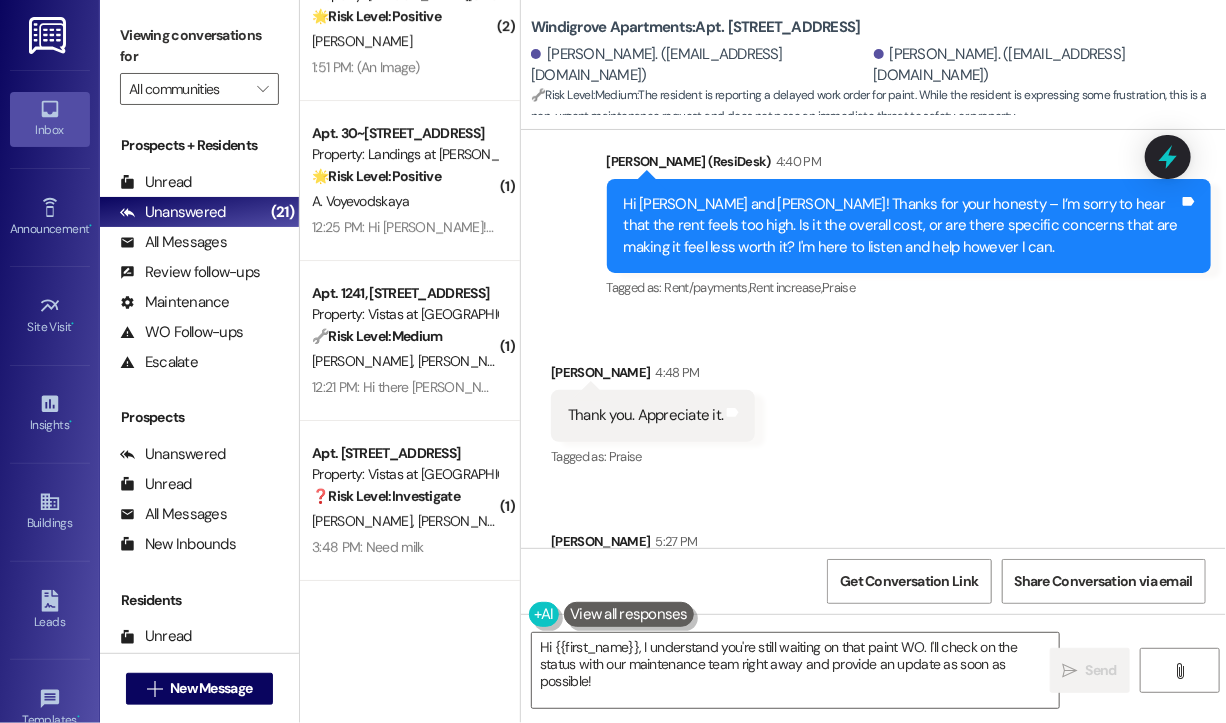 scroll, scrollTop: 1467, scrollLeft: 0, axis: vertical 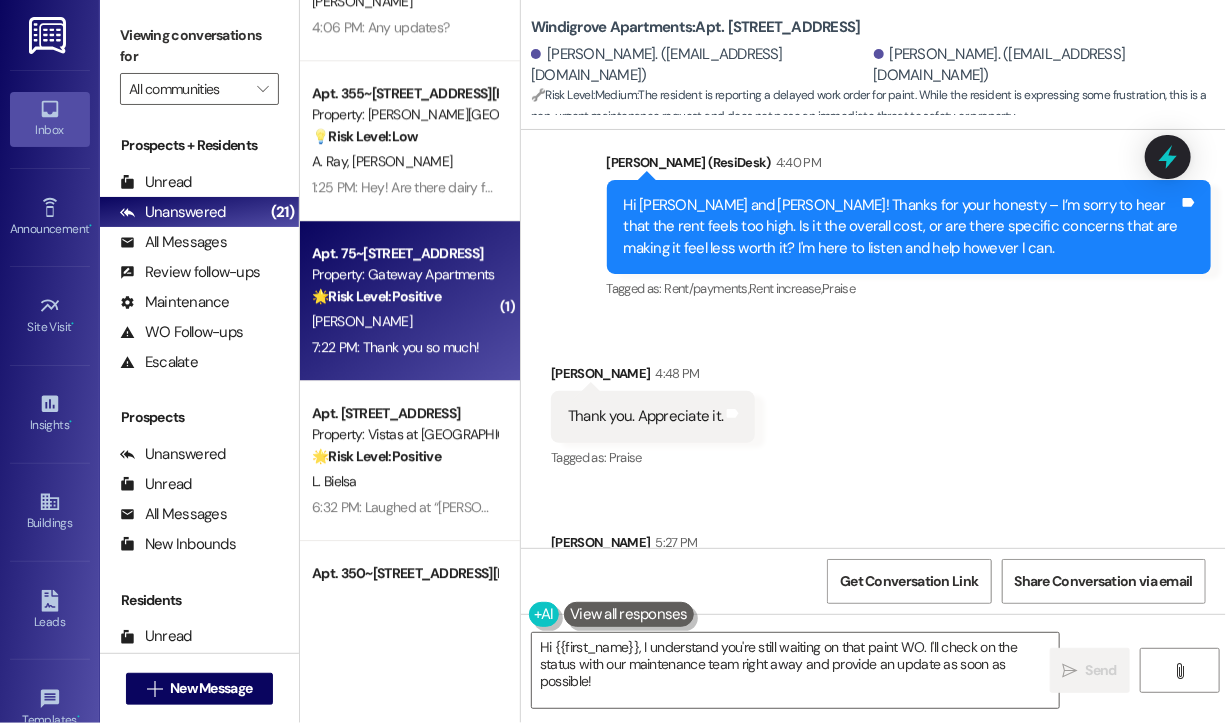 click on "7:22 PM: Thank you so much! 7:22 PM: Thank you so much!" at bounding box center (395, 347) 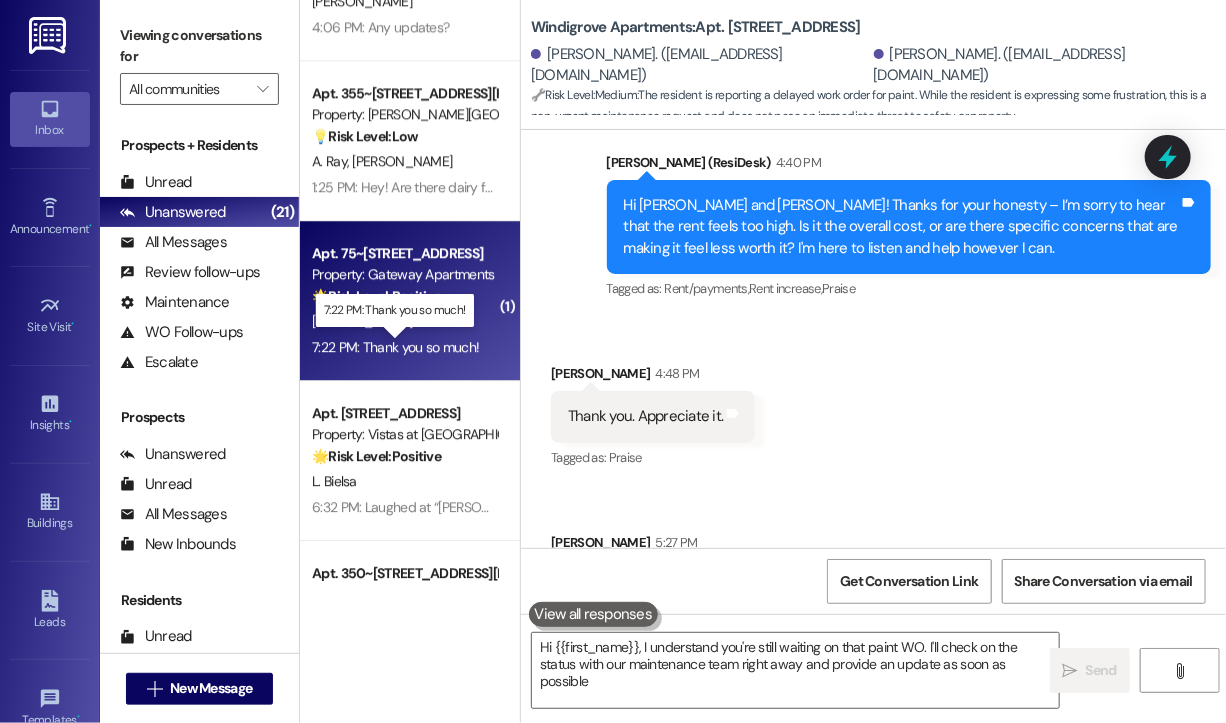 type on "Hi {{first_name}}, I understand you're still waiting on that paint WO. I'll check on the status with our maintenance team right away and provide an update as soon as possible!" 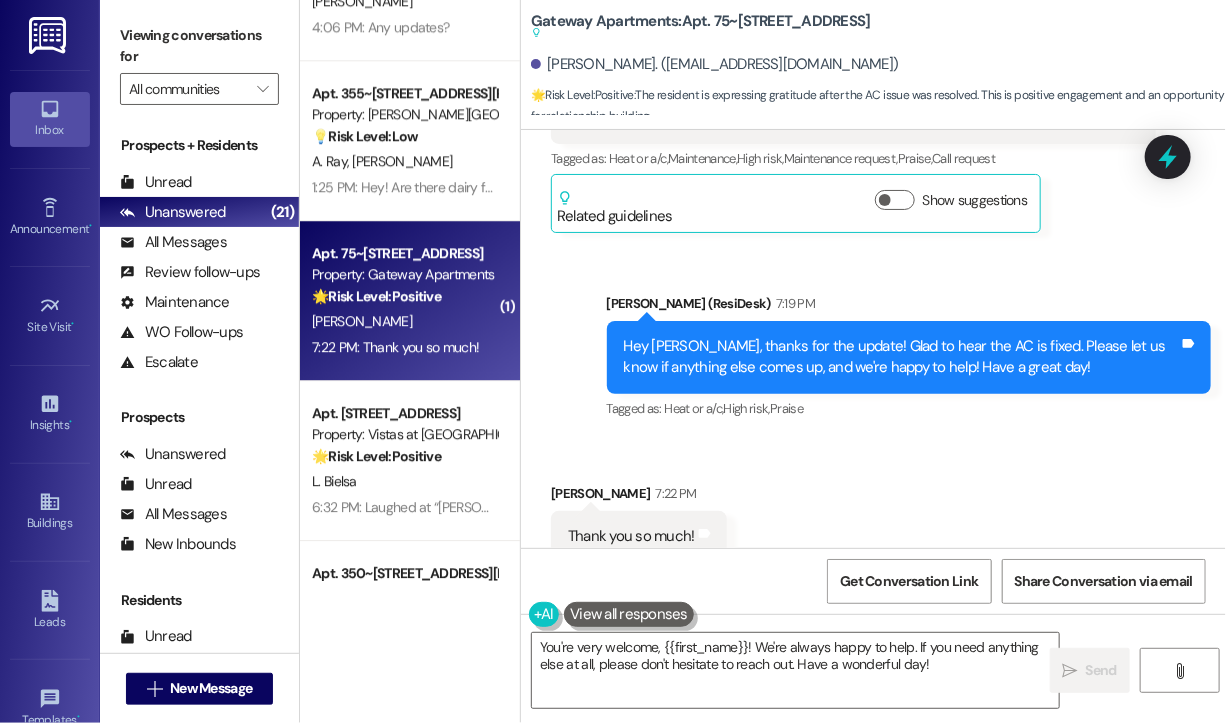 scroll, scrollTop: 3580, scrollLeft: 0, axis: vertical 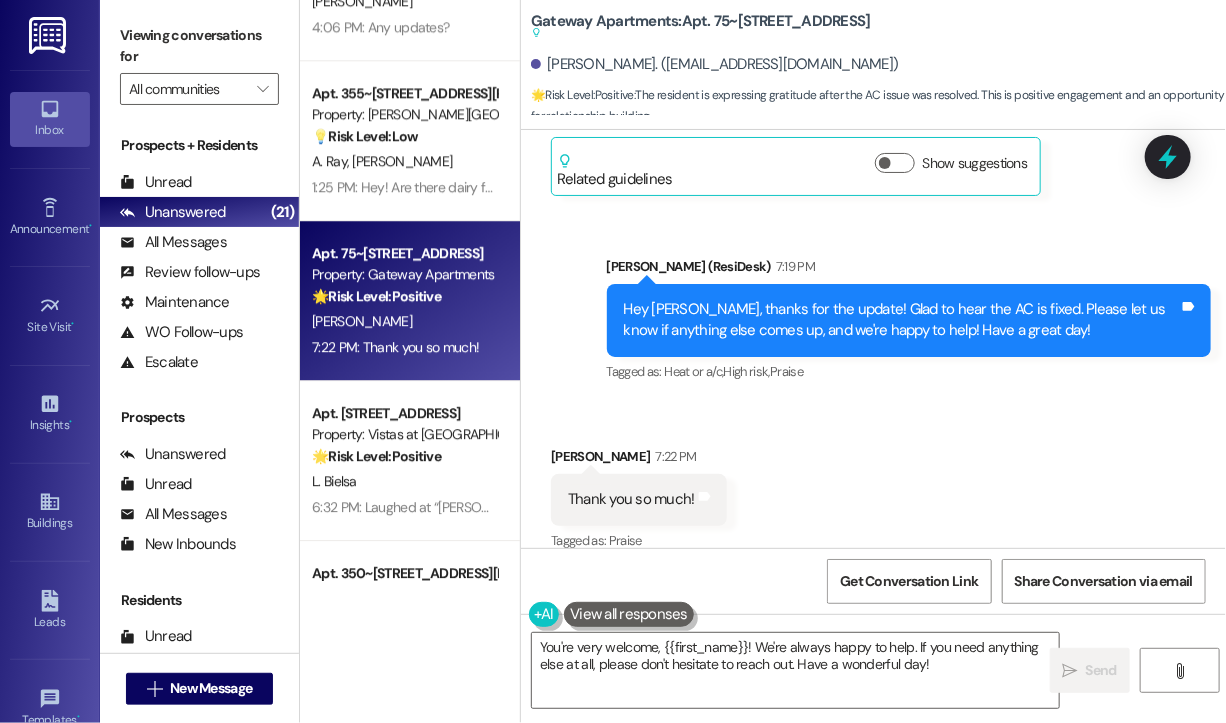 click on "Received via SMS [PERSON_NAME] 7:22 PM Thank you so much! Tags and notes Tagged as:   Praise Click to highlight conversations about Praise" at bounding box center (873, 485) 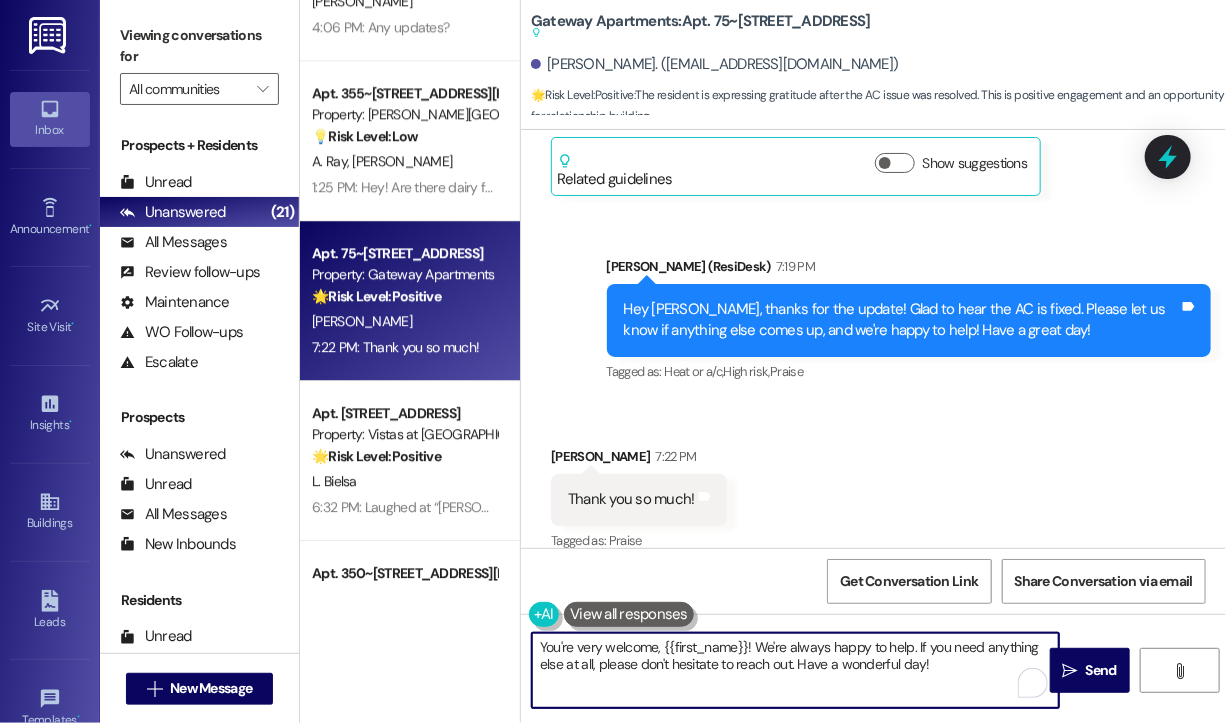 click on "You're very welcome, {{first_name}}! We're always happy to help. If you need anything else at all, please don't hesitate to reach out. Have a wonderful day!" at bounding box center [795, 670] 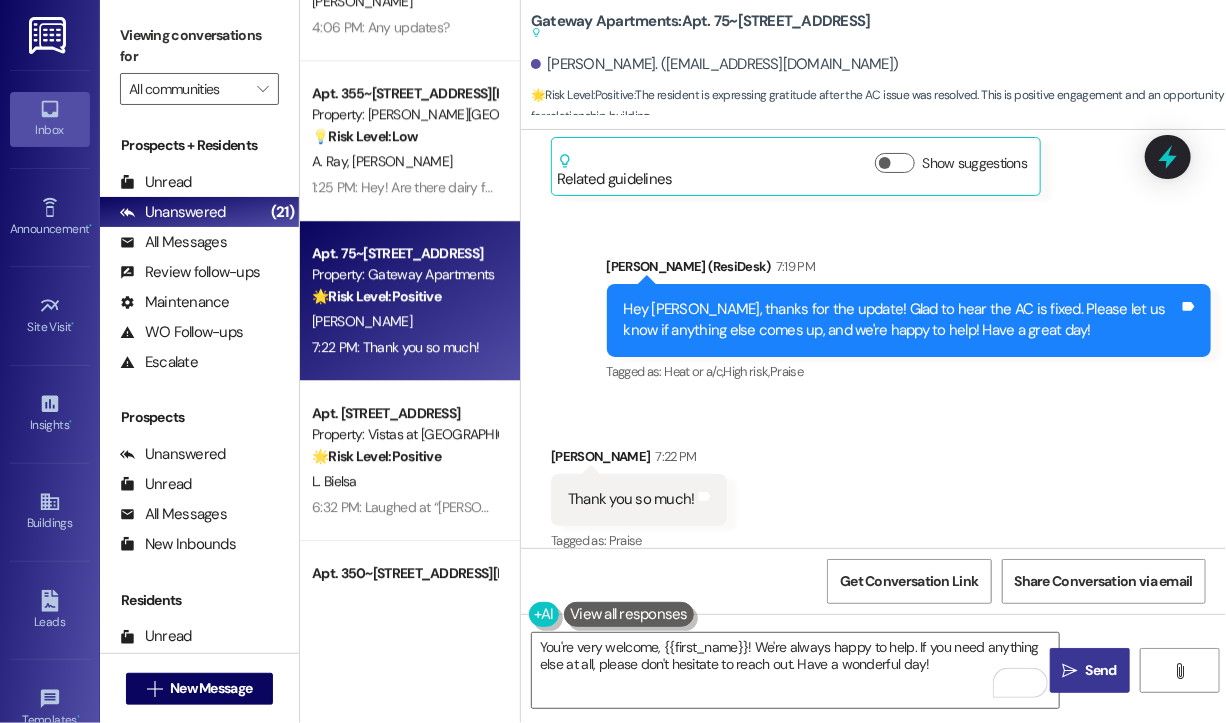 click on "Send" at bounding box center [1101, 670] 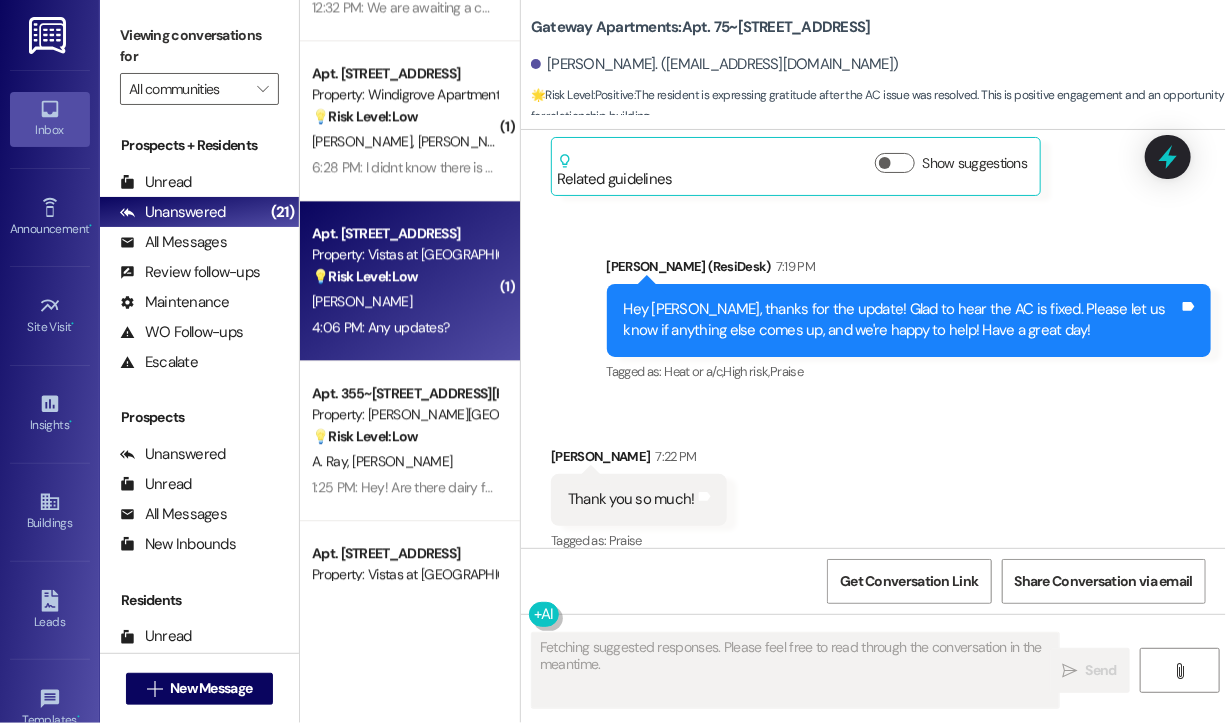 scroll, scrollTop: 1679, scrollLeft: 0, axis: vertical 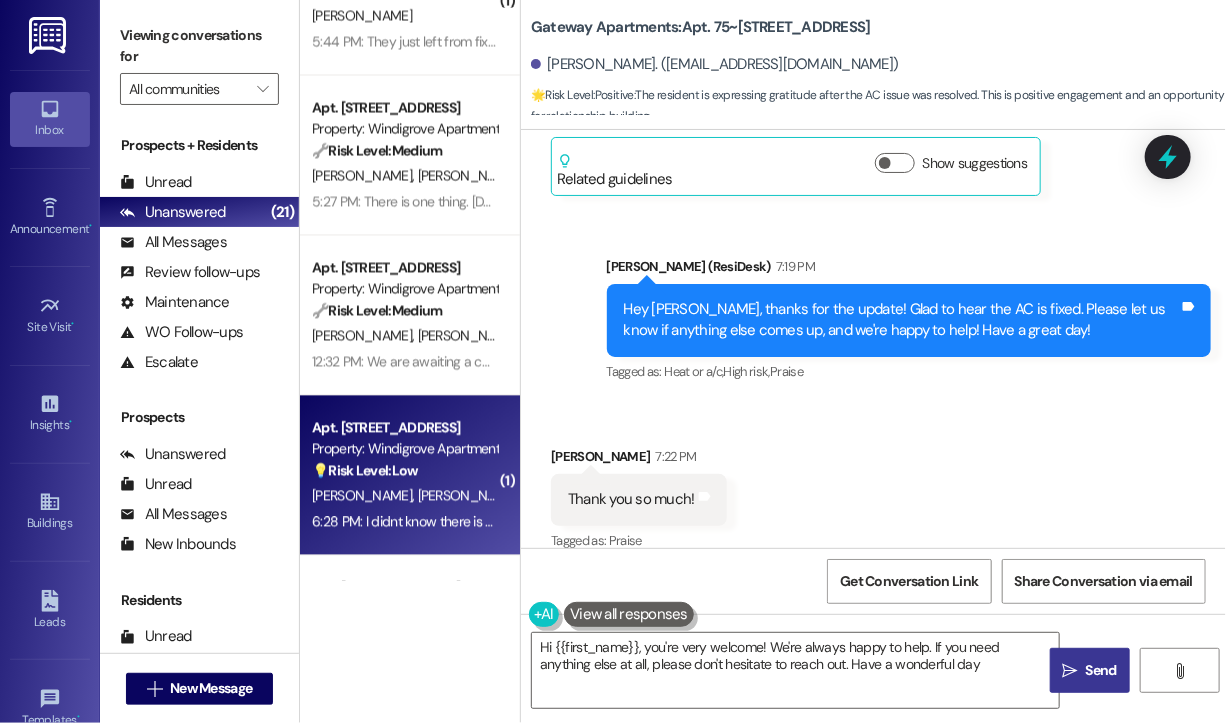 type on "Hi {{first_name}}, you're very welcome! We're always happy to help. If you need anything else at all, please don't hesitate to reach out. Have a wonderful day!" 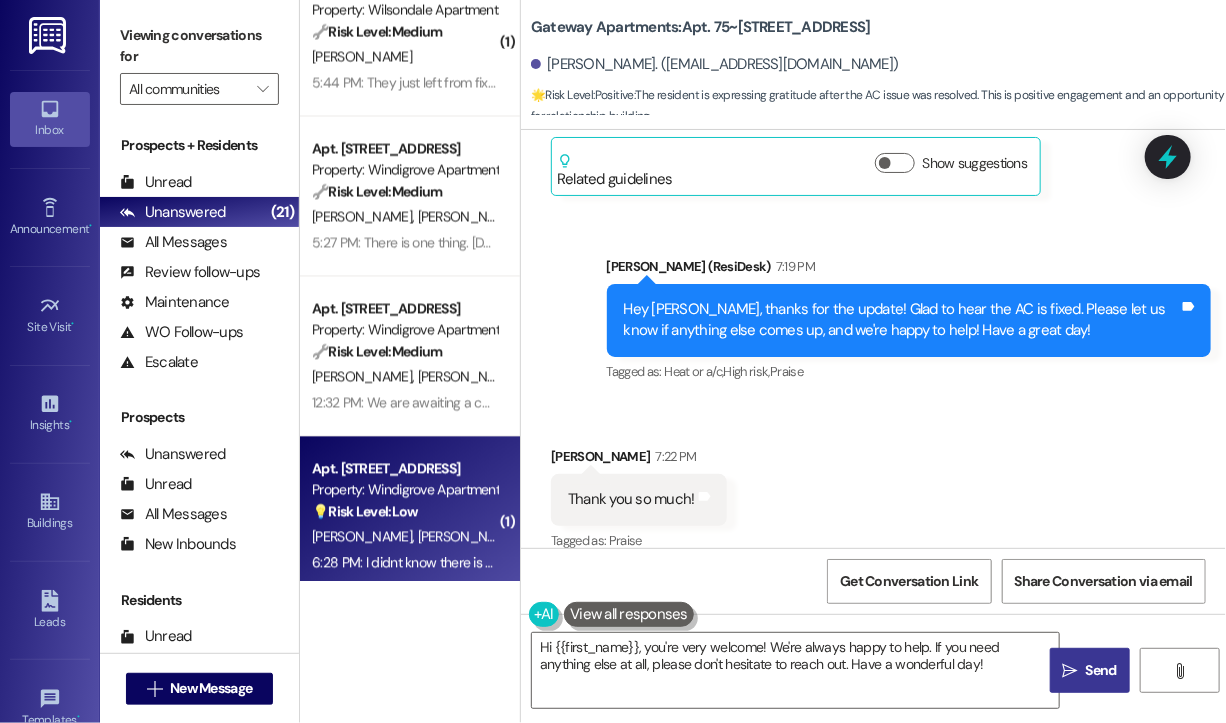 scroll, scrollTop: 1479, scrollLeft: 0, axis: vertical 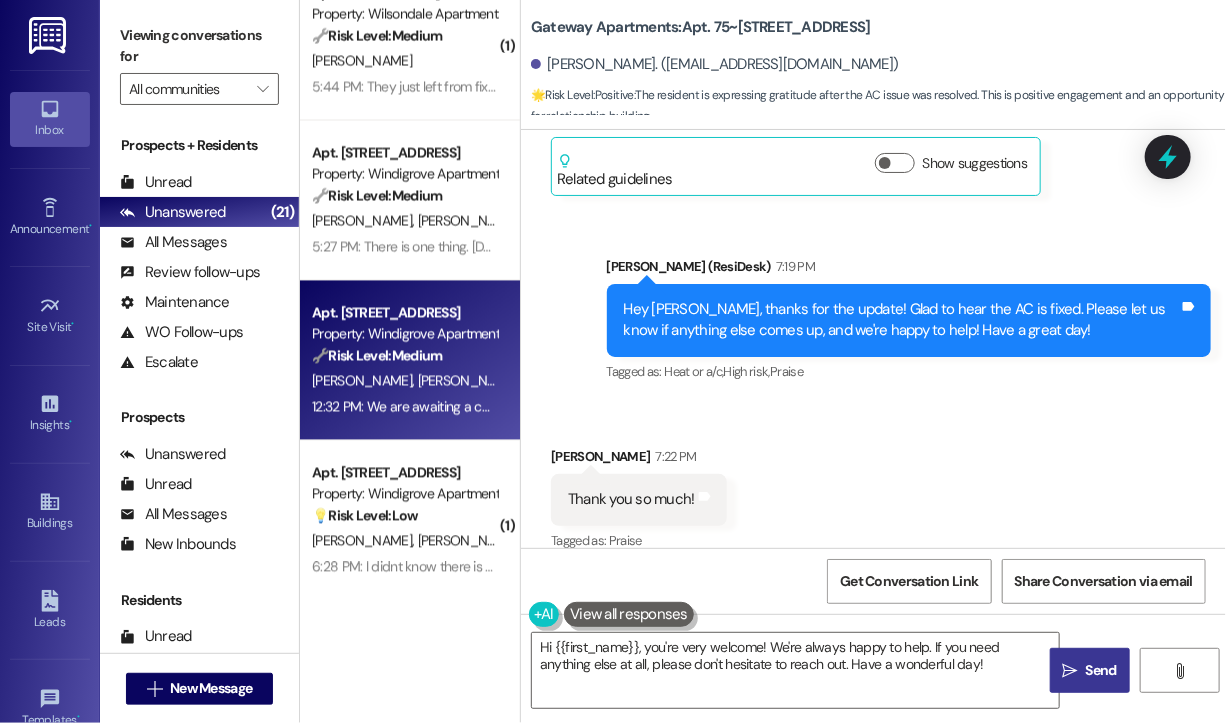 click on "Property: Windigrove Apartments" at bounding box center [404, 334] 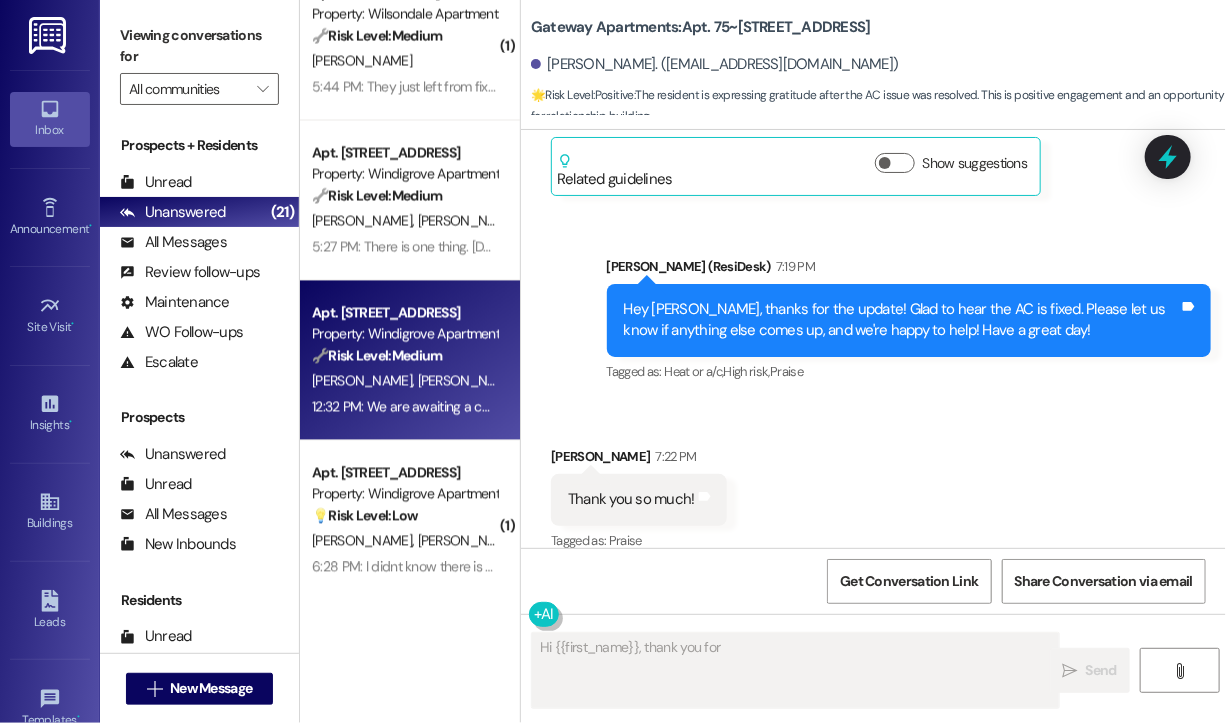scroll, scrollTop: 915, scrollLeft: 0, axis: vertical 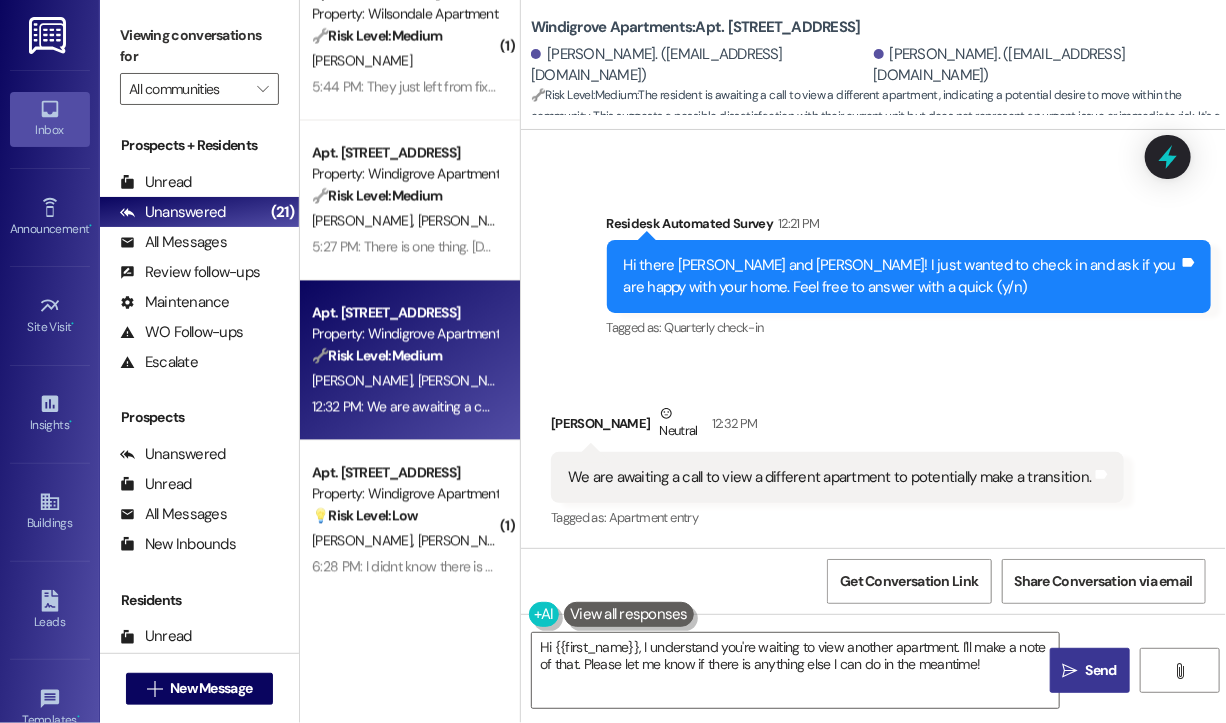 click on "We are awaiting a call to view a different apartment to potentially make a transition." at bounding box center (830, 477) 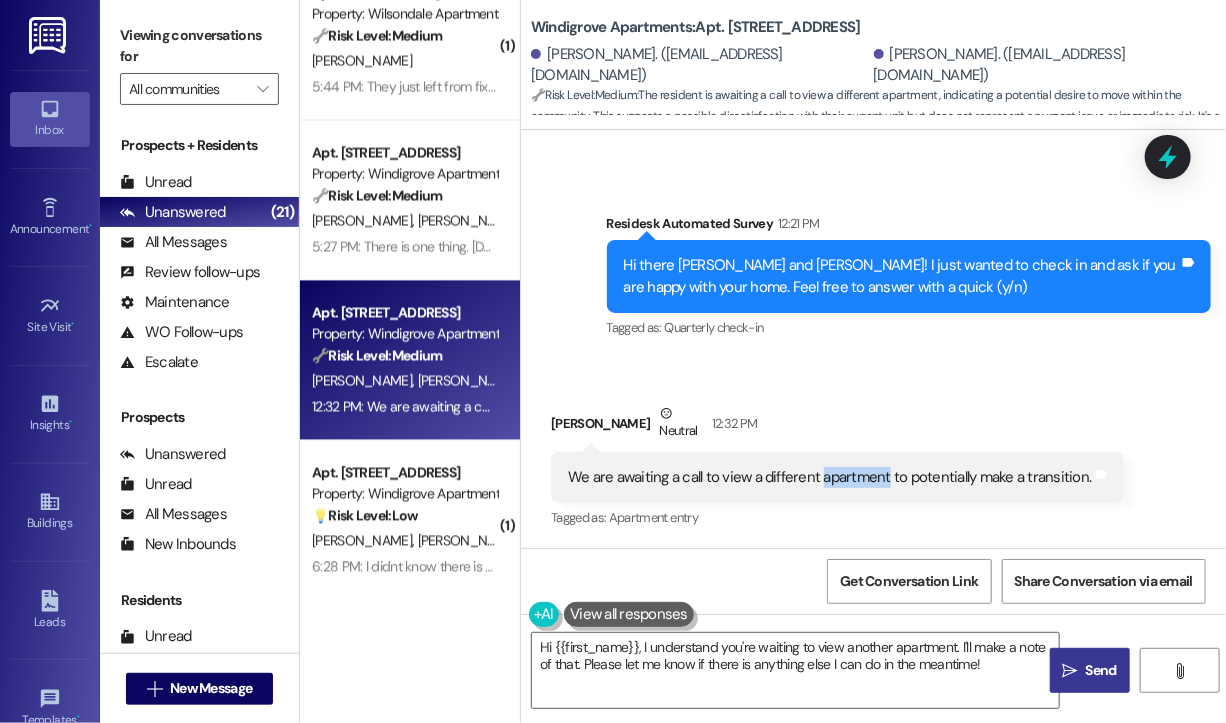 click on "We are awaiting a call to view a different apartment to potentially make a transition." at bounding box center (830, 477) 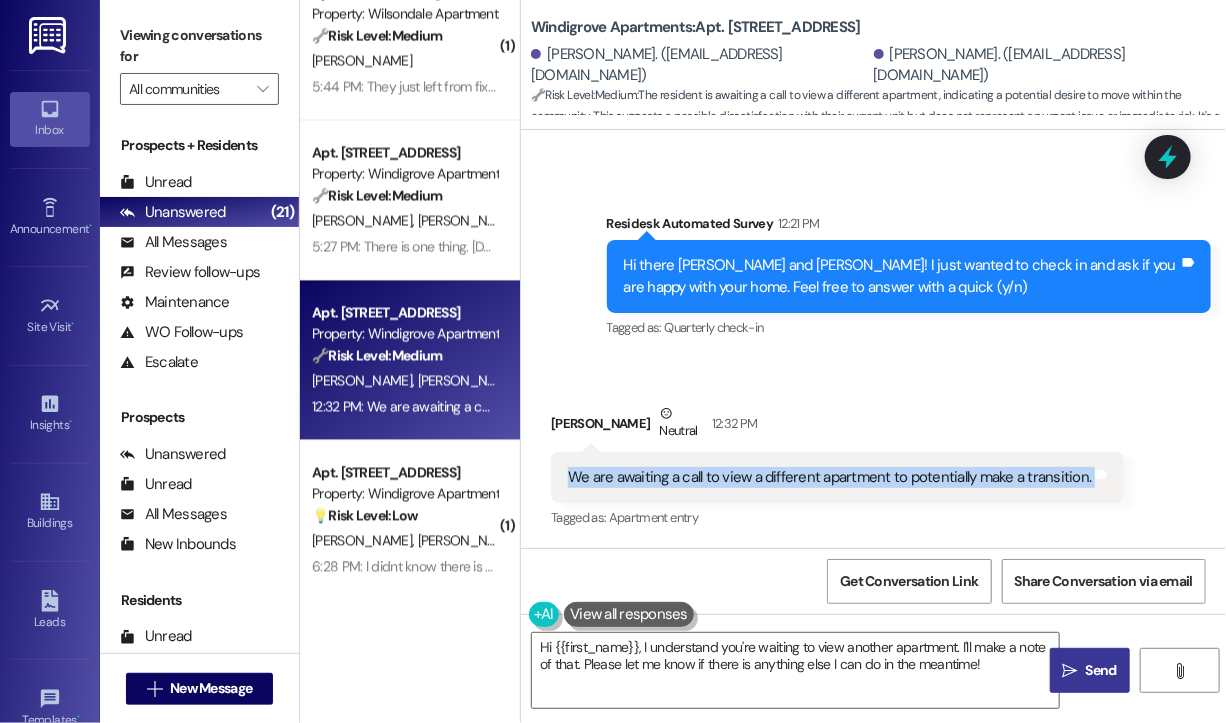 click on "We are awaiting a call to view a different apartment to potentially make a transition." at bounding box center [830, 477] 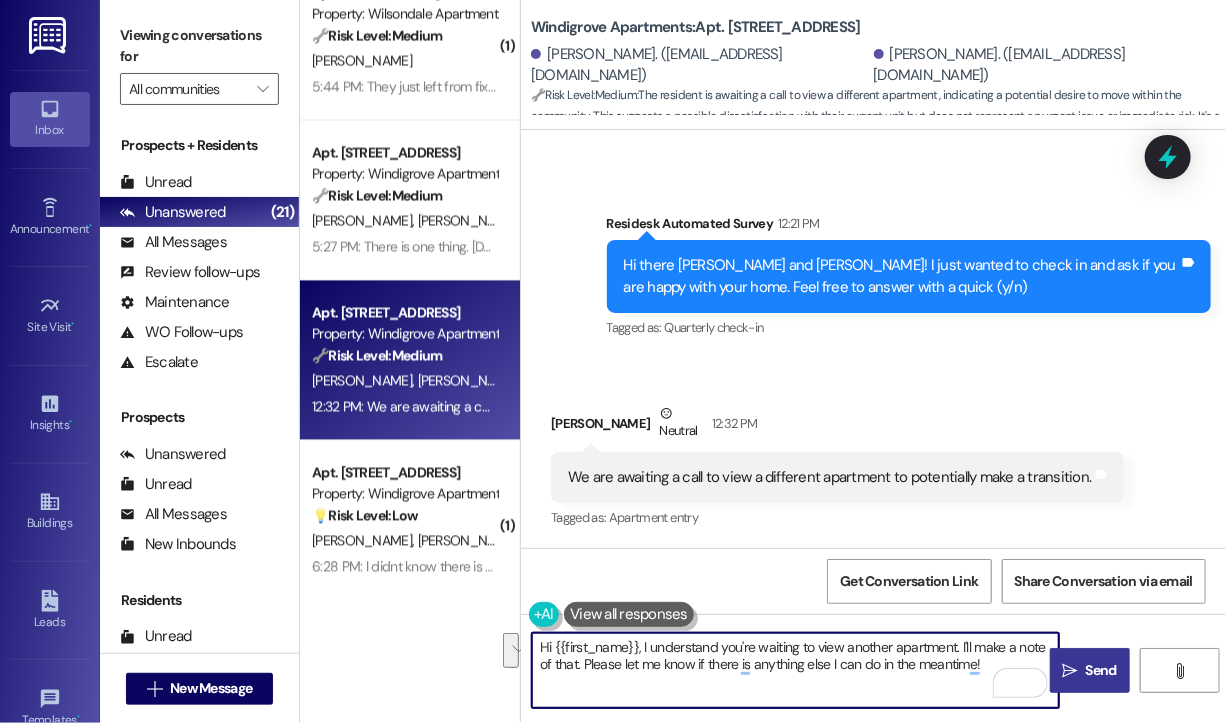 drag, startPoint x: 928, startPoint y: 670, endPoint x: 636, endPoint y: 648, distance: 292.8276 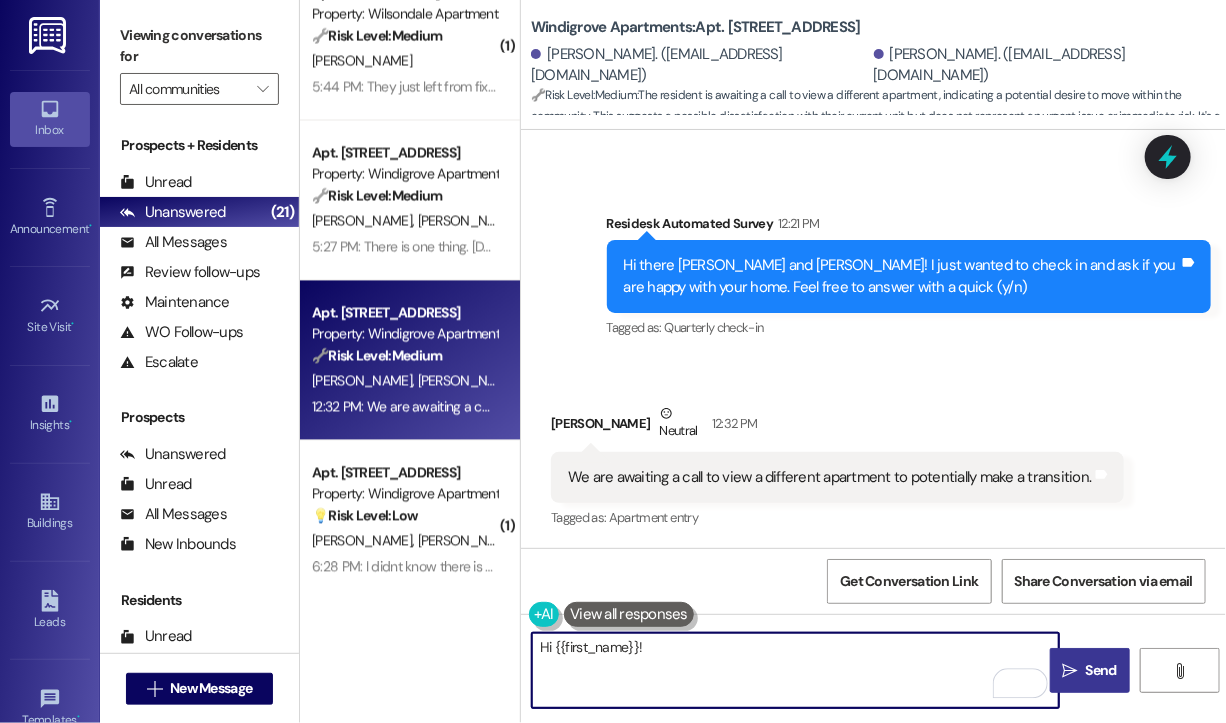paste on "Thanks for reaching out. Do you know who you spoke with about the apartment viewing, and when you were expecting the call? I’ll be happy to follow up and check on the status for you." 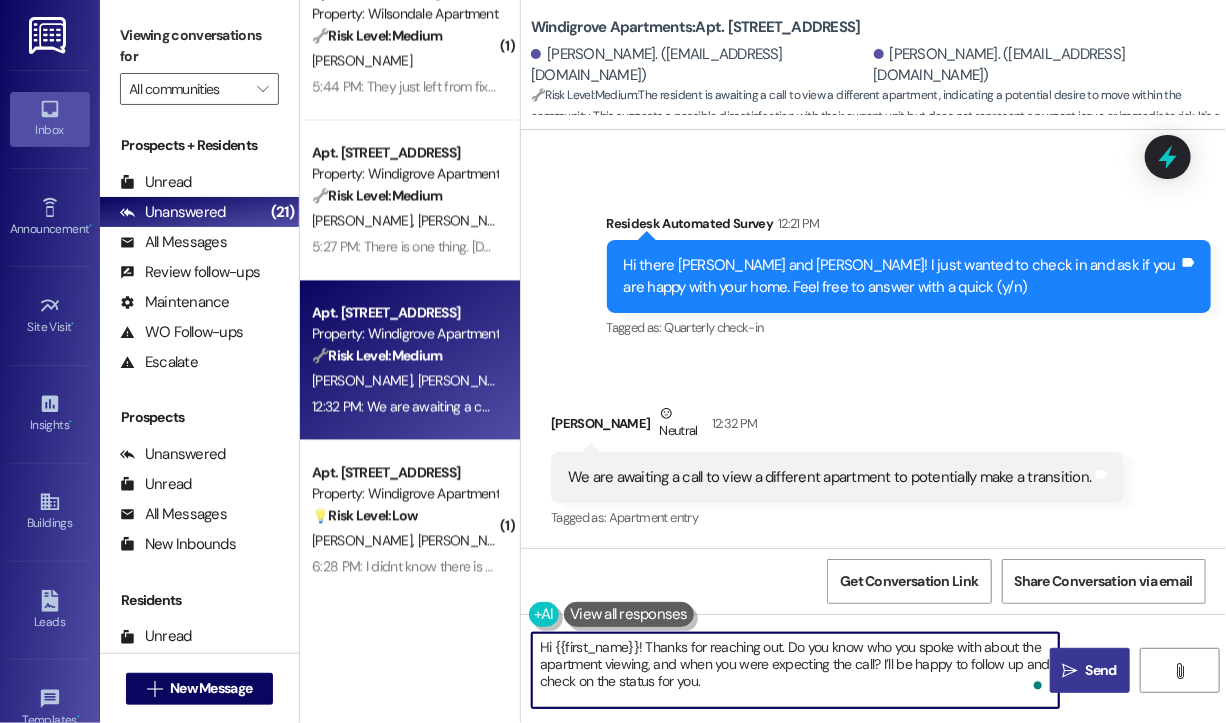 click on " Send" at bounding box center (1090, 670) 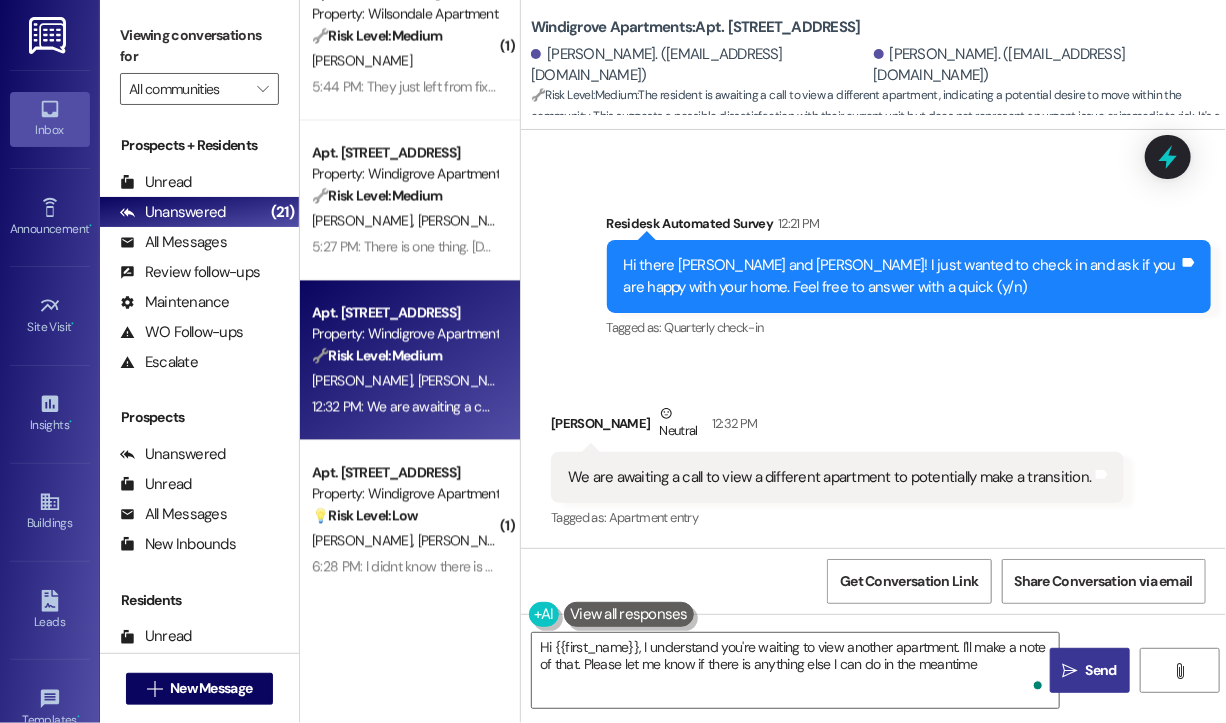 type on "Hi {{first_name}}, I understand you're waiting to view another apartment. I'll make a note of that. Please let me know if there is anything else I can do in the meantime!" 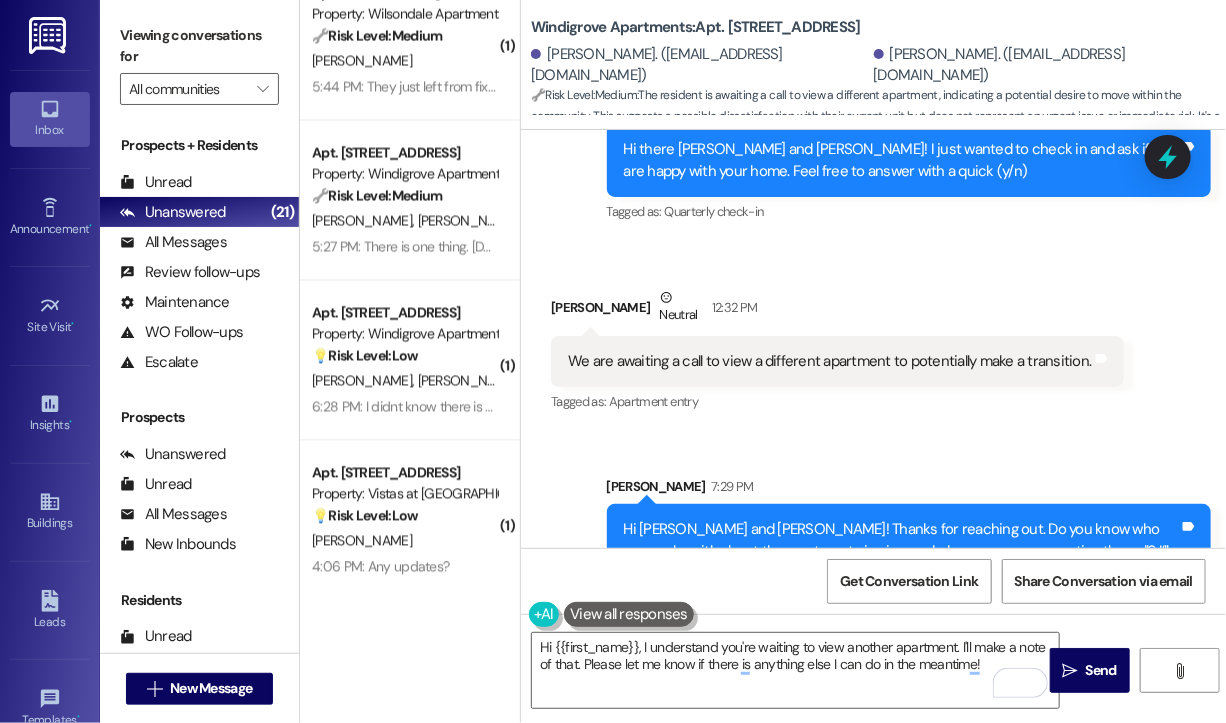 scroll, scrollTop: 1097, scrollLeft: 0, axis: vertical 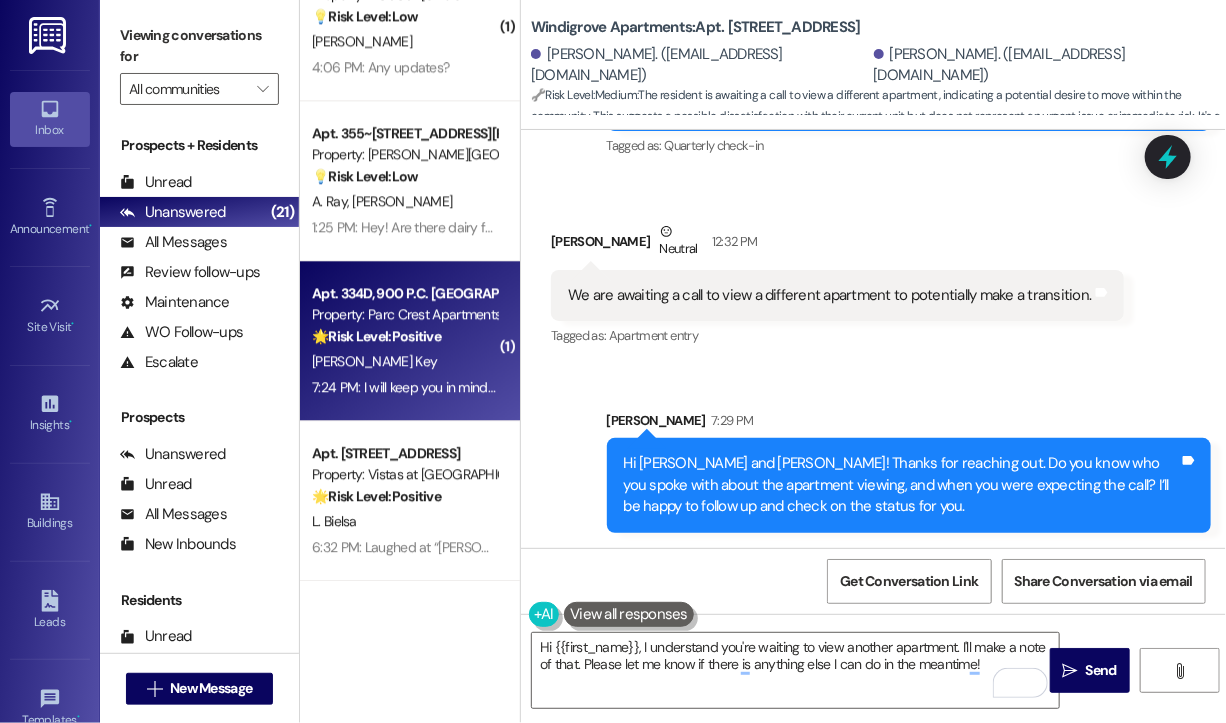 click on "[PERSON_NAME] Key" at bounding box center (404, 361) 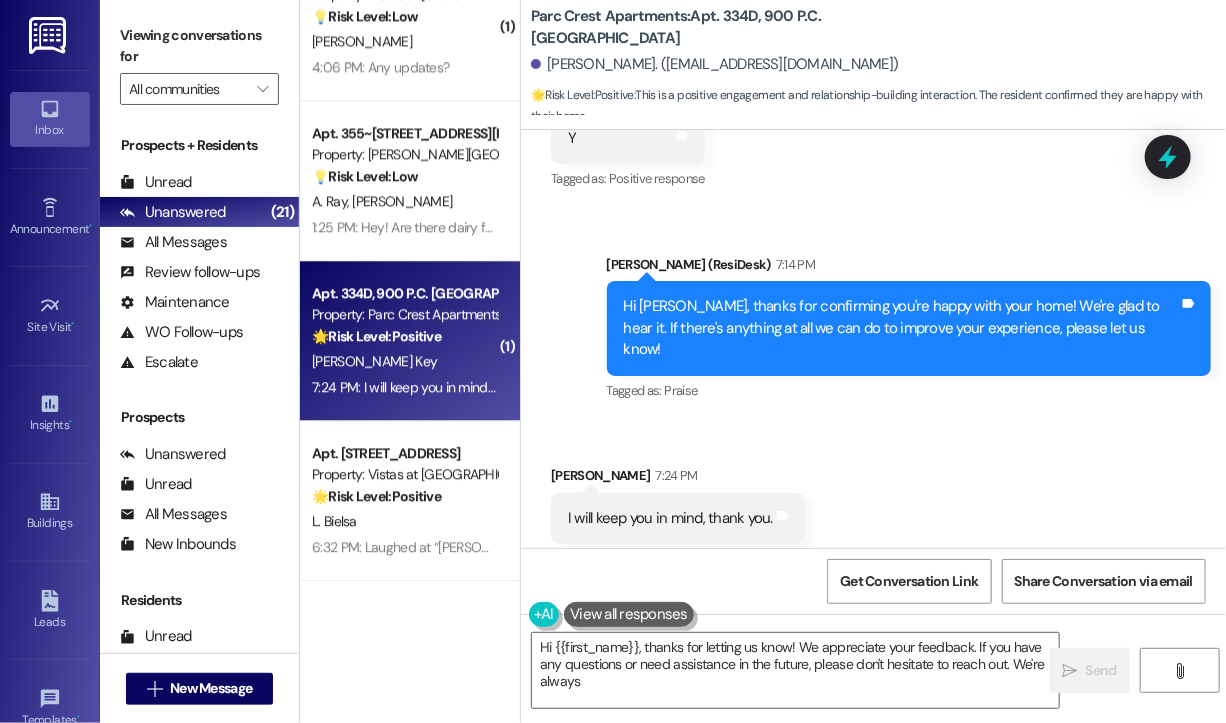 scroll, scrollTop: 893, scrollLeft: 0, axis: vertical 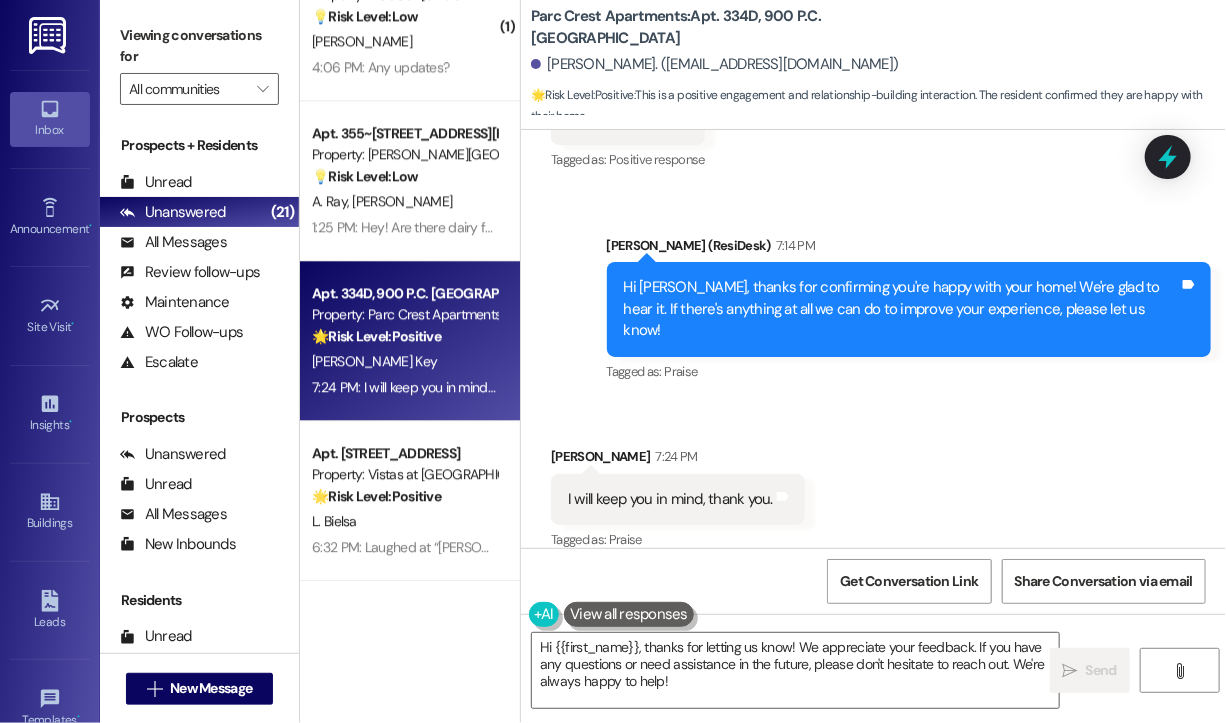 click on "Received via SMS [PERSON_NAME] 7:24 PM I will keep you in mind, thank you. Tags and notes Tagged as:   Praise Click to highlight conversations about Praise" at bounding box center (873, 485) 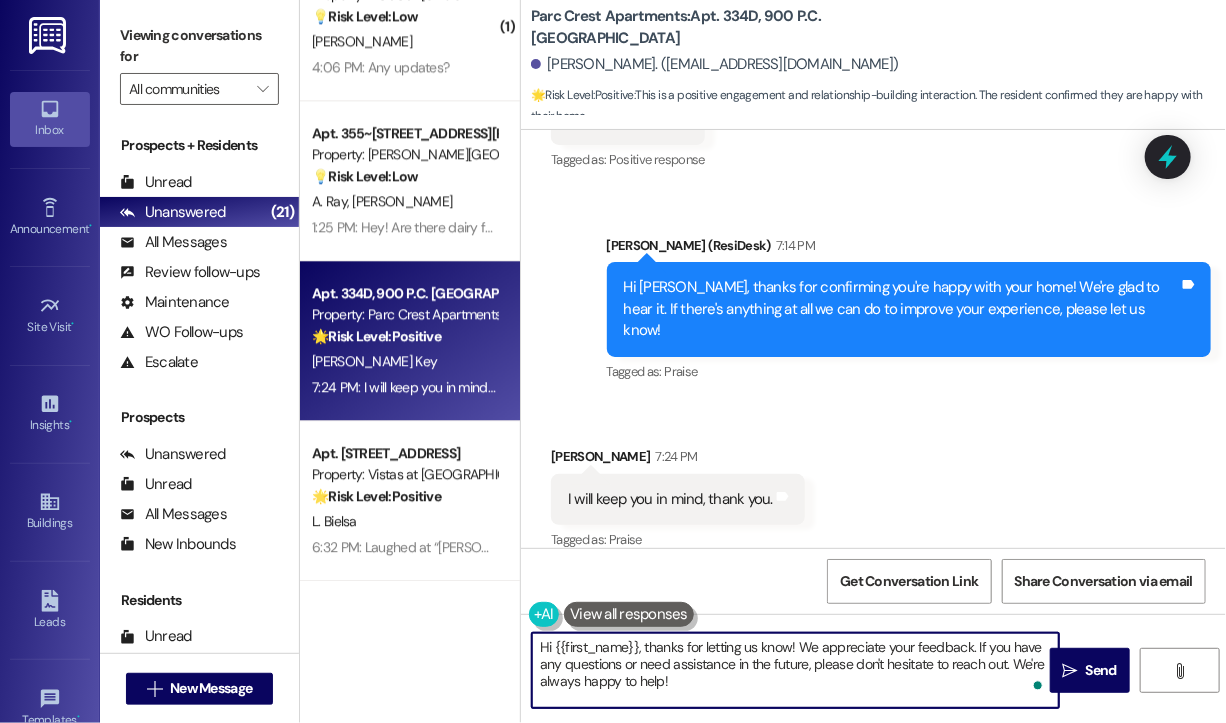 click on "Hi {{first_name}}, thanks for letting us know! We appreciate your feedback. If you have any questions or need assistance in the future, please don't hesitate to reach out. We're always happy to help!" at bounding box center (795, 670) 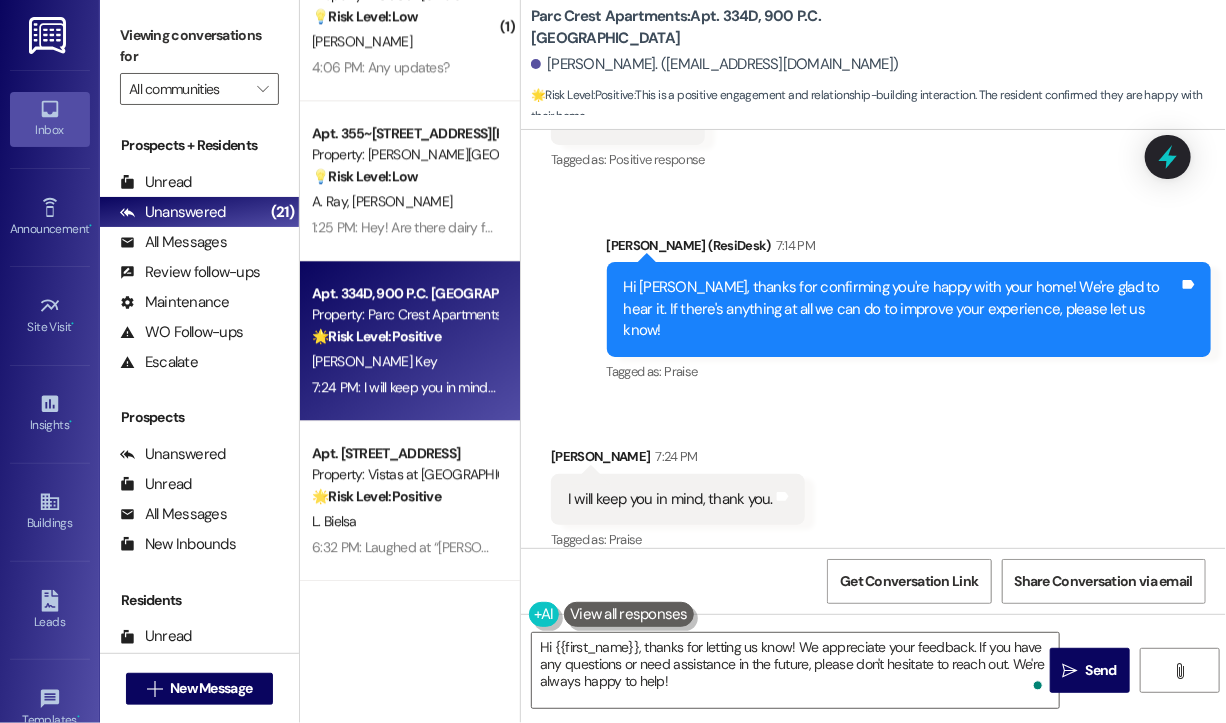 scroll, scrollTop: 894, scrollLeft: 0, axis: vertical 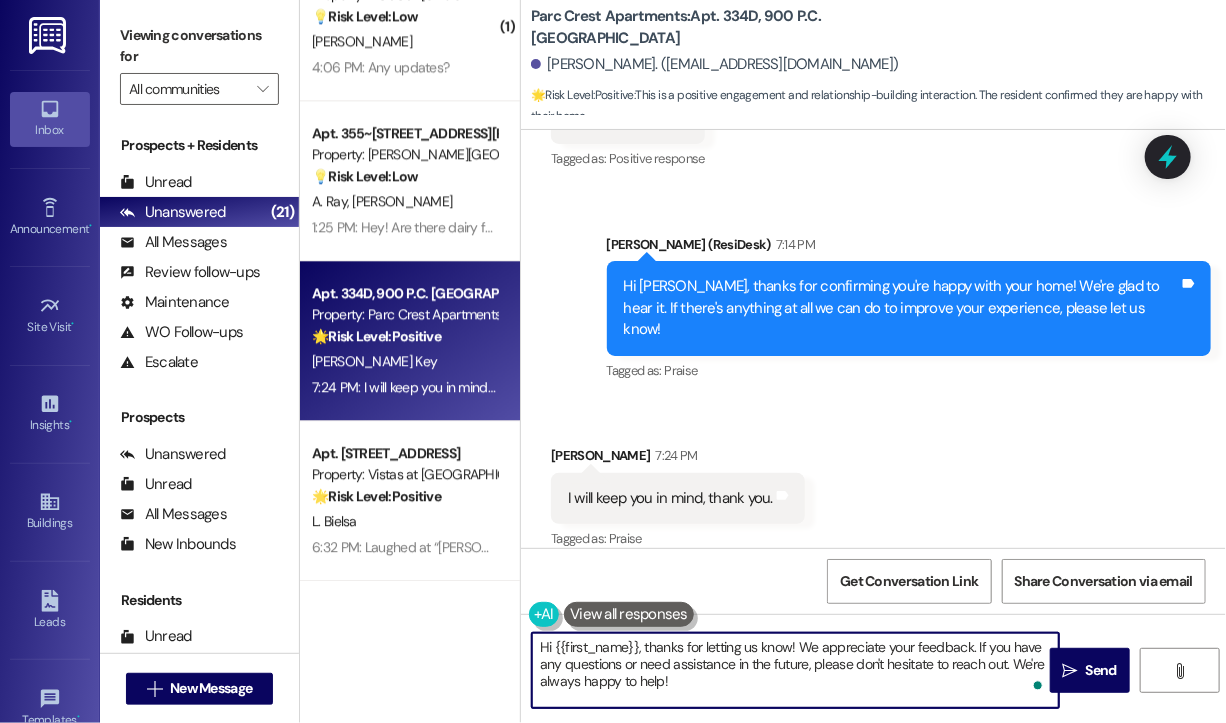 click on "Hi {{first_name}}, thanks for letting us know! We appreciate your feedback. If you have any questions or need assistance in the future, please don't hesitate to reach out. We're always happy to help!" at bounding box center [795, 670] 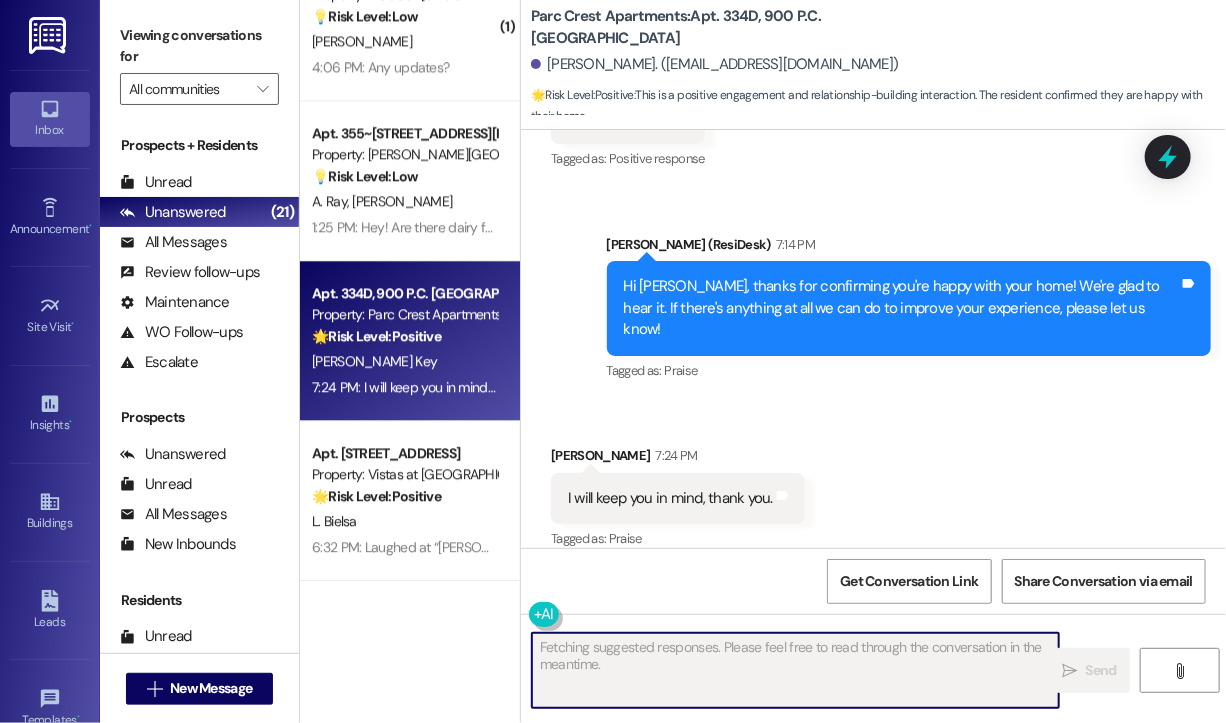 scroll, scrollTop: 893, scrollLeft: 0, axis: vertical 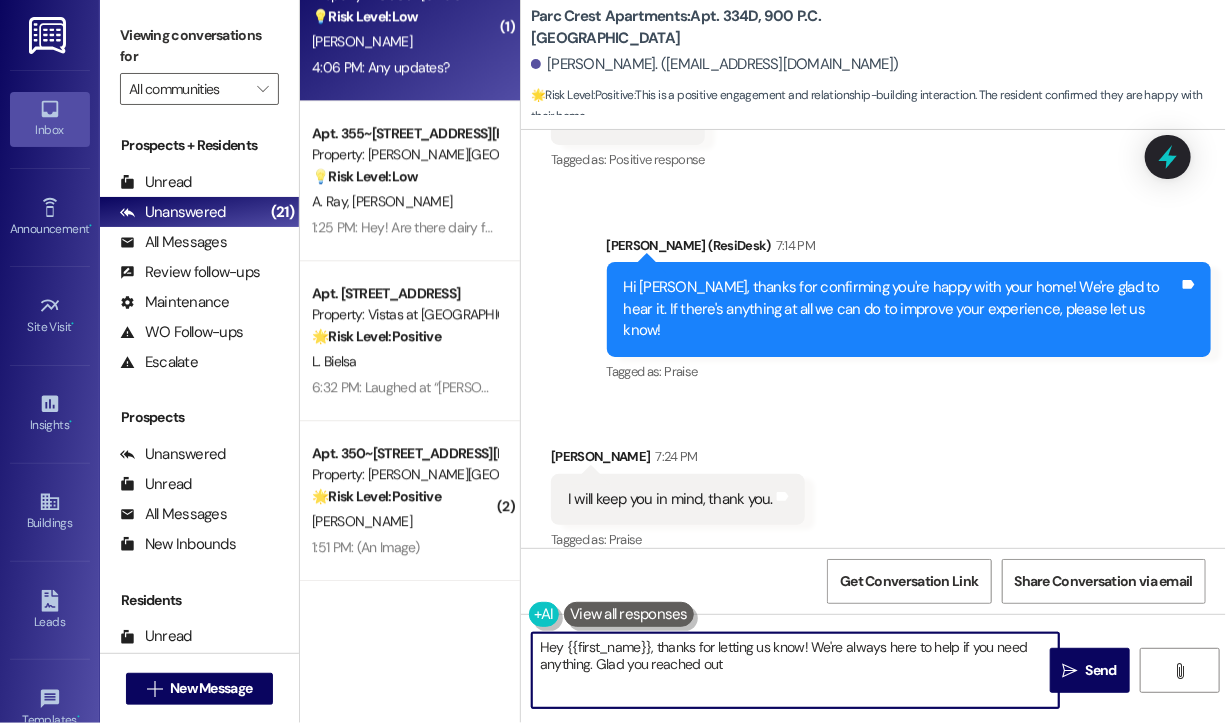 type on "Hey {{first_name}}, thanks for letting us know! We're always here to help if you need anything. Glad you reached out!" 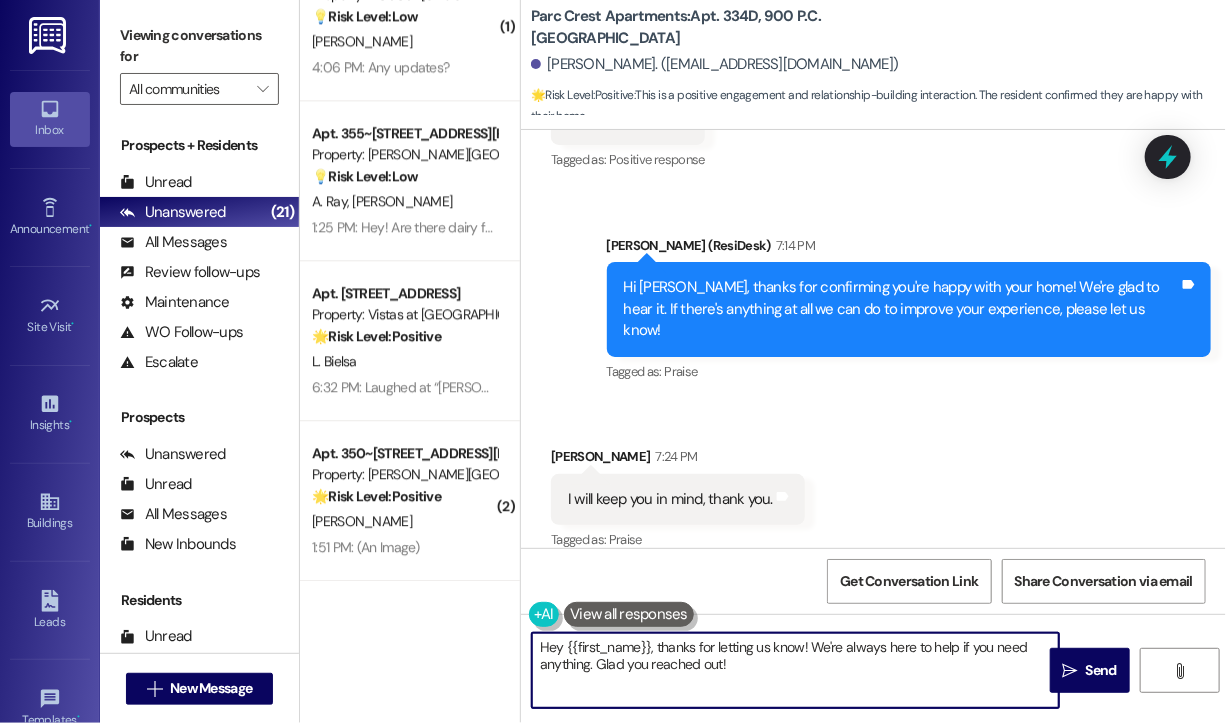 scroll, scrollTop: 1033, scrollLeft: 0, axis: vertical 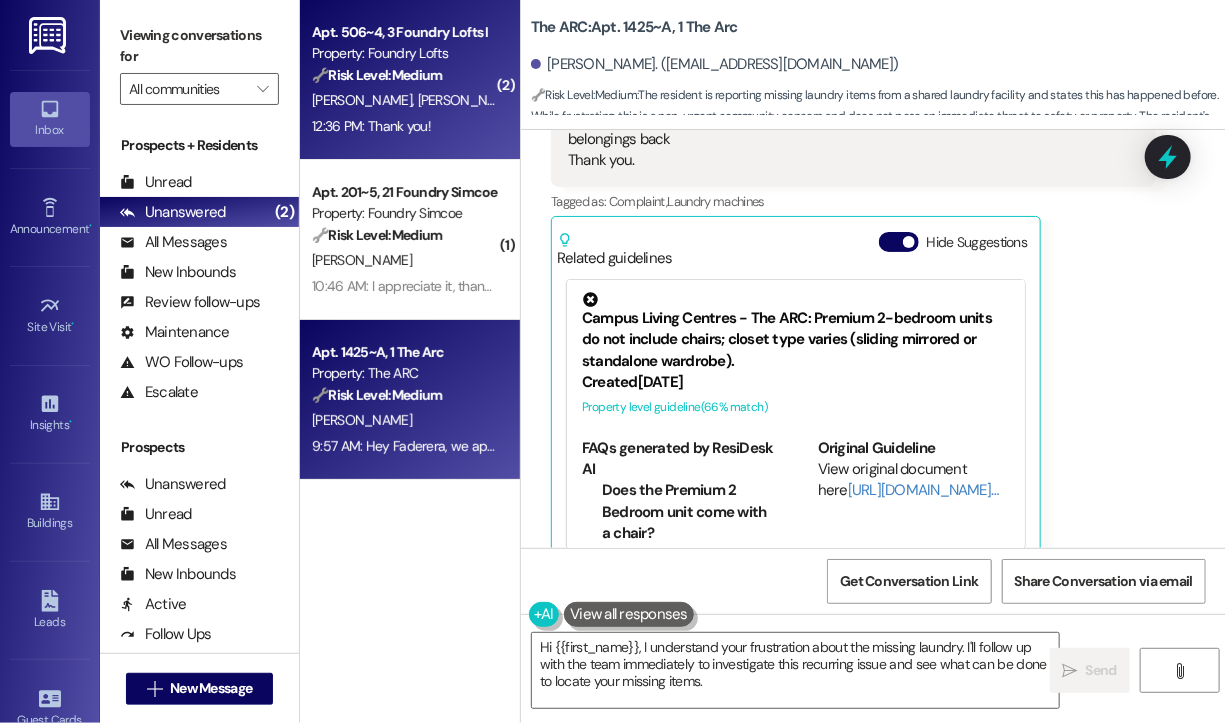 click on "12:36 PM: Thank you! 12:36 PM: Thank you!" at bounding box center [371, 126] 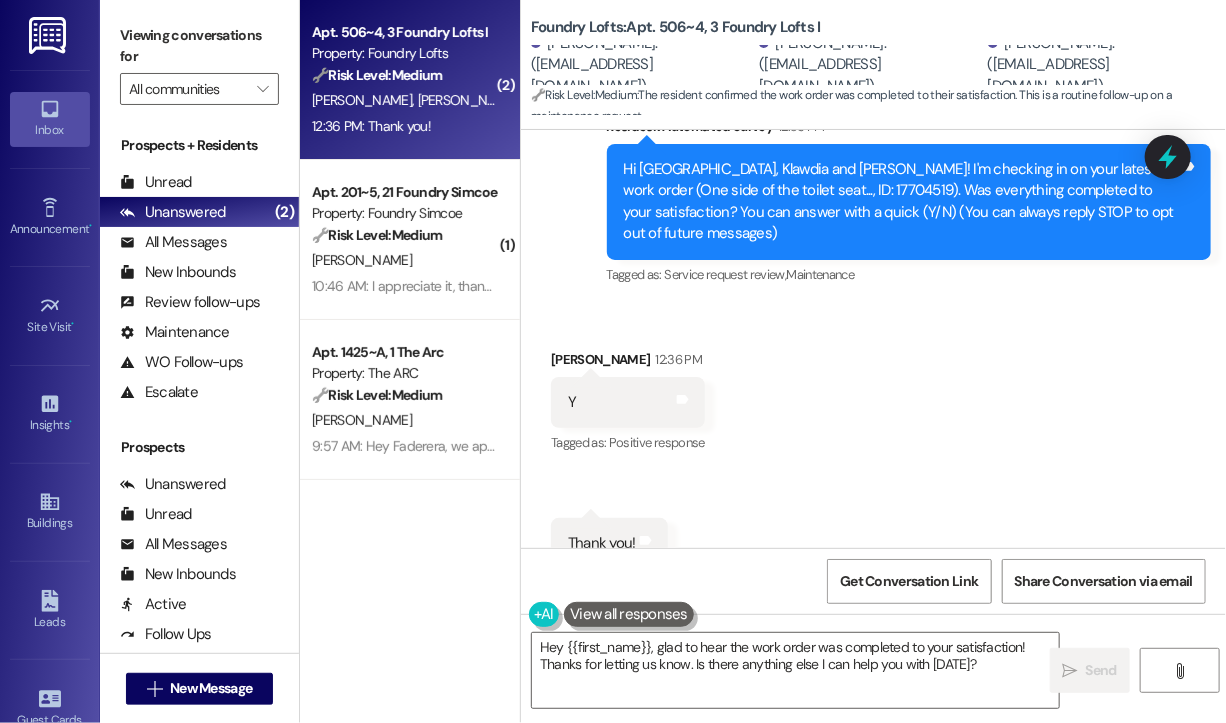 scroll, scrollTop: 464, scrollLeft: 0, axis: vertical 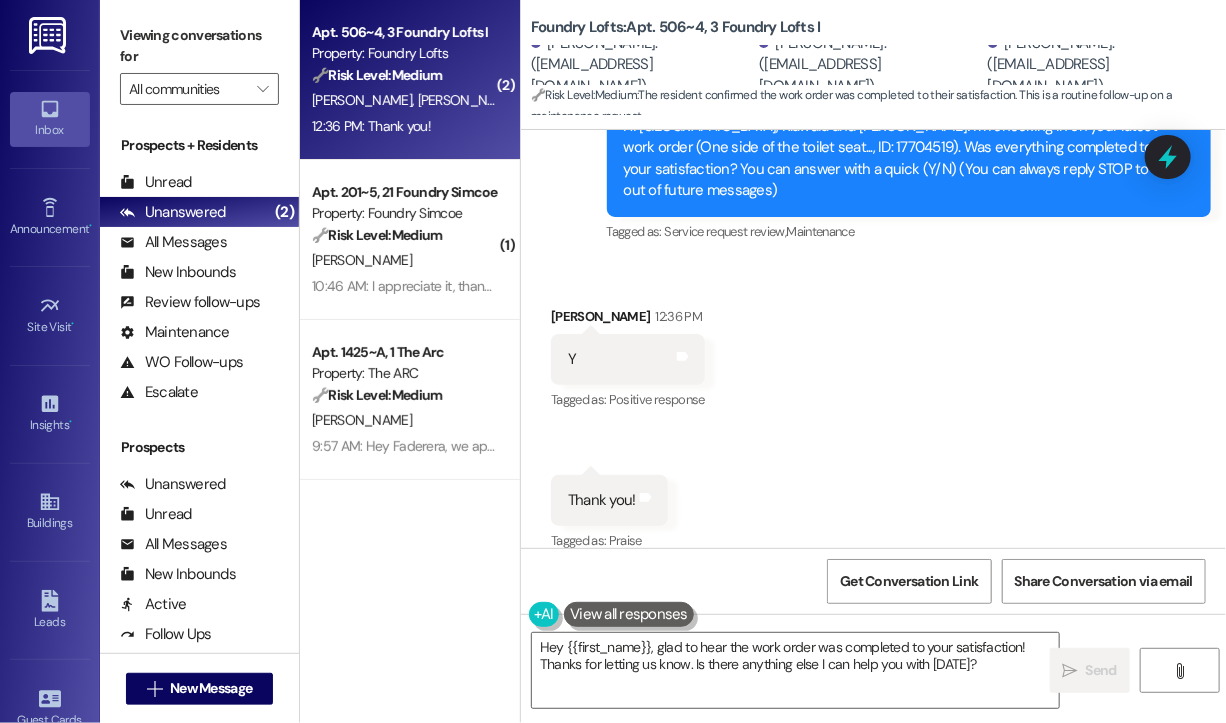 click on "Received via SMS Klawdia Saffouri 12:36 PM Y Tags and notes Tagged as:   Positive response Click to highlight conversations about Positive response Received via SMS 12:36 PM Klawdia Saffouri 12:36 PM Thank you! Tags and notes Tagged as:   Praise Click to highlight conversations about Praise" at bounding box center [873, 416] 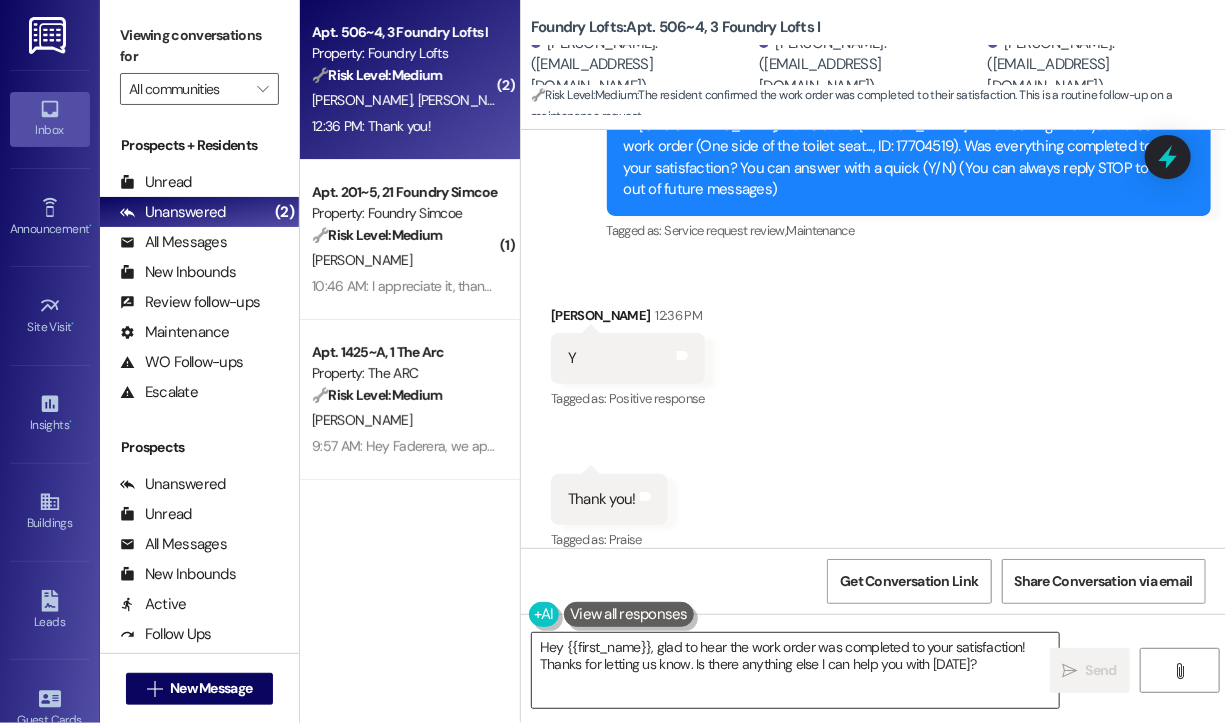 click on "Hey {{first_name}}, glad to hear the work order was completed to your satisfaction! Thanks for letting us know. Is there anything else I can help you with today?" at bounding box center (795, 670) 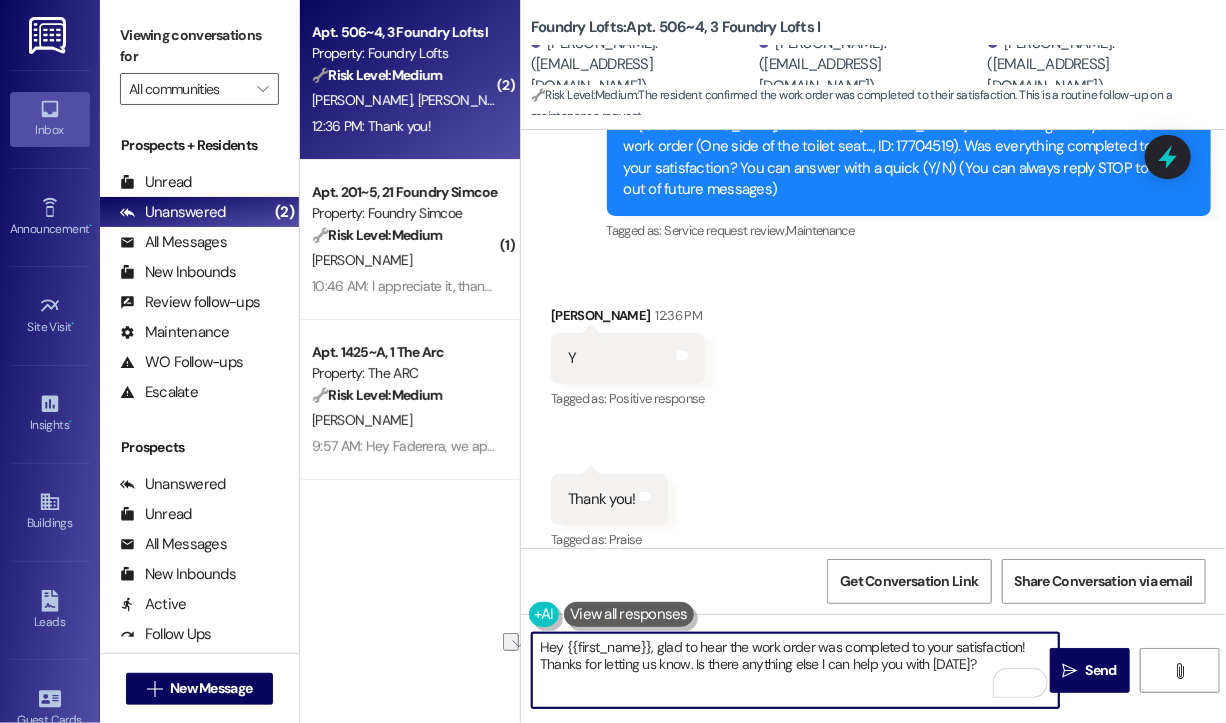 drag, startPoint x: 973, startPoint y: 659, endPoint x: 692, endPoint y: 665, distance: 281.06406 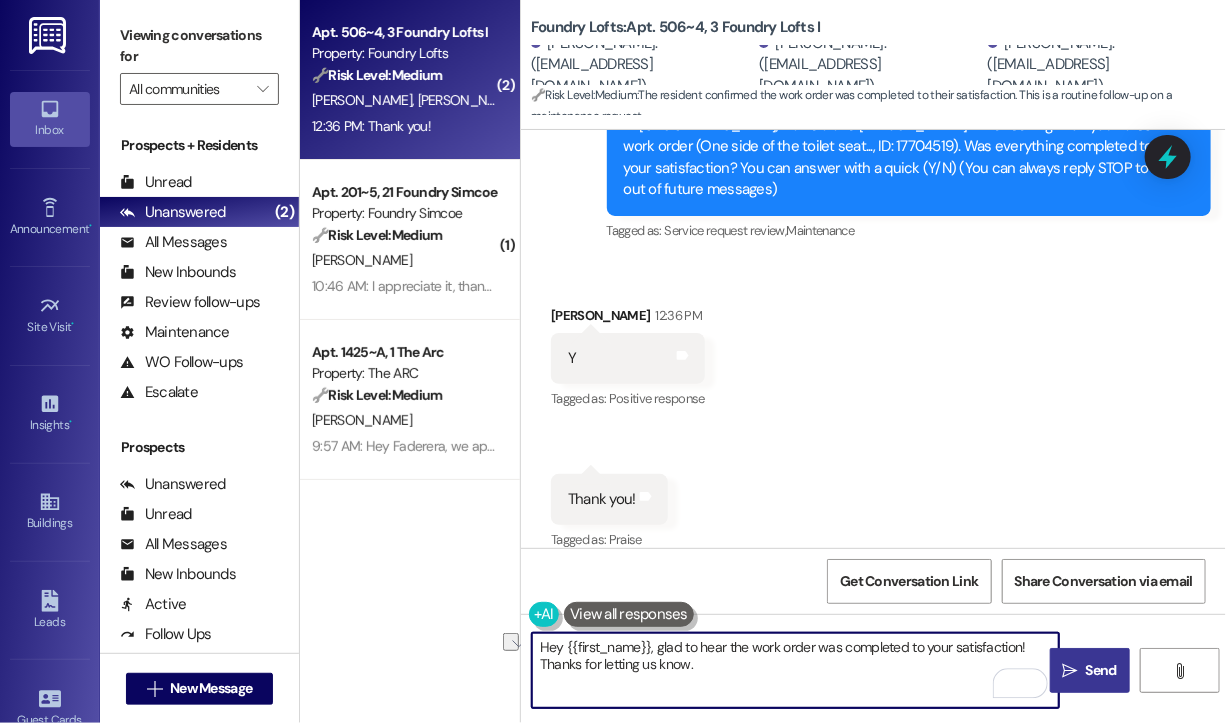 type on "Hey {{first_name}}, glad to hear the work order was completed to your satisfaction! Thanks for letting us know." 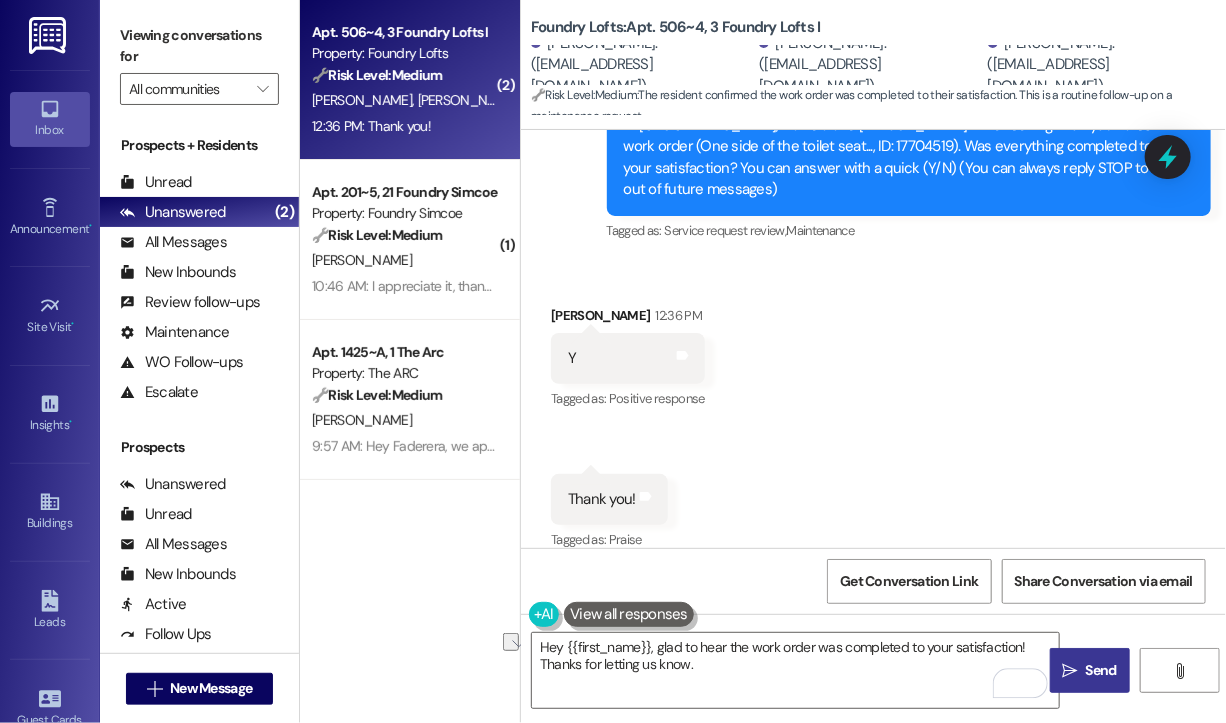 click on "Send" at bounding box center (1101, 670) 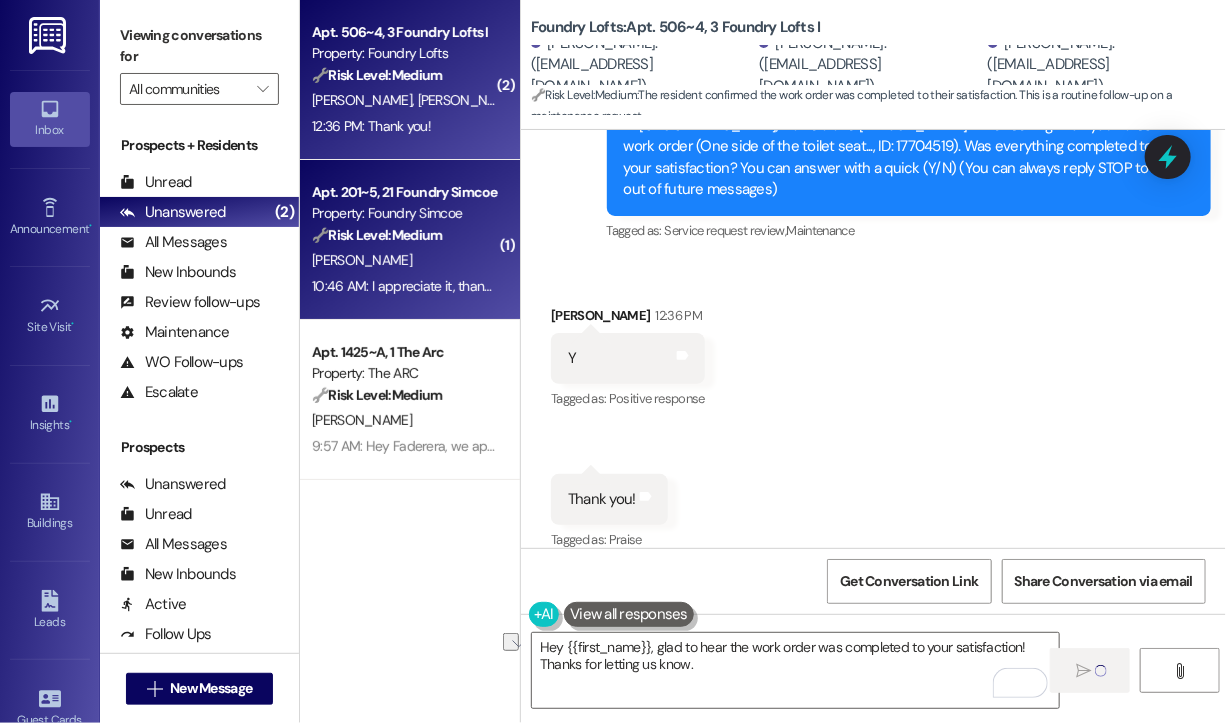 click on "Apt. 201~5, 21 Foundry Simcoe Property: Foundry Simcoe 🔧  Risk Level:  Medium The resident is reporting a noise complaint. While the resident finds it 'highly disturbing,' it does not indicate an immediate threat, lease violation, or policy failure. The site has acknowledged the complaint and will follow up. P. Kearney 10:46 AM: I appreciate it, thanks so much.
10:46 AM: I appreciate it, thanks so much." at bounding box center (410, 240) 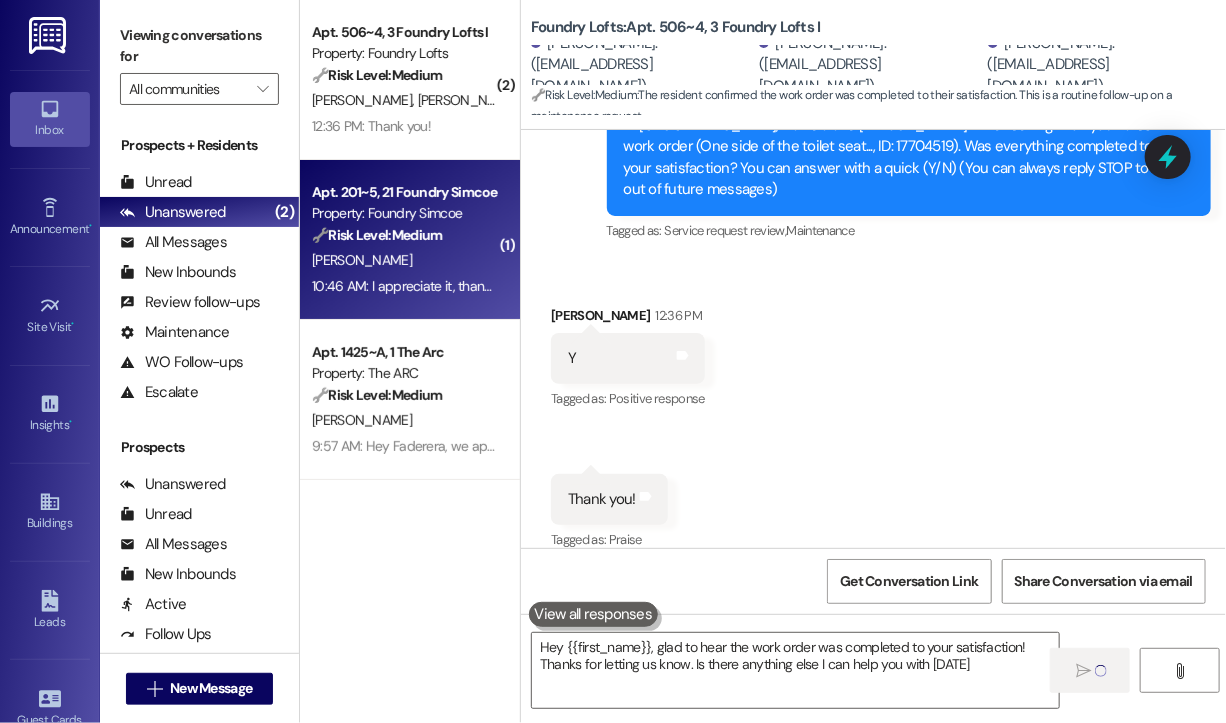 type on "Hey {{first_name}}, glad to hear the work order was completed to your satisfaction! Thanks for letting us know. Is there anything else I can help you with today?" 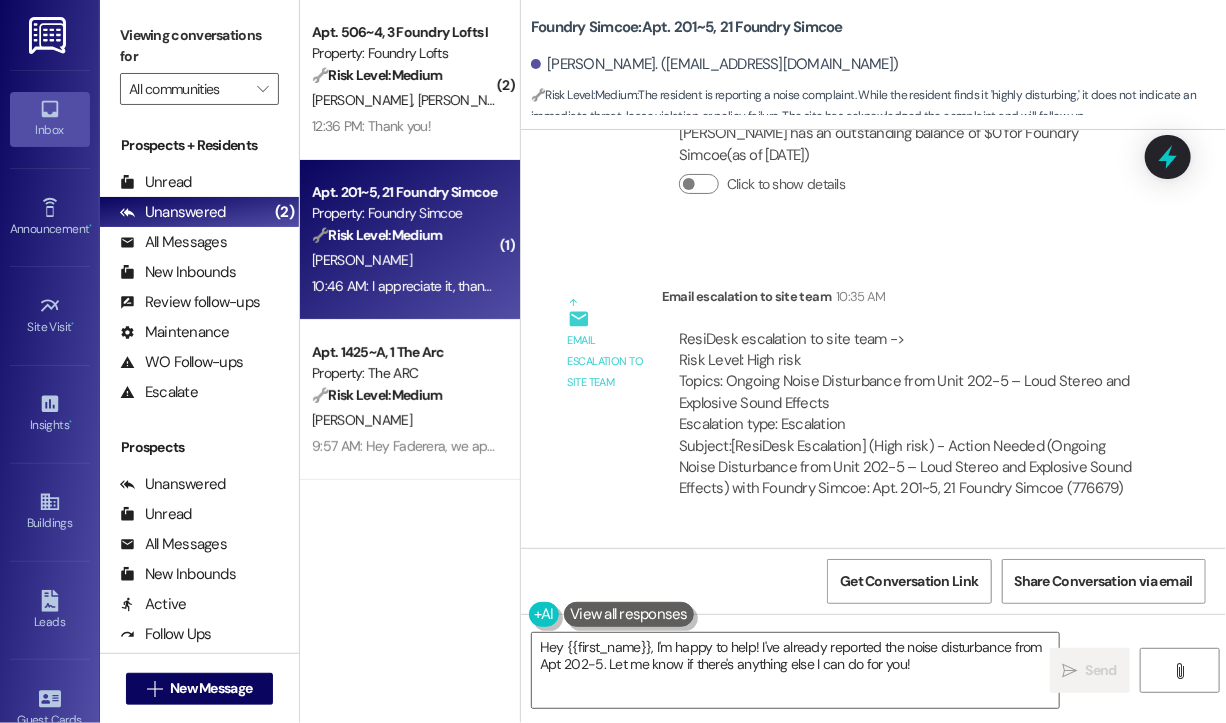 scroll, scrollTop: 42290, scrollLeft: 0, axis: vertical 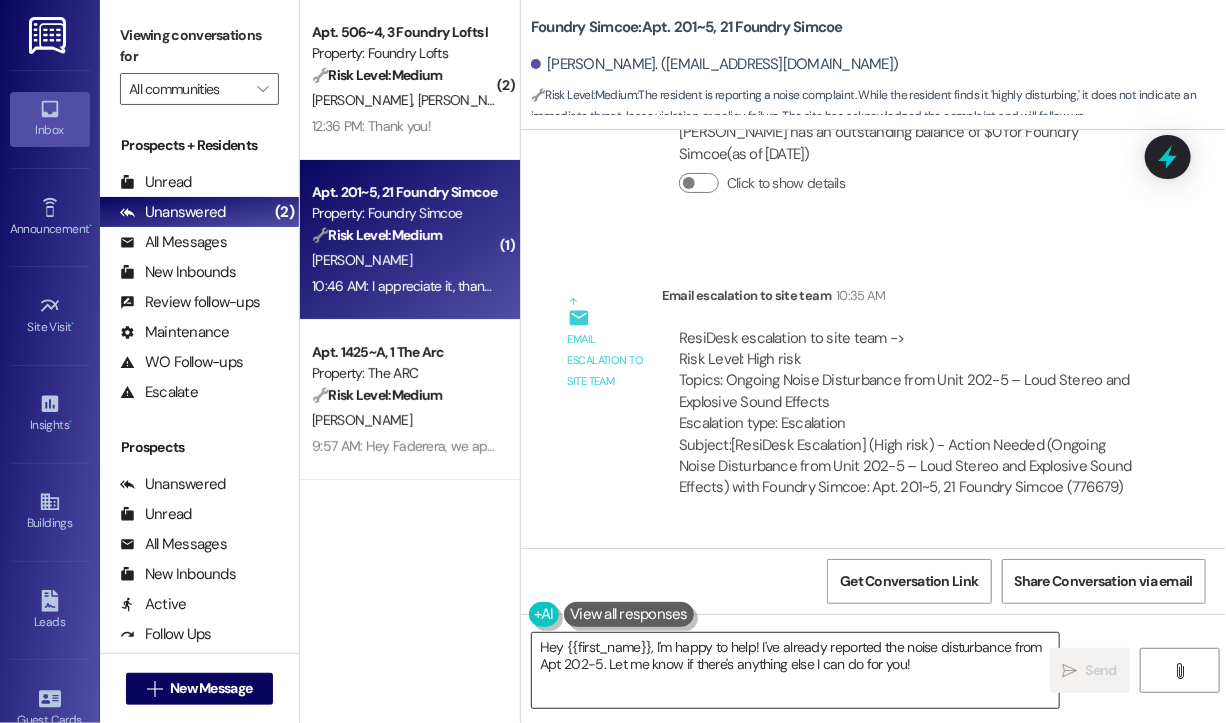 click on "Hey {{first_name}}, I'm happy to help! I've already reported the noise disturbance from Apt 202-5. Let me know if there's anything else I can do for you!" at bounding box center [795, 670] 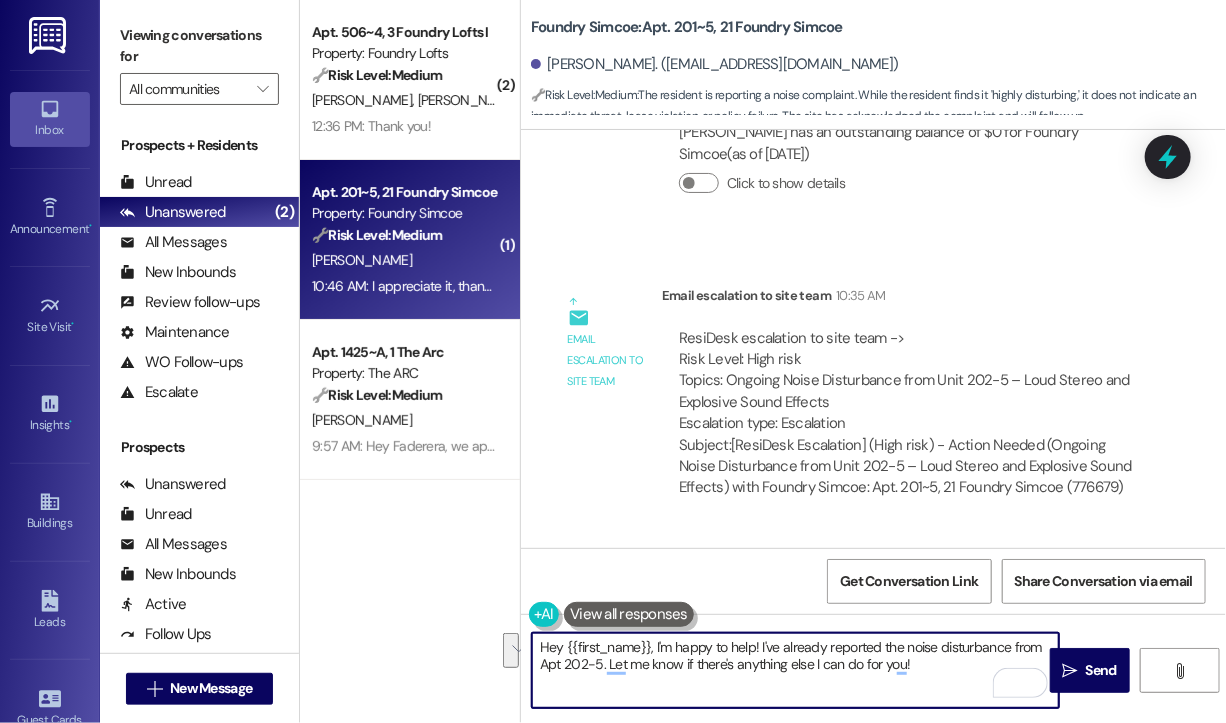 drag, startPoint x: 937, startPoint y: 670, endPoint x: 520, endPoint y: 633, distance: 418.63828 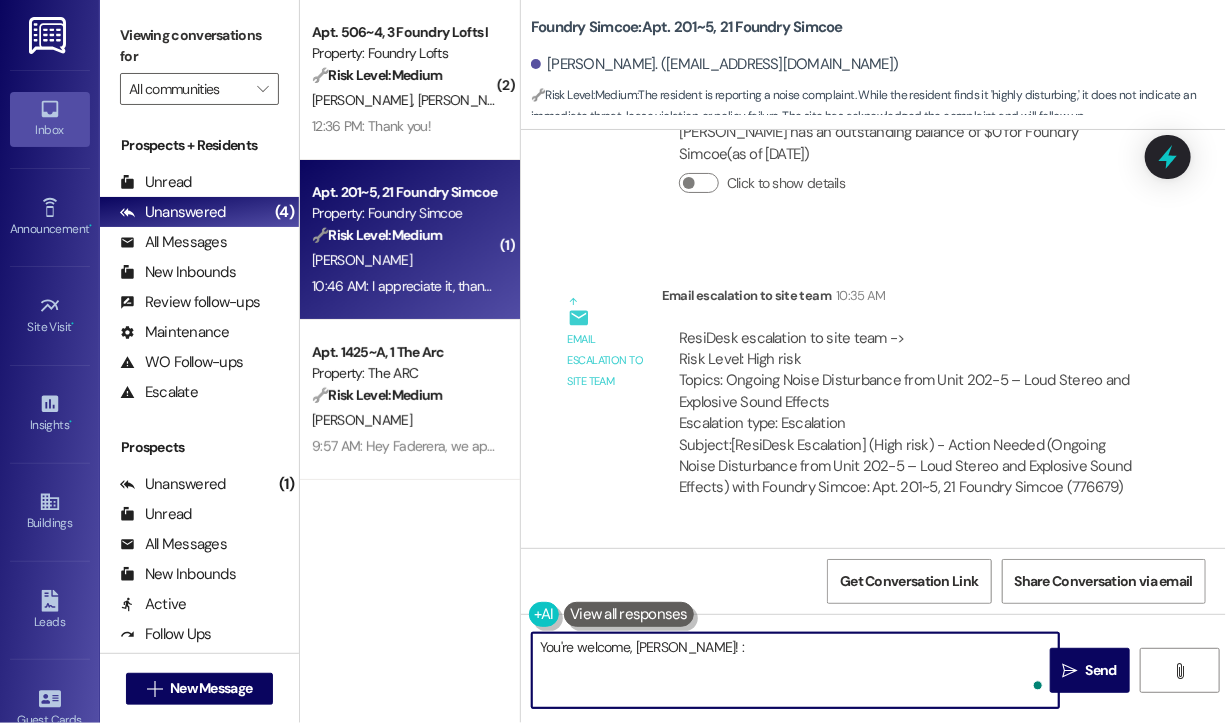 type on "You're welcome, Patrick! :)" 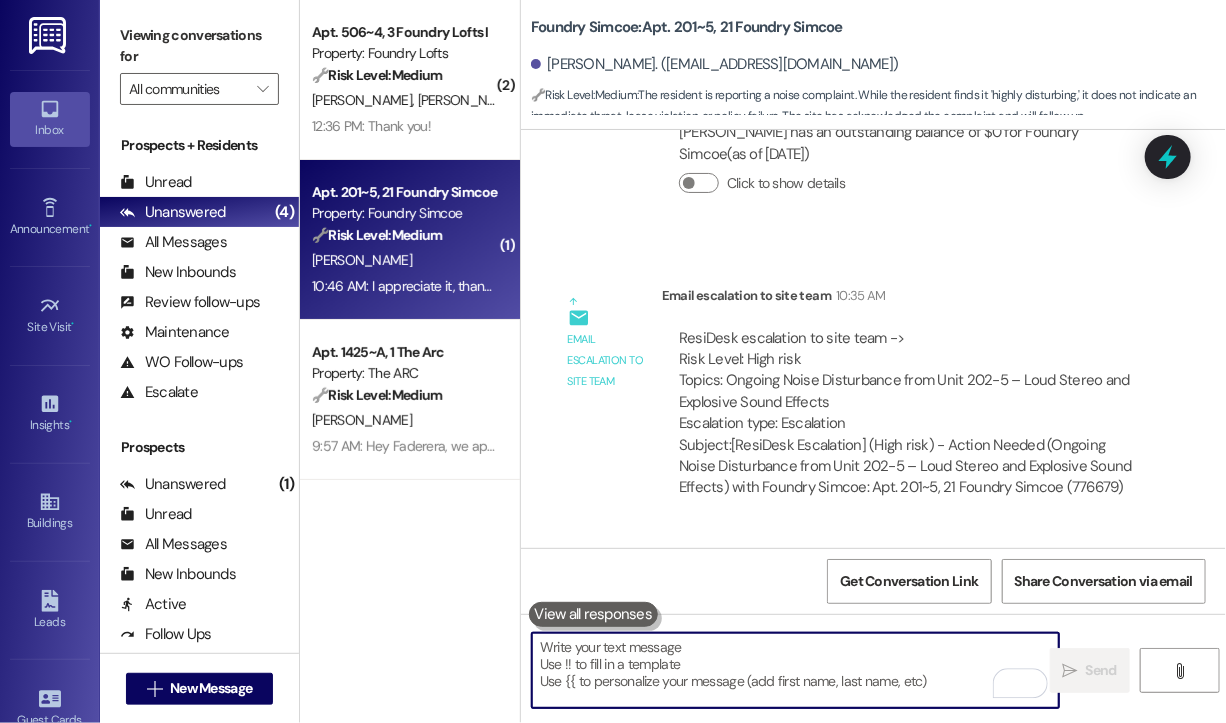 scroll, scrollTop: 42289, scrollLeft: 0, axis: vertical 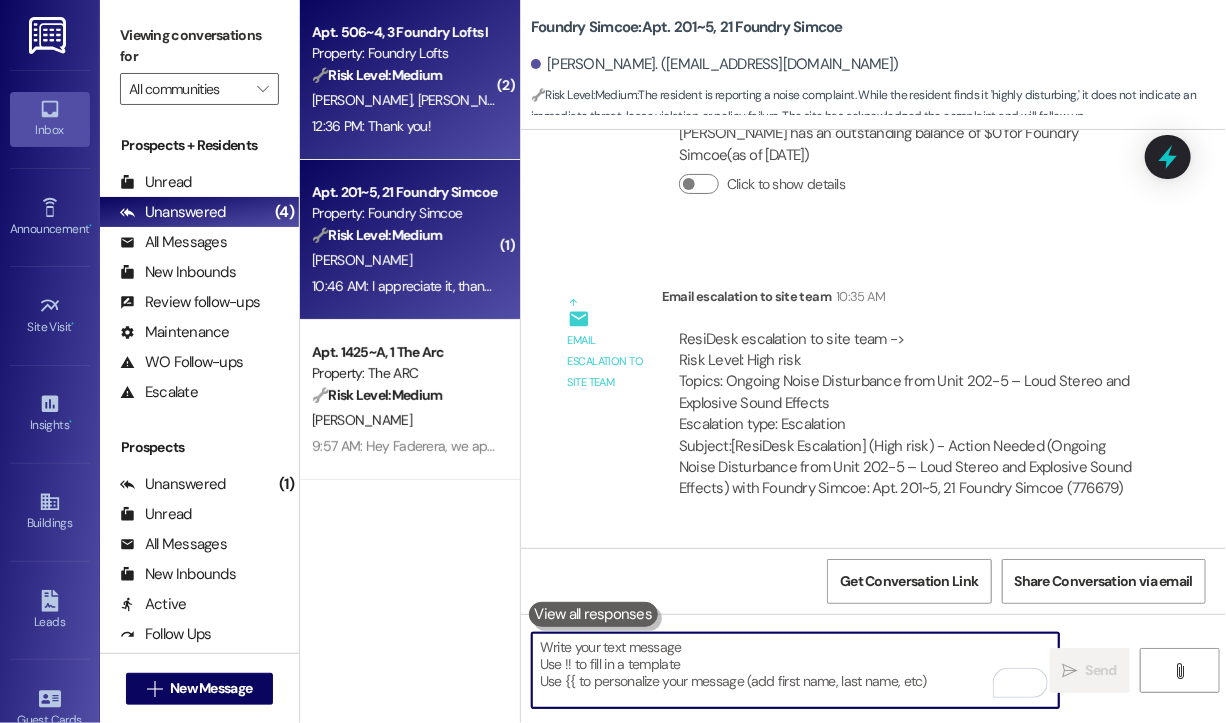 type 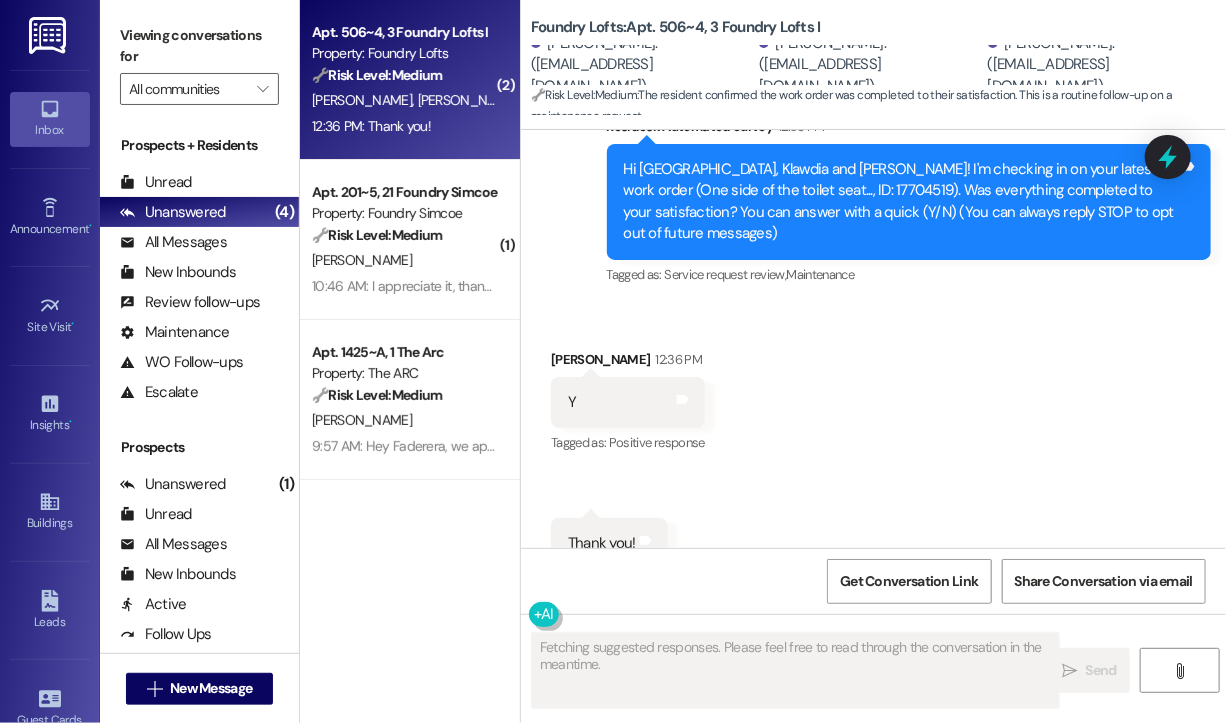 scroll, scrollTop: 464, scrollLeft: 0, axis: vertical 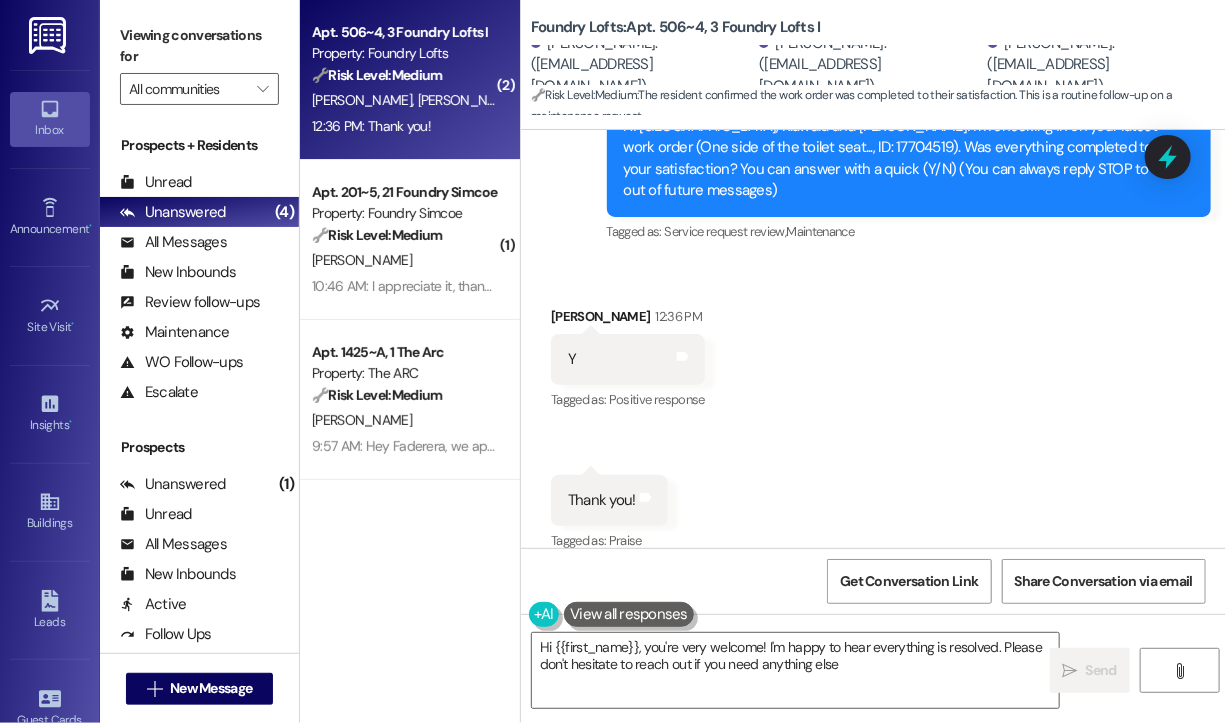 type on "Hi {{first_name}}, you're very welcome! I'm happy to hear everything is resolved. Please don't hesitate to reach out if you need anything else!" 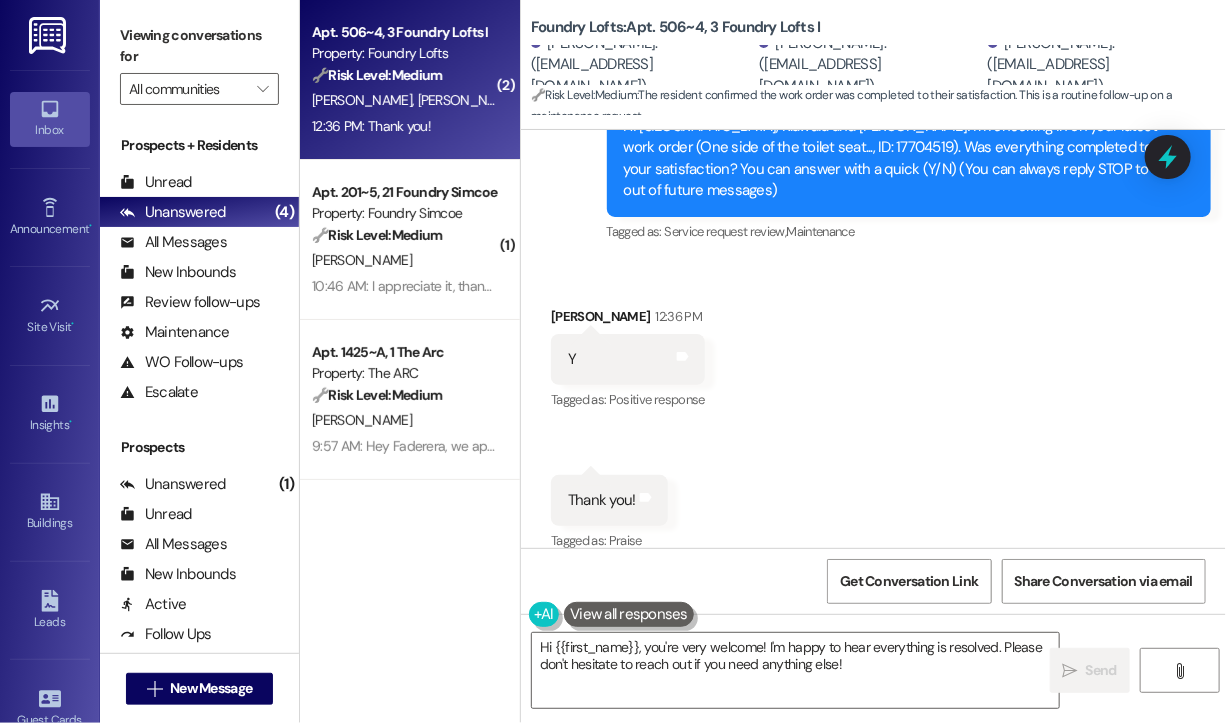 scroll, scrollTop: 656, scrollLeft: 0, axis: vertical 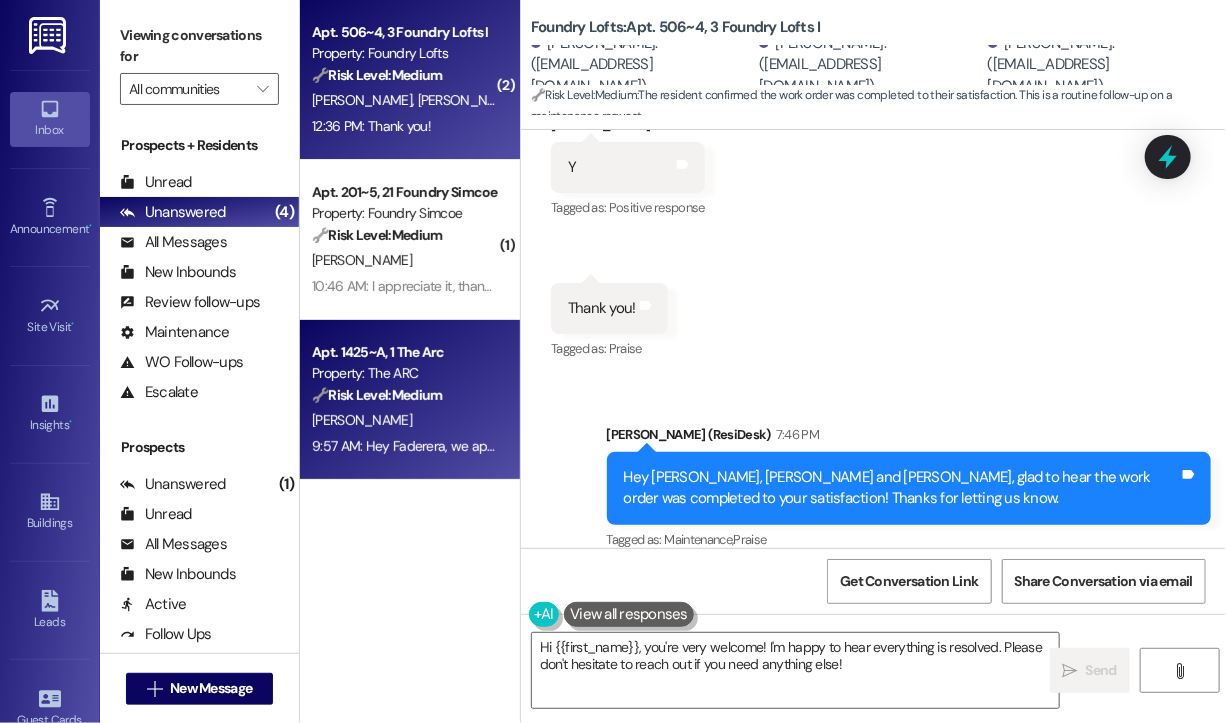 click on "F. Kassim-Bashua" at bounding box center [404, 420] 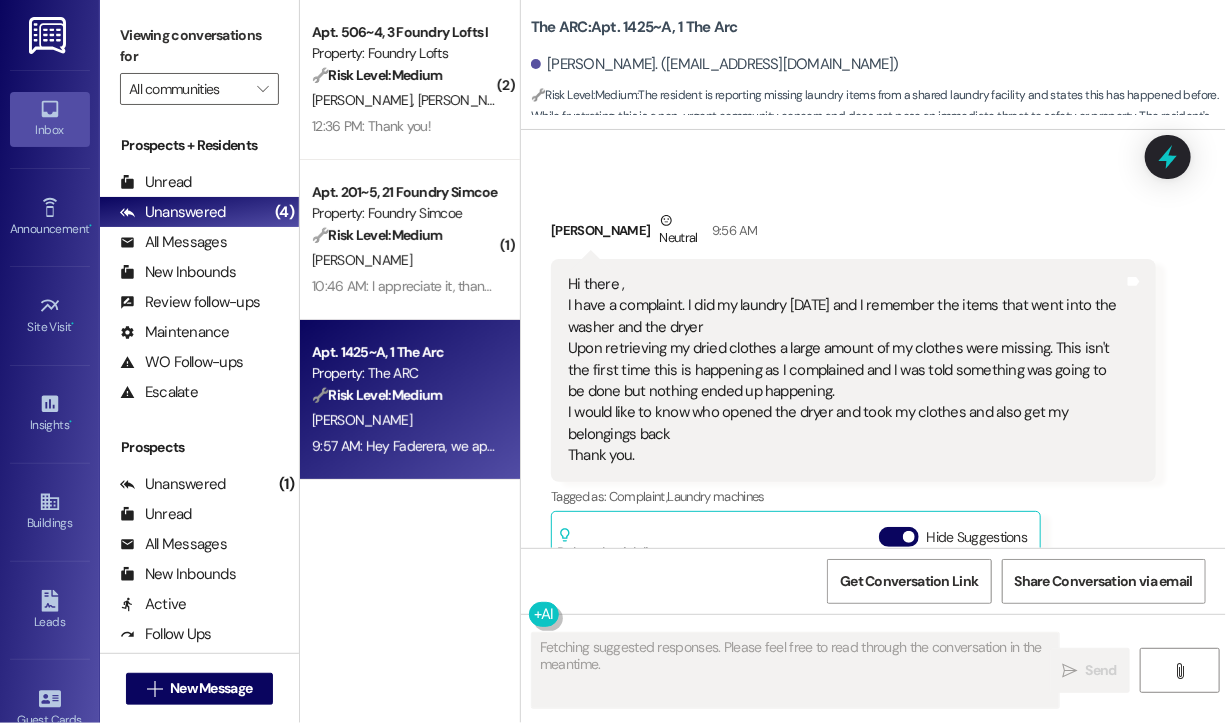 scroll, scrollTop: 10018, scrollLeft: 0, axis: vertical 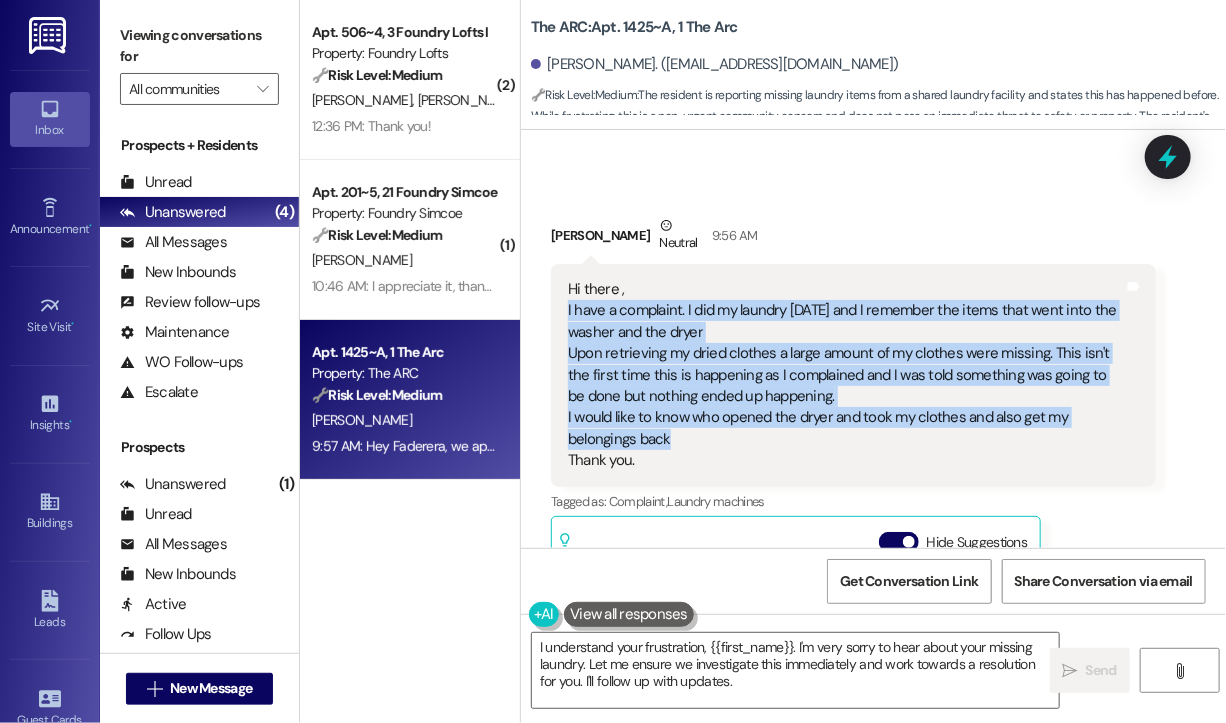 drag, startPoint x: 732, startPoint y: 418, endPoint x: 565, endPoint y: 293, distance: 208.6001 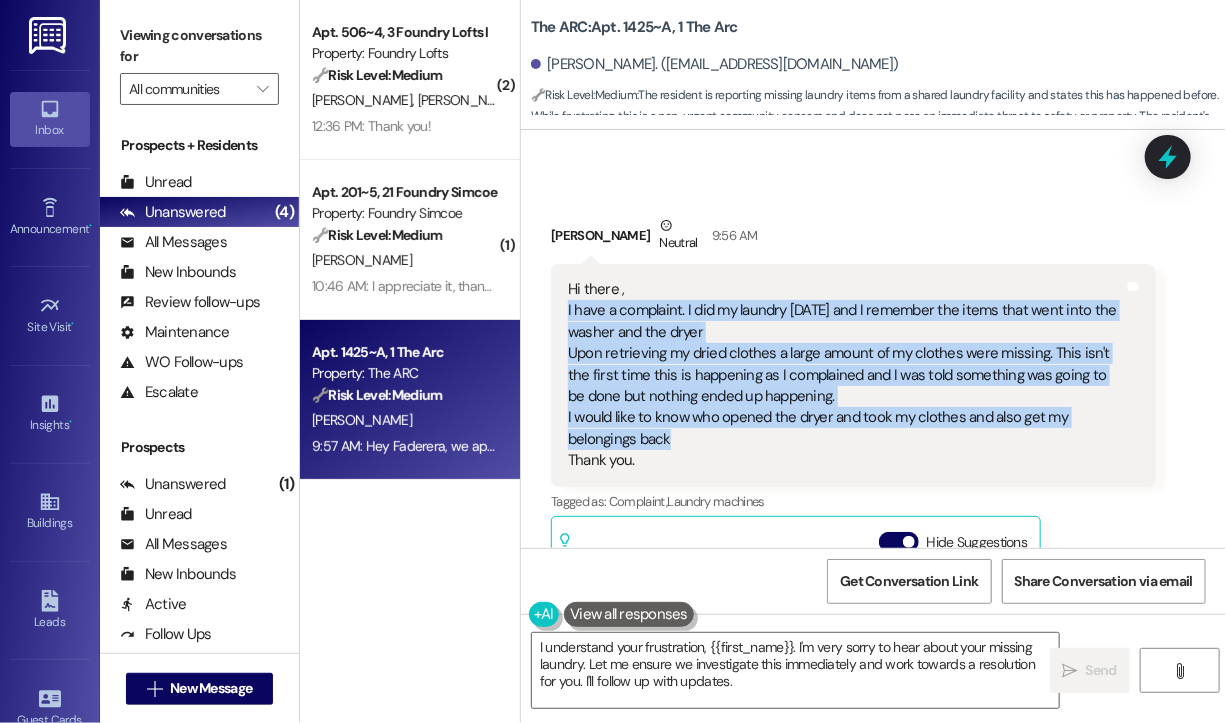 copy on "I have a complaint. I did my laundry yesterday and I remember the items that went into the washer and the dryer
Upon retrieving my dried clothes a large amount of my clothes were missing. This isn't the first time this is happening as I complained and I was told something was going to be done but nothing ended up happening.
I would like to know who opened the dryer and took my clothes and also get my belongings back" 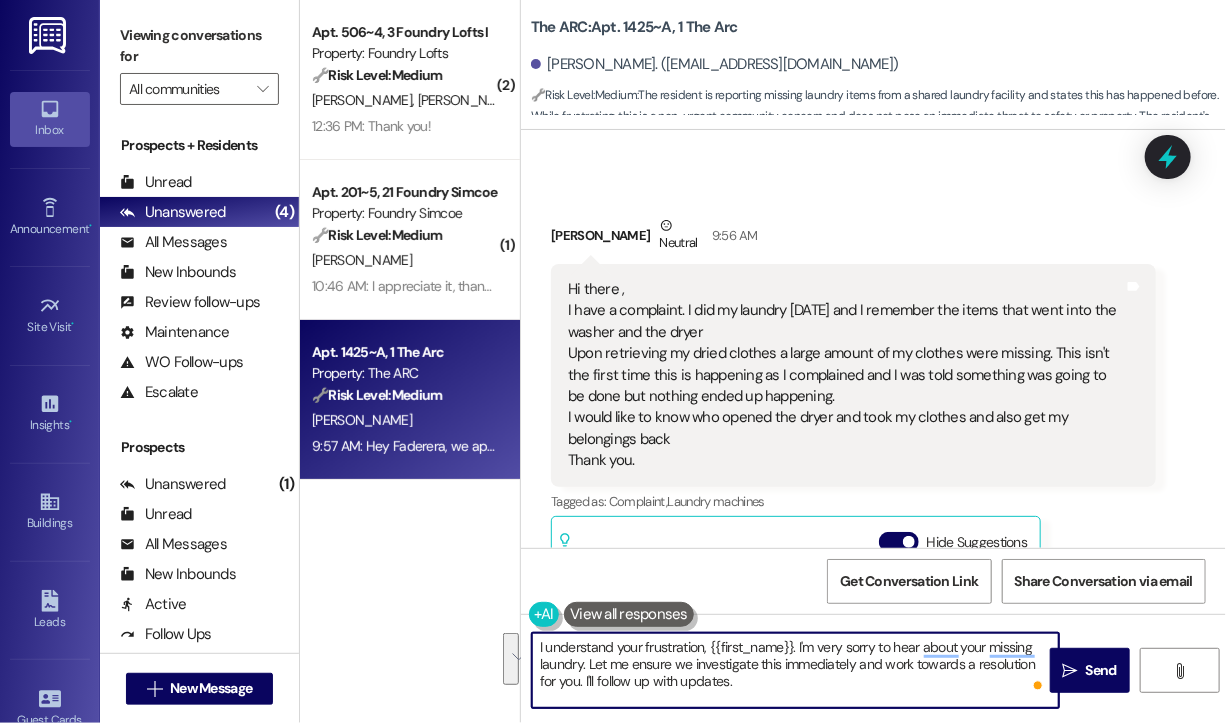 drag, startPoint x: 768, startPoint y: 693, endPoint x: 796, endPoint y: 642, distance: 58.18075 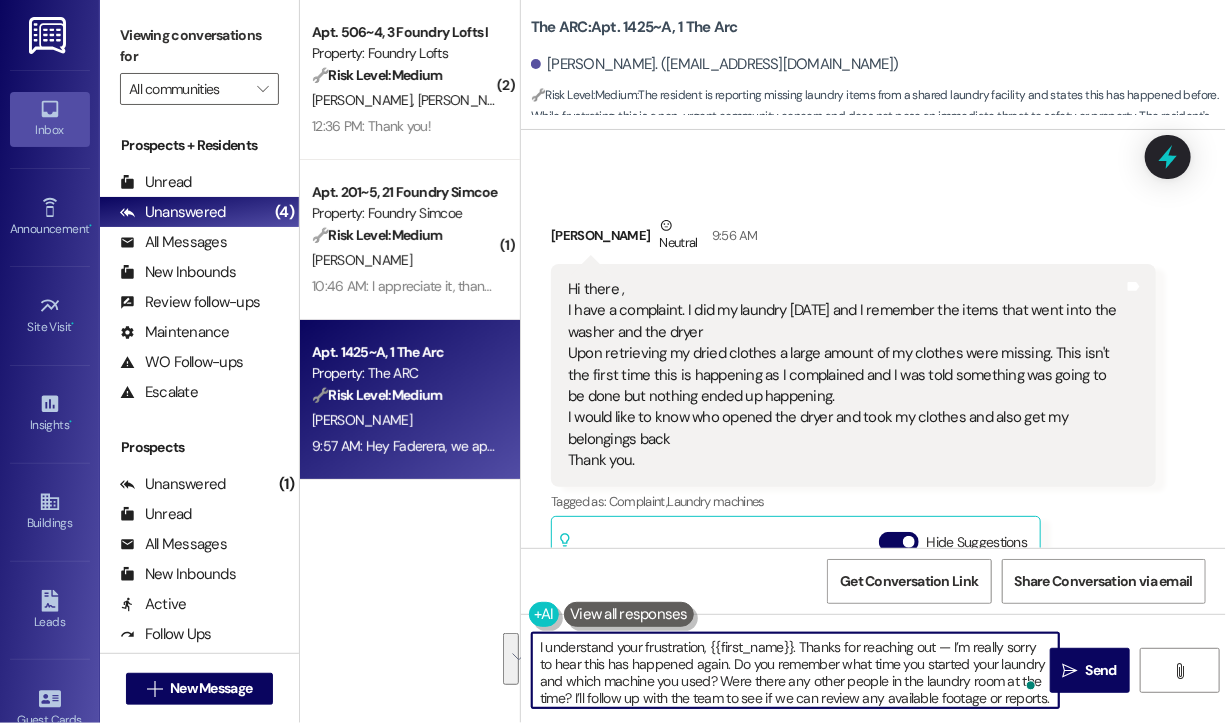 scroll, scrollTop: 16, scrollLeft: 0, axis: vertical 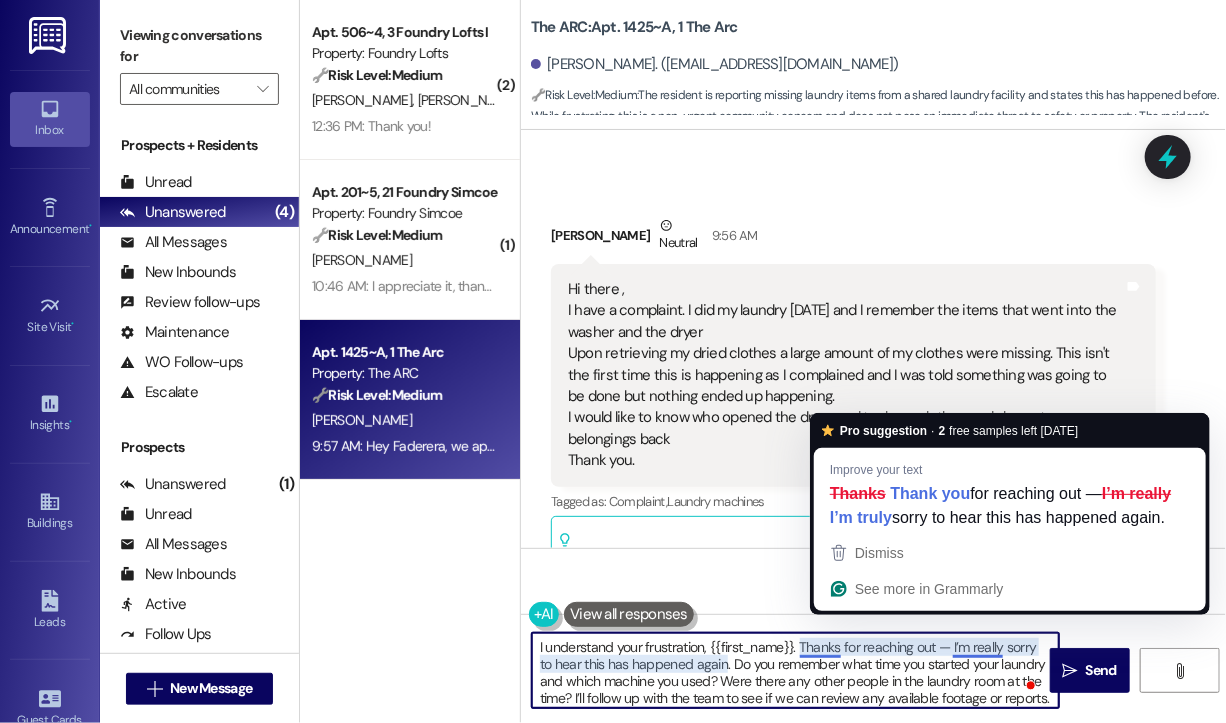 click on "I understand your frustration, {{first_name}}. Thanks for reaching out — I’m really sorry to hear this has happened again. Do you remember what time you started your laundry and which machine you used? Were there any other people in the laundry room at the time? I’ll follow up with the team to see if we can review any available footage or reports." at bounding box center (795, 670) 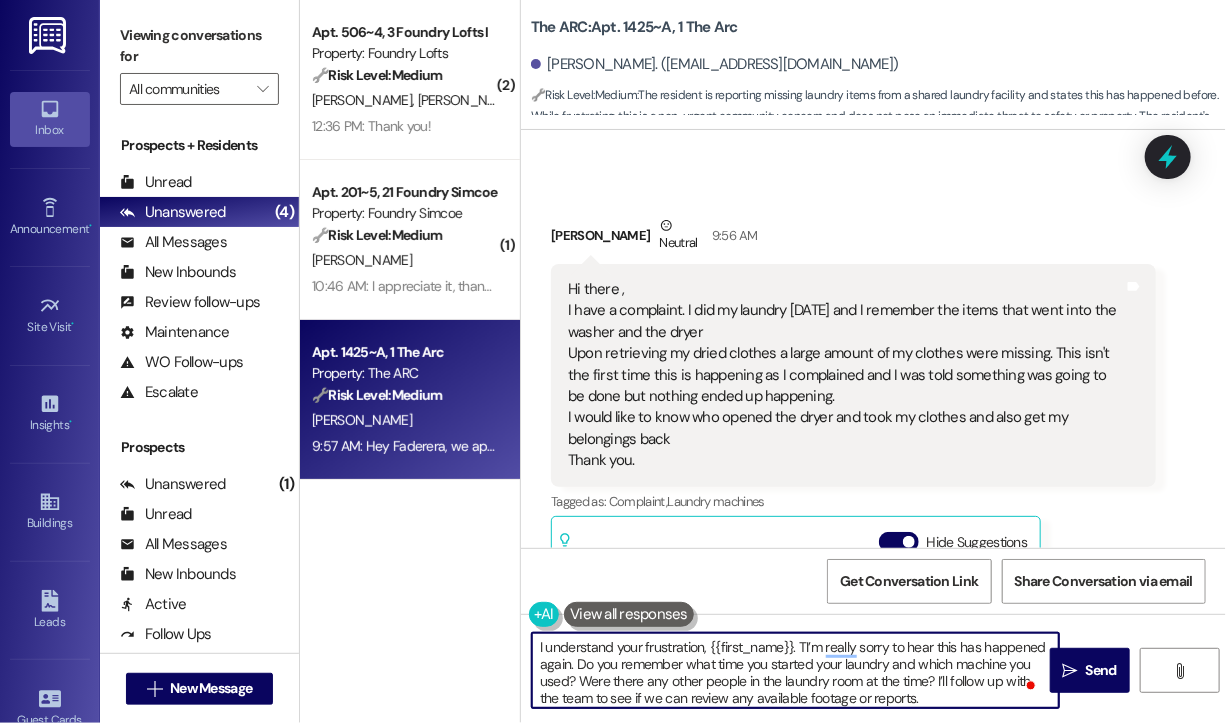 type on "I understand your frustration, {{first_name}}. I’m really sorry to hear this has happened again. Do you remember what time you started your laundry and which machine you used? Were there any other people in the laundry room at the time? I’ll follow up with the team to see if we can review any available footage or reports." 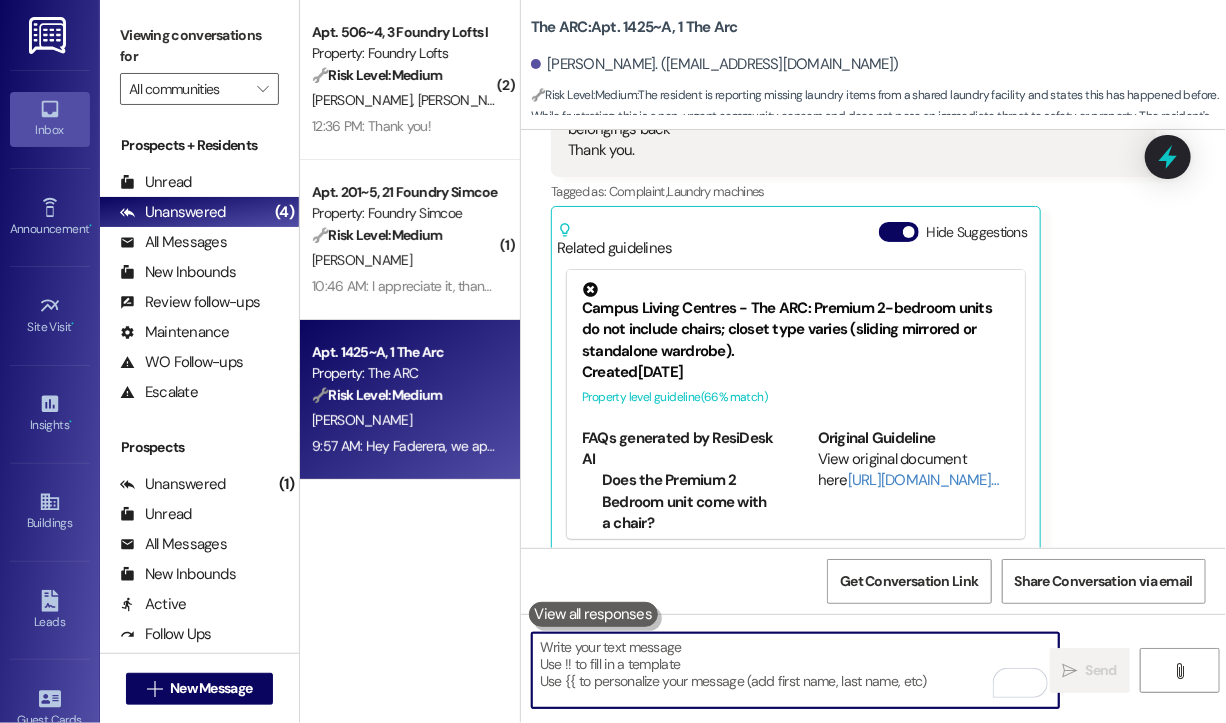scroll, scrollTop: 10722, scrollLeft: 0, axis: vertical 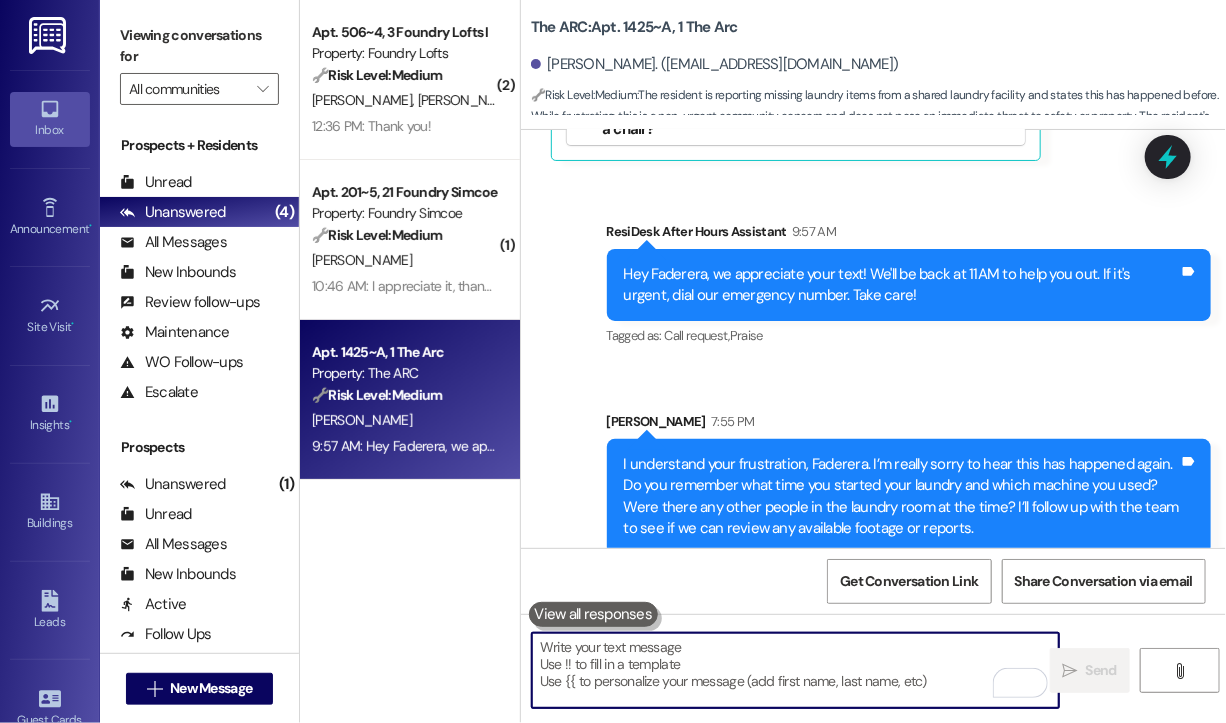 type 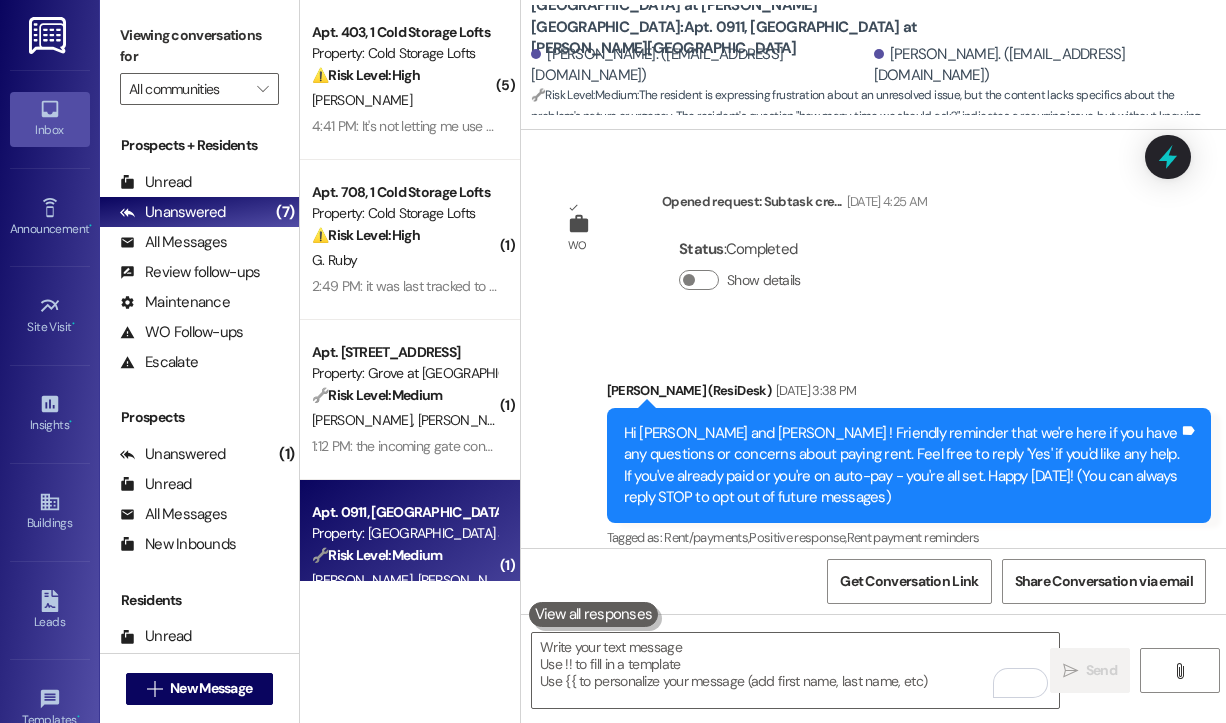 click on "M. Jones" at bounding box center (404, 100) 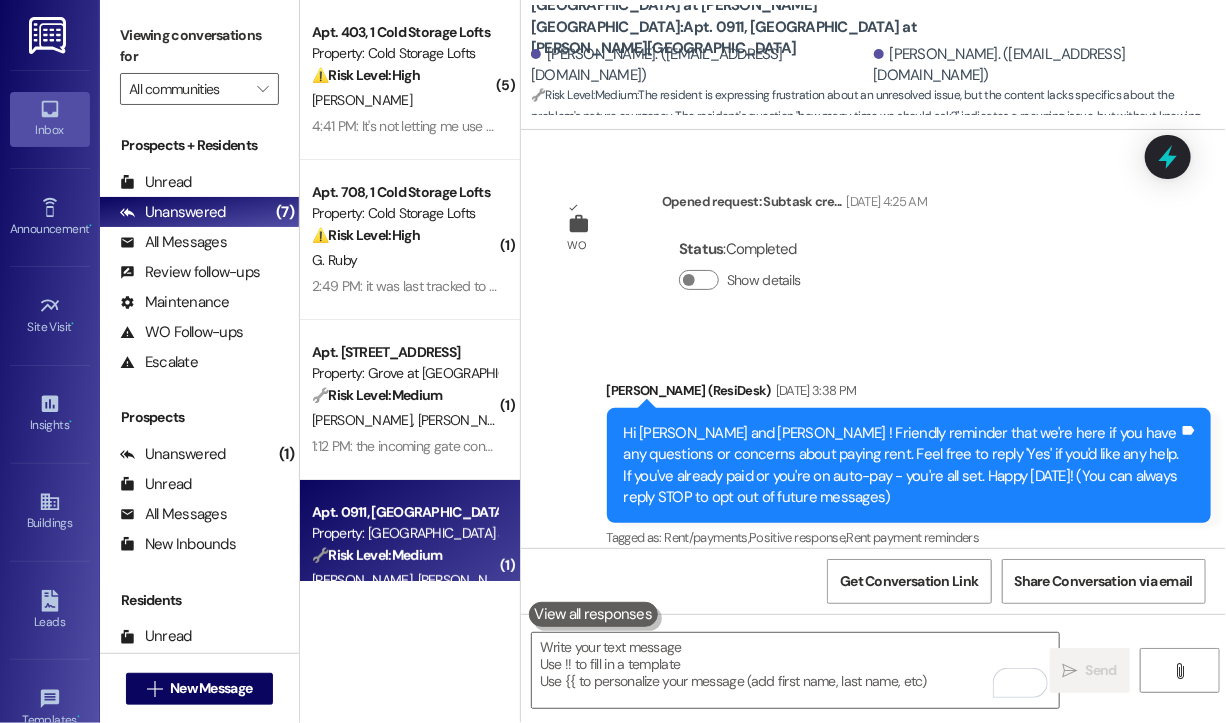 scroll, scrollTop: 21712, scrollLeft: 0, axis: vertical 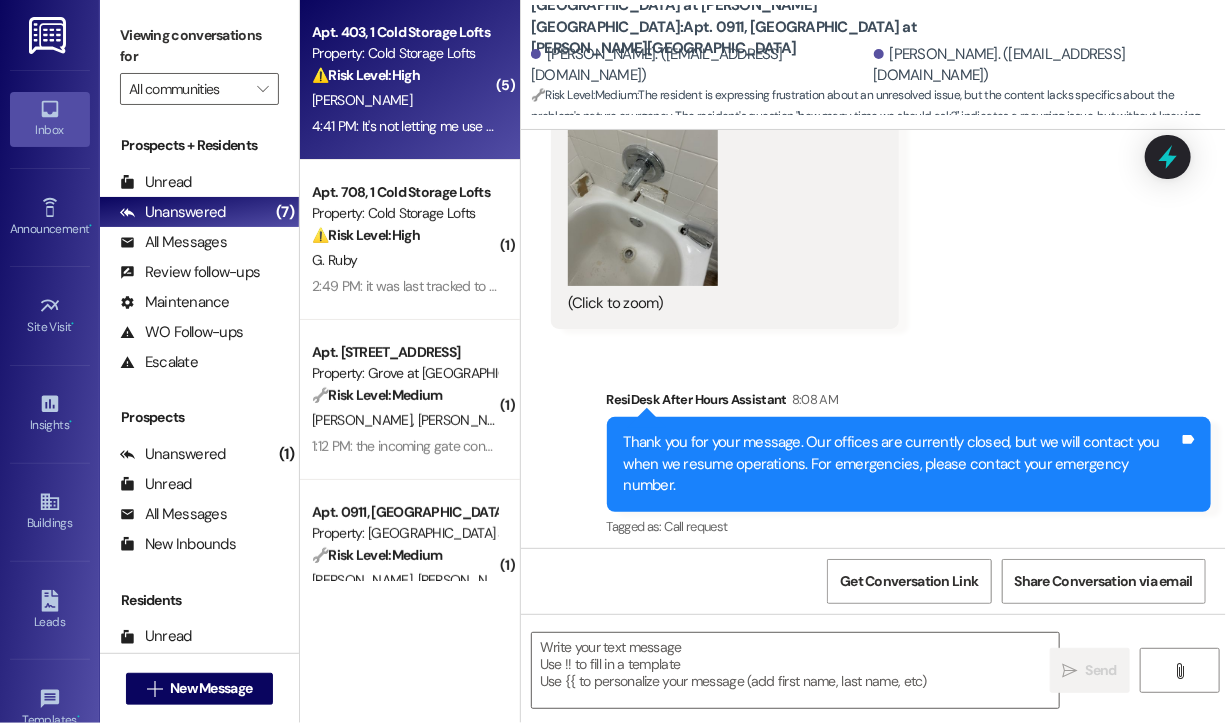 type on "Fetching suggested responses. Please feel free to read through the conversation in the meantime." 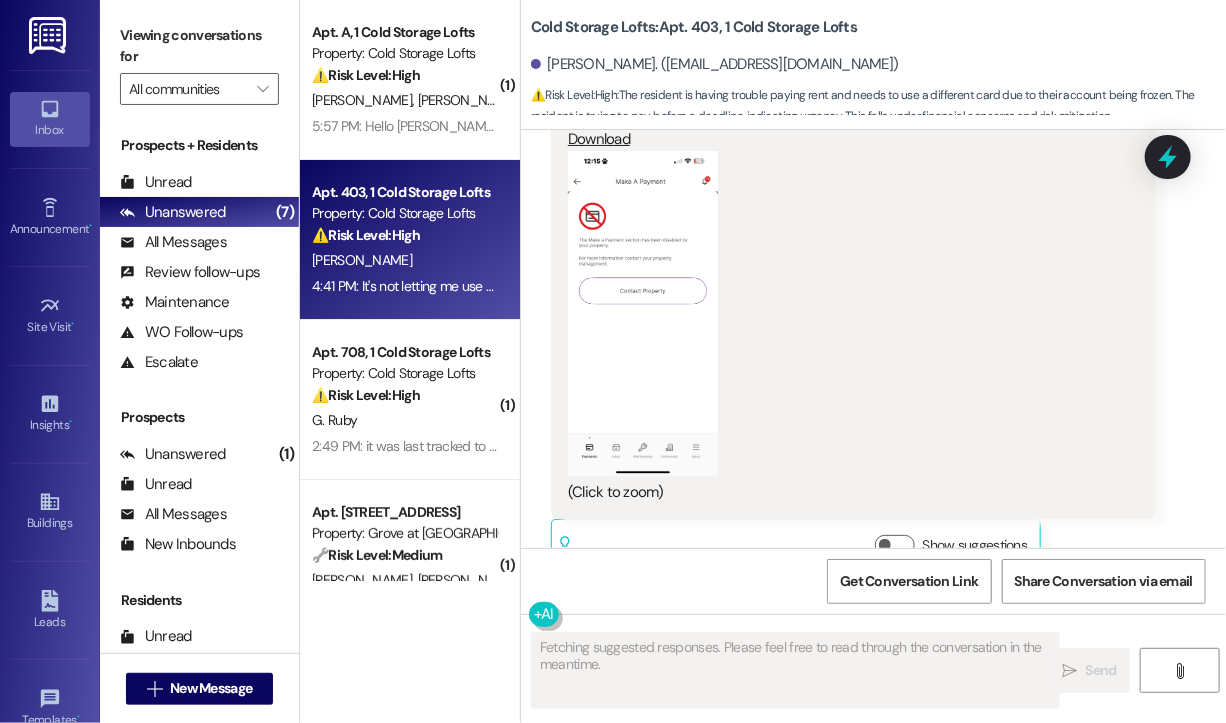 scroll, scrollTop: 27128, scrollLeft: 0, axis: vertical 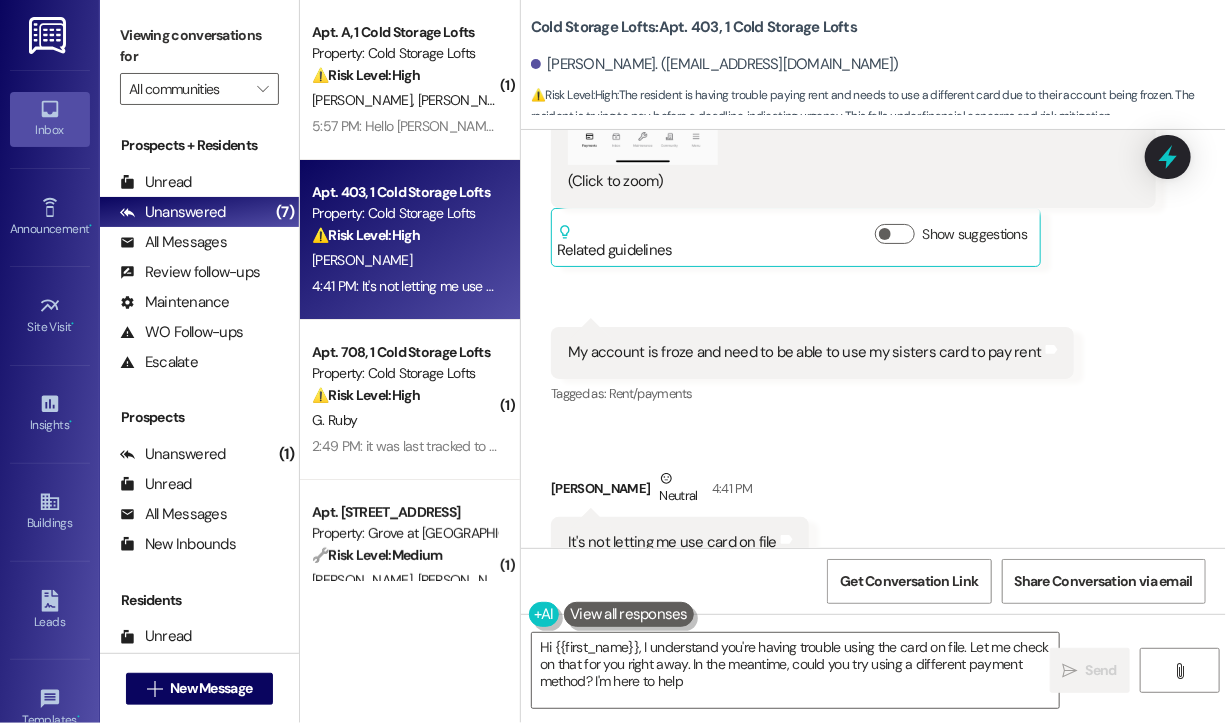 type on "Hi {{first_name}}, I understand you're having trouble using the card on file. Let me check on that for you right away. In the meantime, could you try using a different payment method? I'm here to help!" 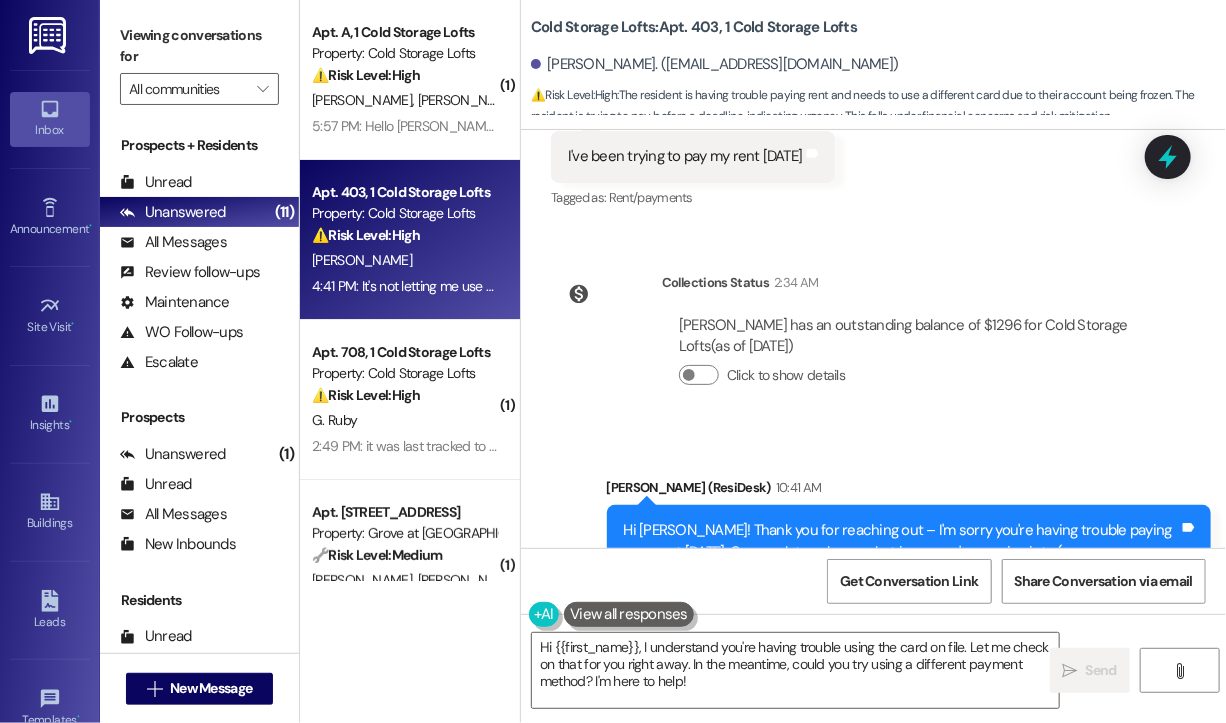 scroll, scrollTop: 25528, scrollLeft: 0, axis: vertical 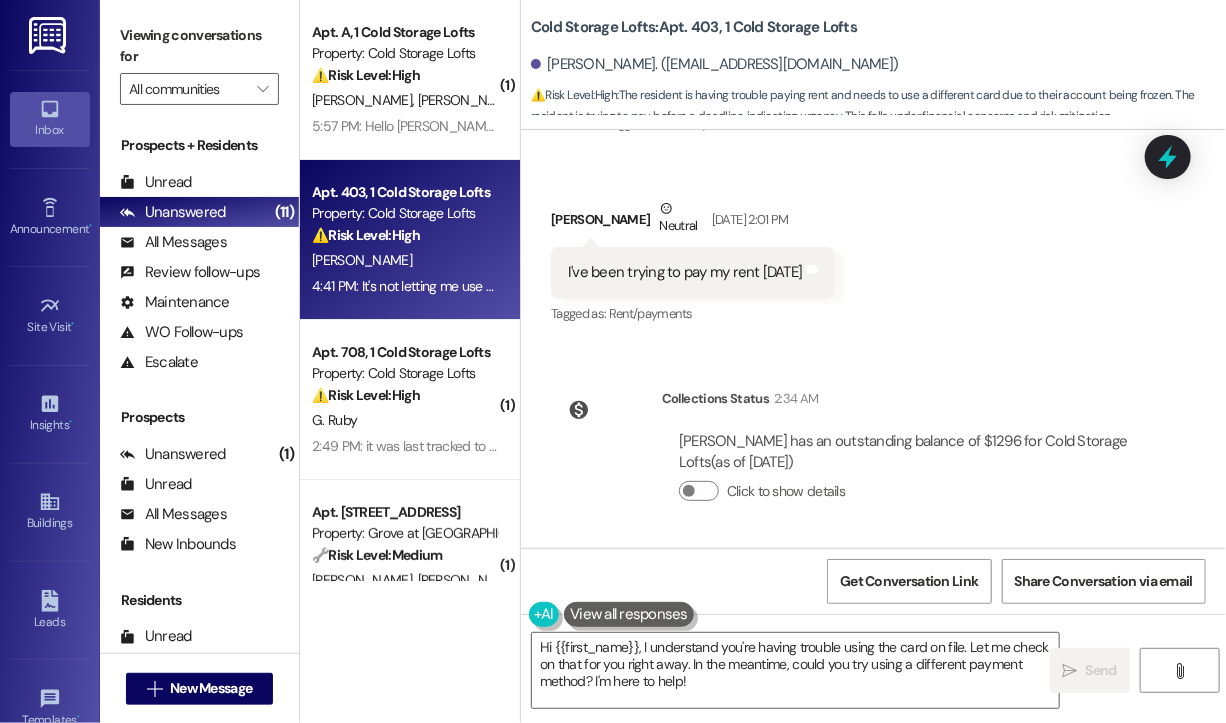 click on "I've been trying to pay my rent since Thursday" at bounding box center (685, 272) 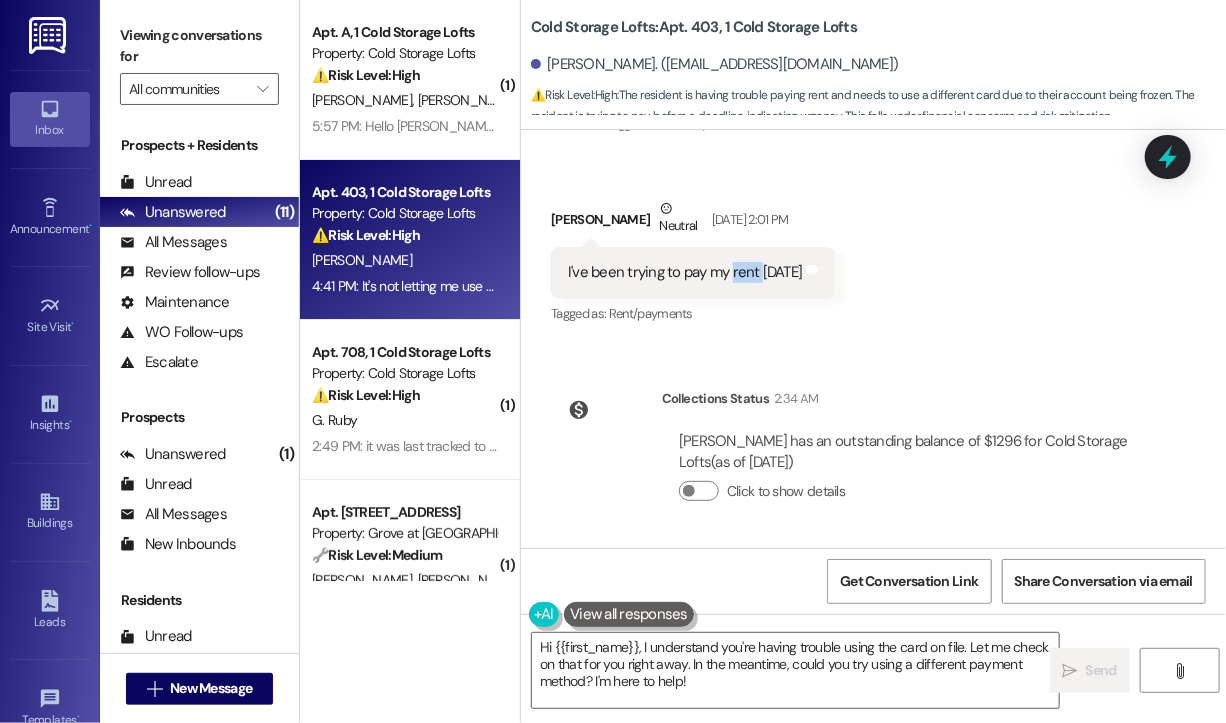 click on "I've been trying to pay my rent since Thursday" at bounding box center (685, 272) 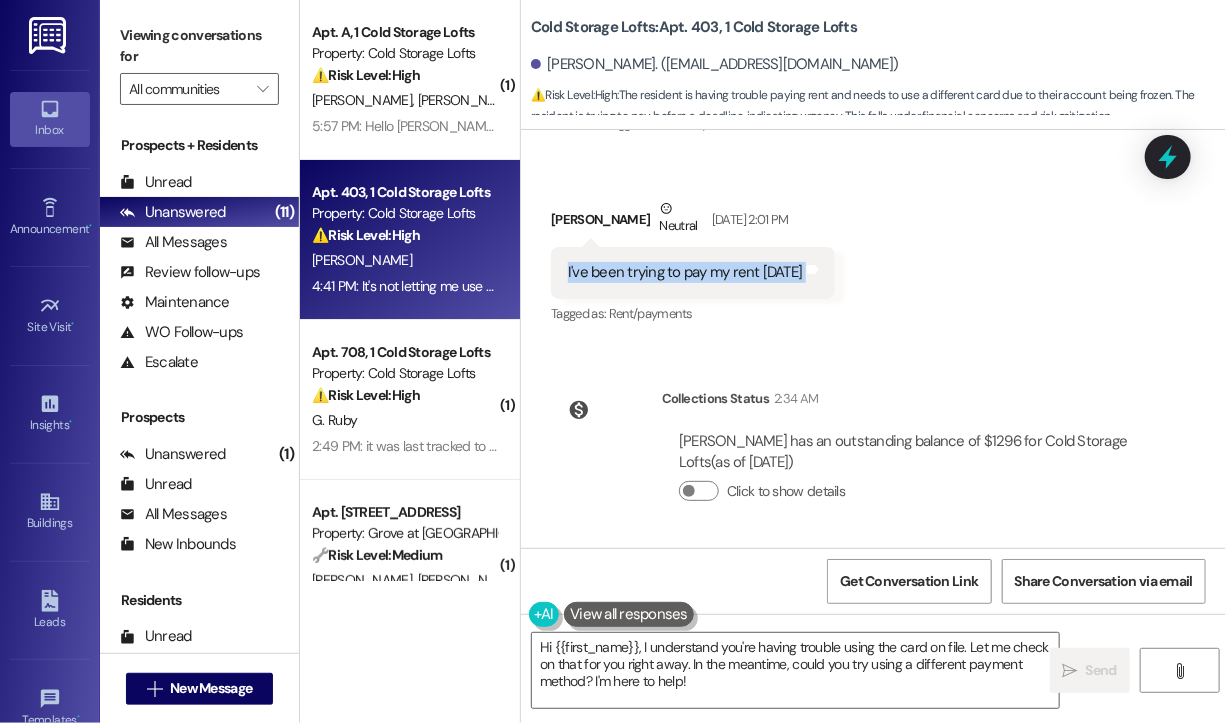 click on "I've been trying to pay my rent since Thursday" at bounding box center (685, 272) 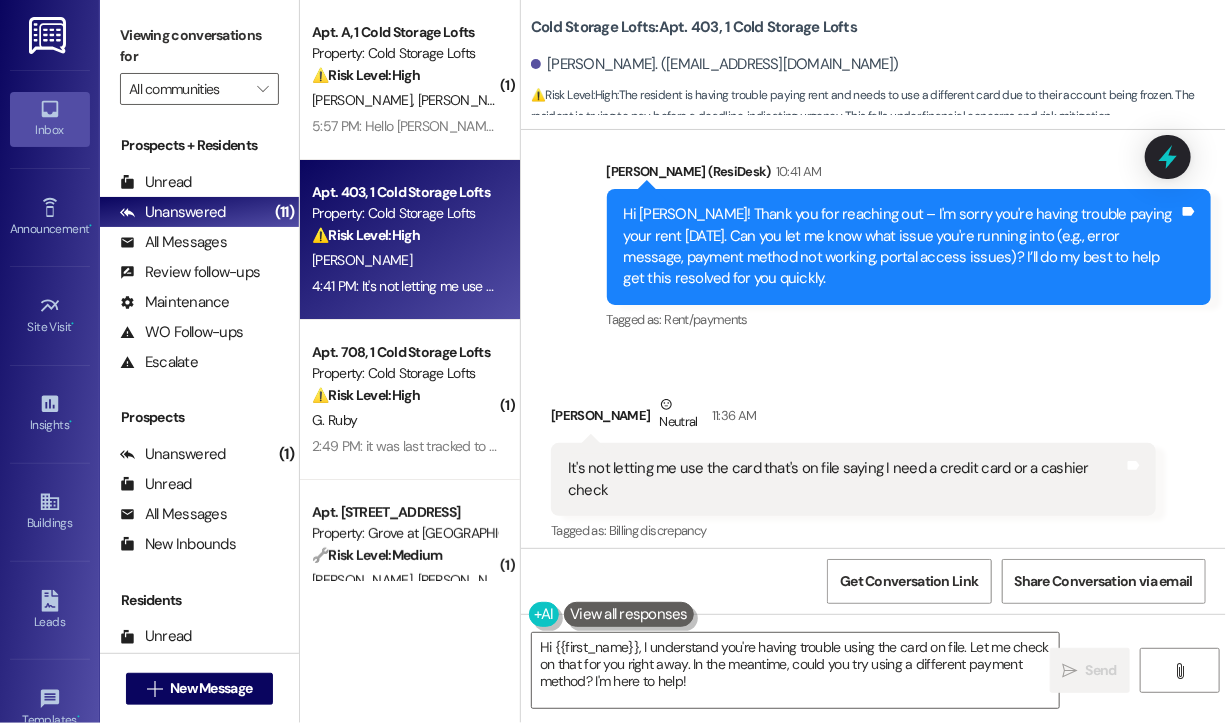 scroll, scrollTop: 26228, scrollLeft: 0, axis: vertical 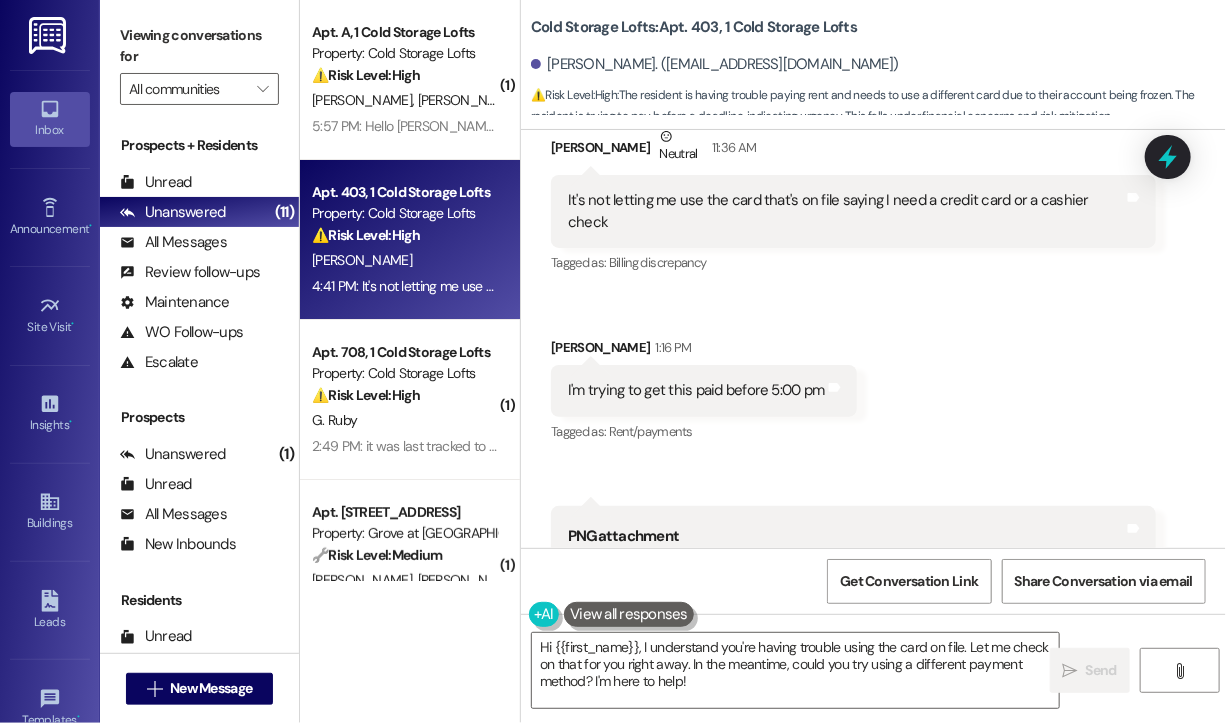 click on "It's not letting me use the card that's on file saying I need a credit card or a cashier check" at bounding box center [846, 211] 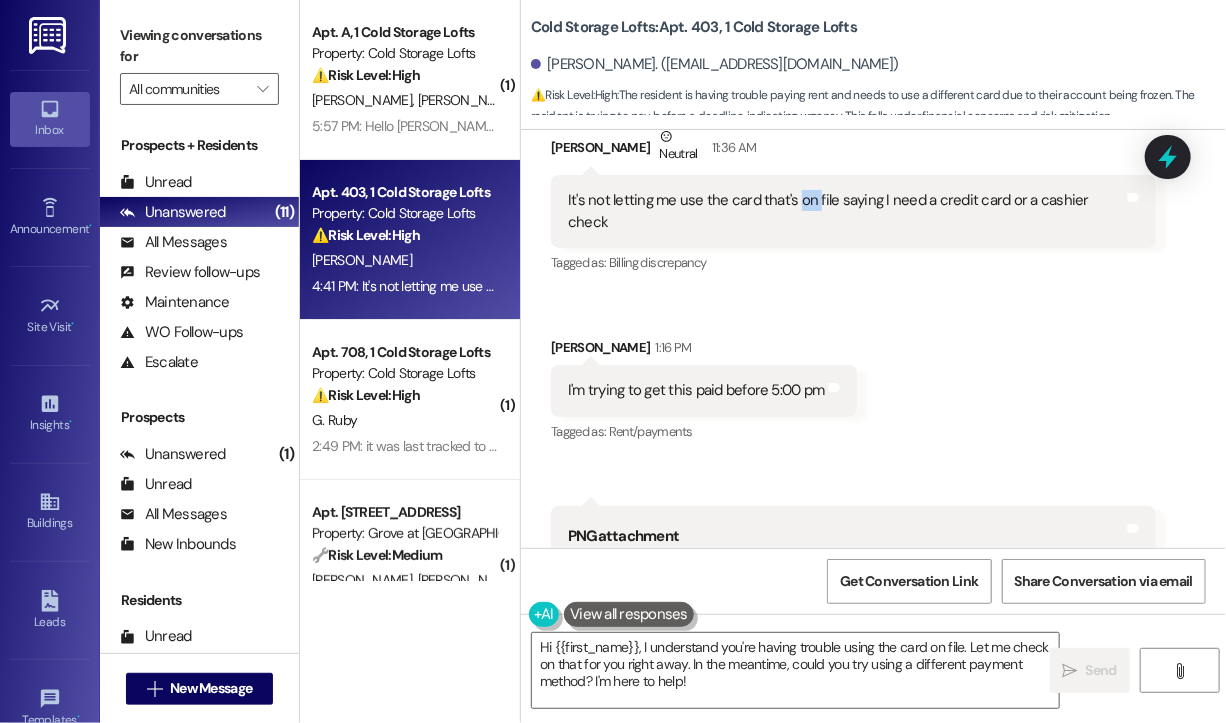 click on "It's not letting me use the card that's on file saying I need a credit card or a cashier check" at bounding box center [846, 211] 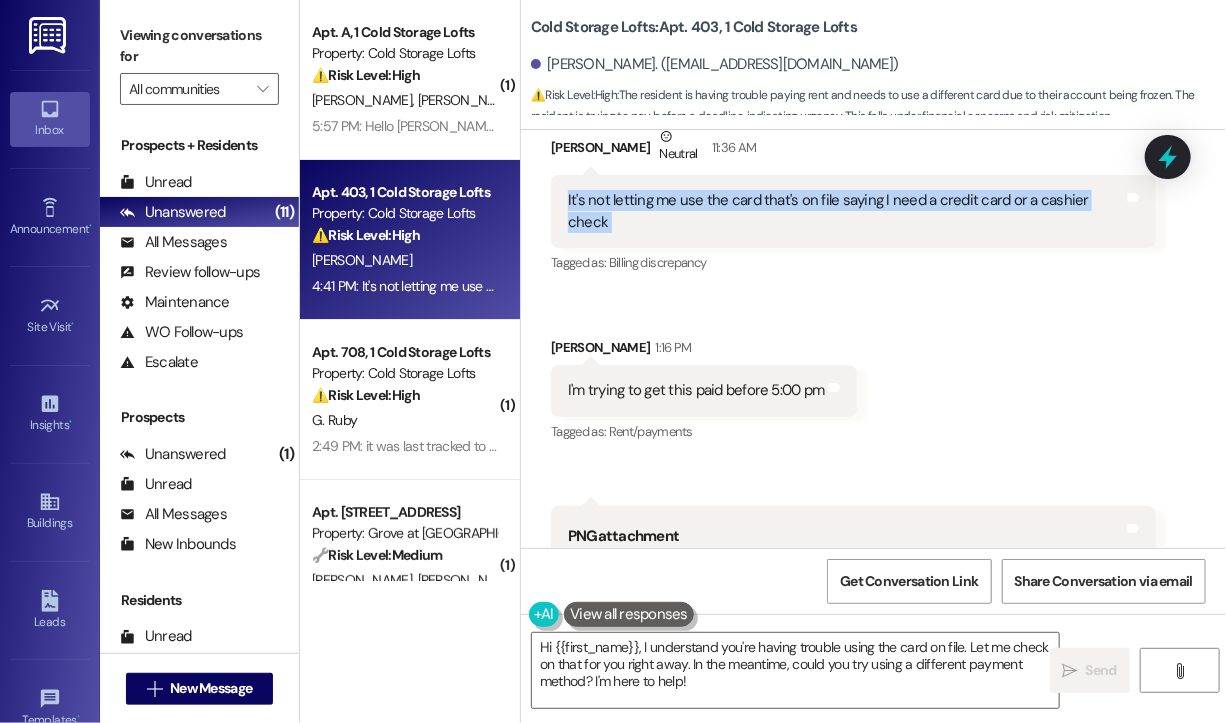 click on "It's not letting me use the card that's on file saying I need a credit card or a cashier check" at bounding box center (846, 211) 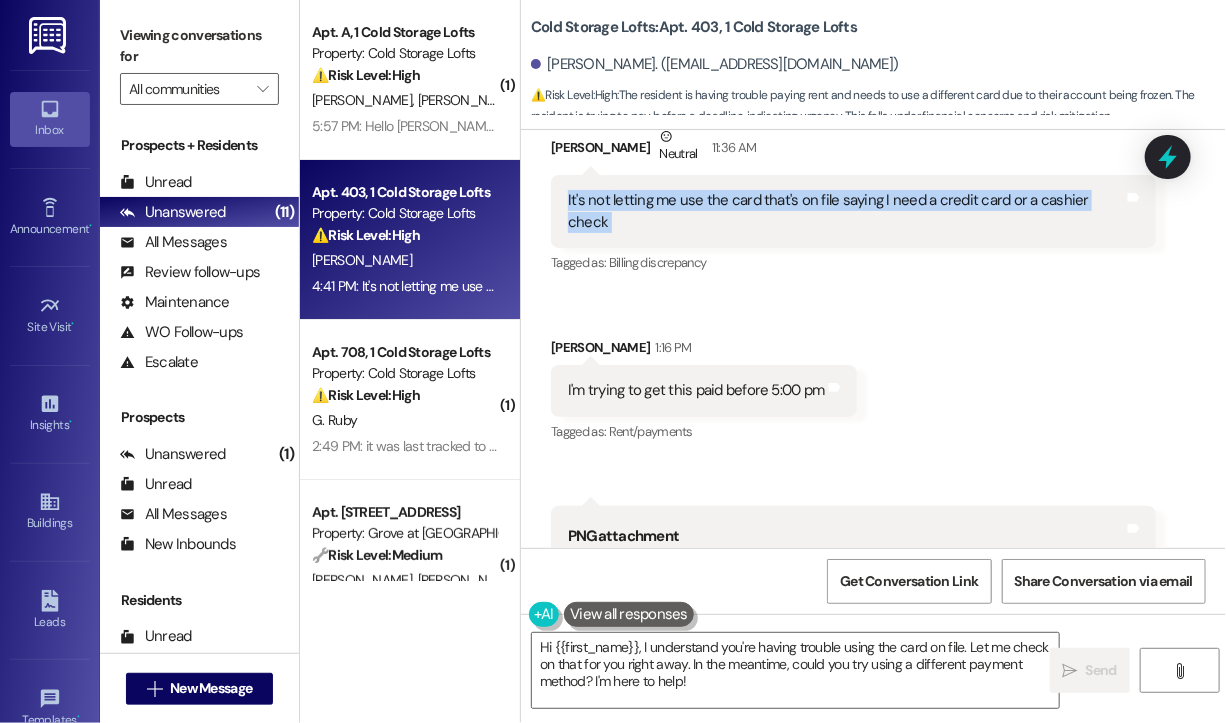 copy on "It's not letting me use the card that's on file saying I need a credit card or a cashier check Tags and notes" 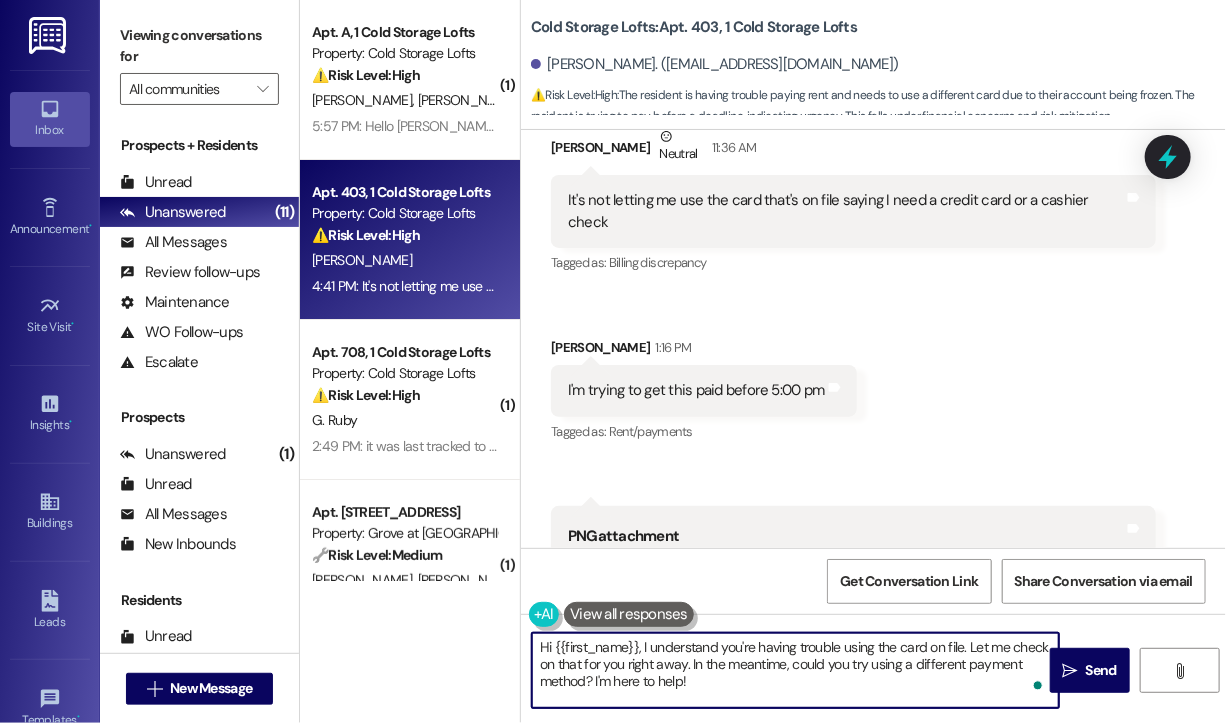 drag, startPoint x: 754, startPoint y: 693, endPoint x: 645, endPoint y: 651, distance: 116.81181 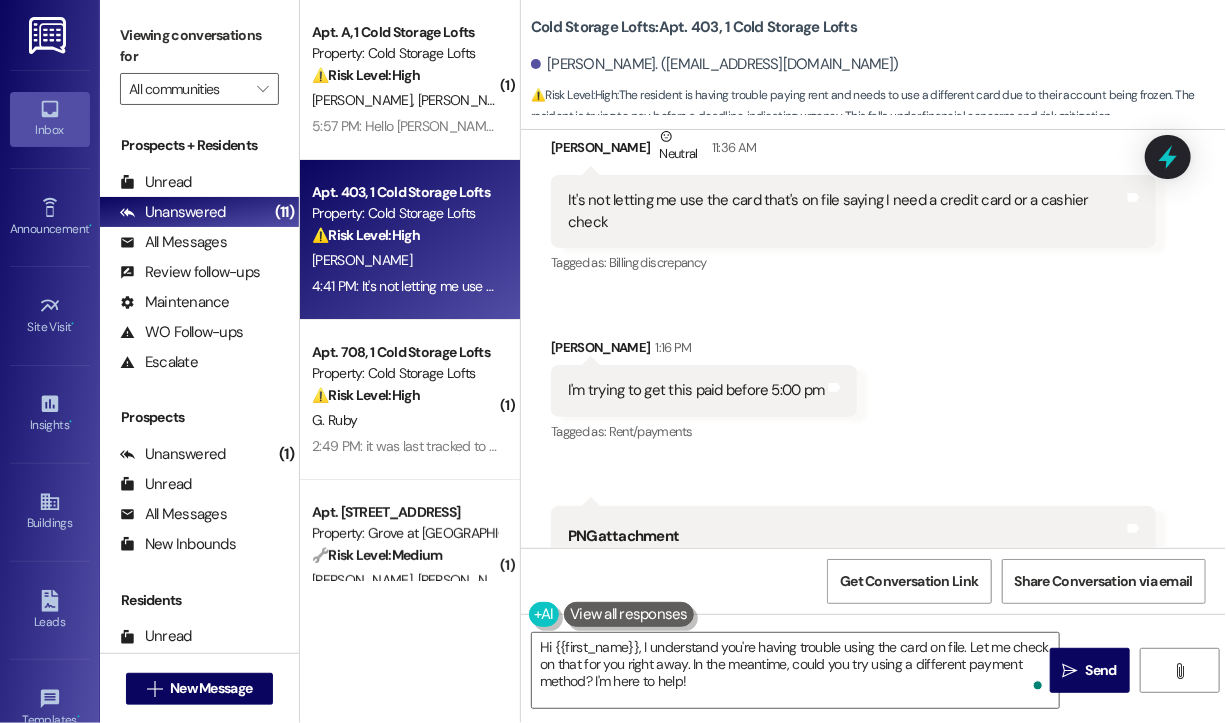 click on "Received via SMS Michael Jones   Neutral 11:36 AM It's not letting me use the card that's on file saying I need a credit card or a cashier check Tags and notes Tagged as:   Billing discrepancy Click to highlight conversations about Billing discrepancy Received via SMS Michael Jones 1:16 PM I'm trying to get this paid before 5:00 pm Tags and notes Tagged as:   Rent/payments Click to highlight conversations about Rent/payments Received via SMS 1:16 PM Michael Jones 1:16 PM PNG  attachment ResiDesk found written details in this image   See details The resident is unable to make a payment online and is being instructed to contact property management for assistance.
Download   (Click to zoom) Tags and notes  Related guidelines Show suggestions Received via SMS 1:16 PM Michael Jones 1:16 PM My account is froze and need to be able to use my sisters card to pay rent Tags and notes Tagged as:   Rent/payments Click to highlight conversations about Rent/payments Received via SMS Michael Jones   Neutral 4:41 PM" at bounding box center (873, 796) 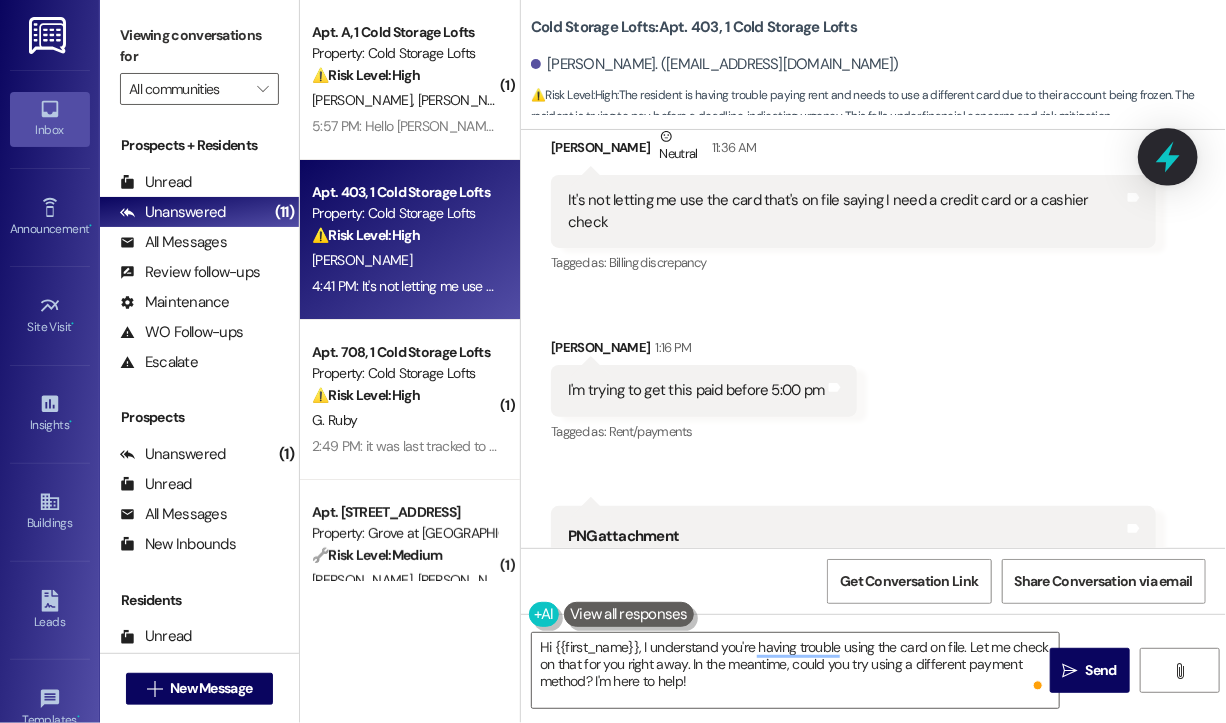 click 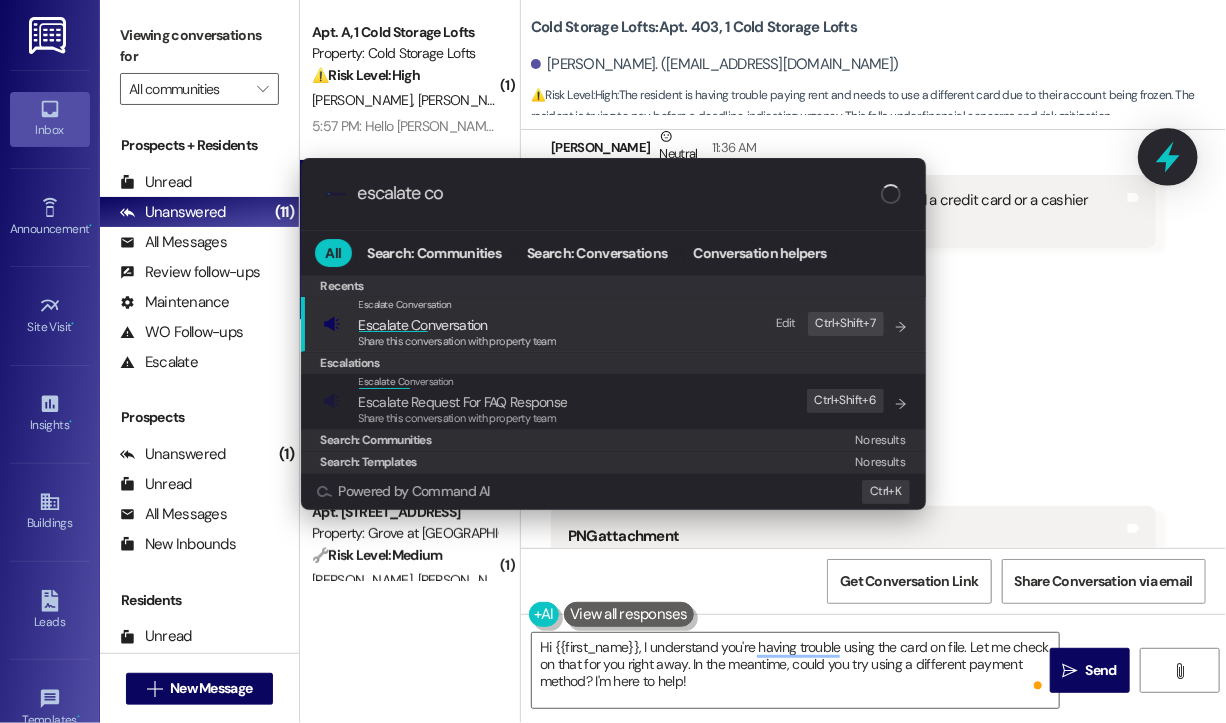 type on "escalate con" 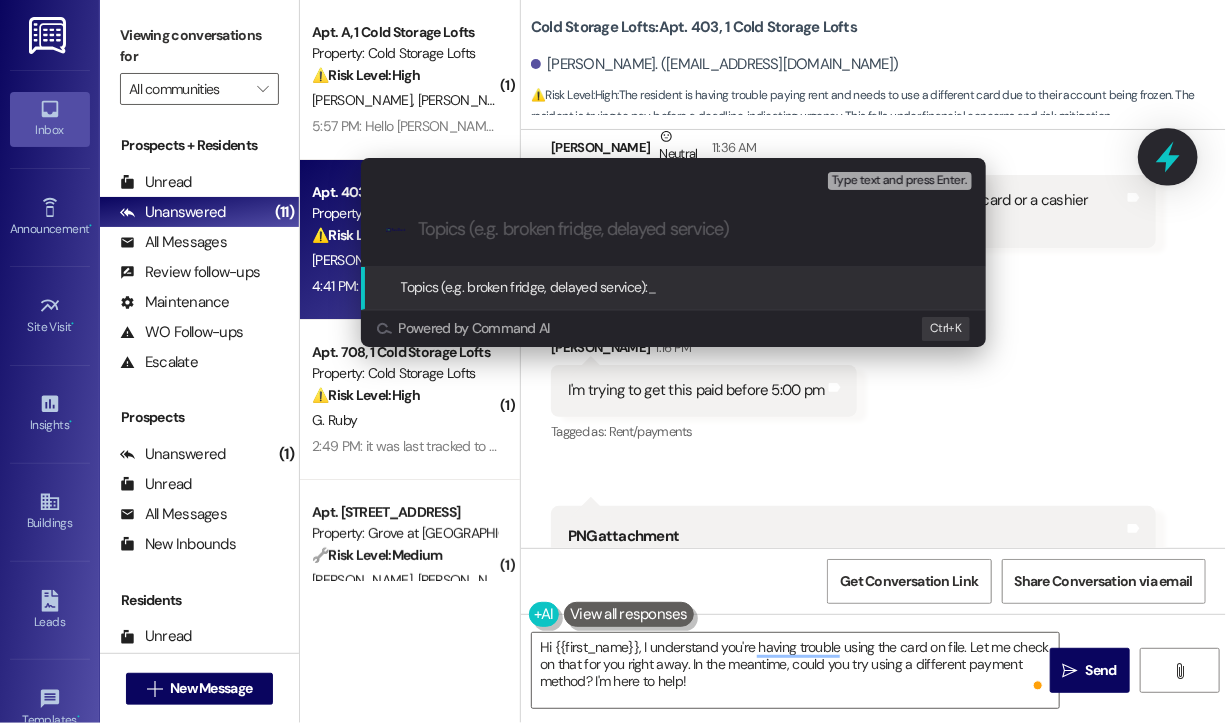paste on "Trouble Paying Rent – Card on File Not Being Accepted Since Thursday" 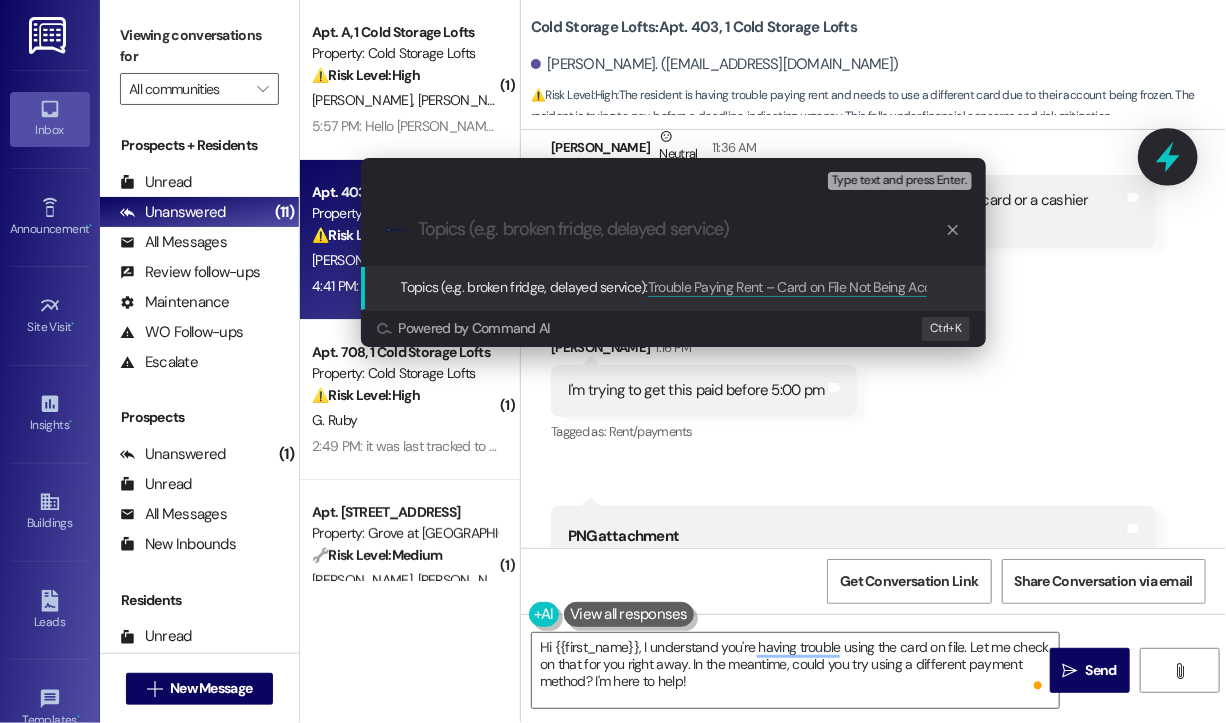scroll, scrollTop: 0, scrollLeft: 0, axis: both 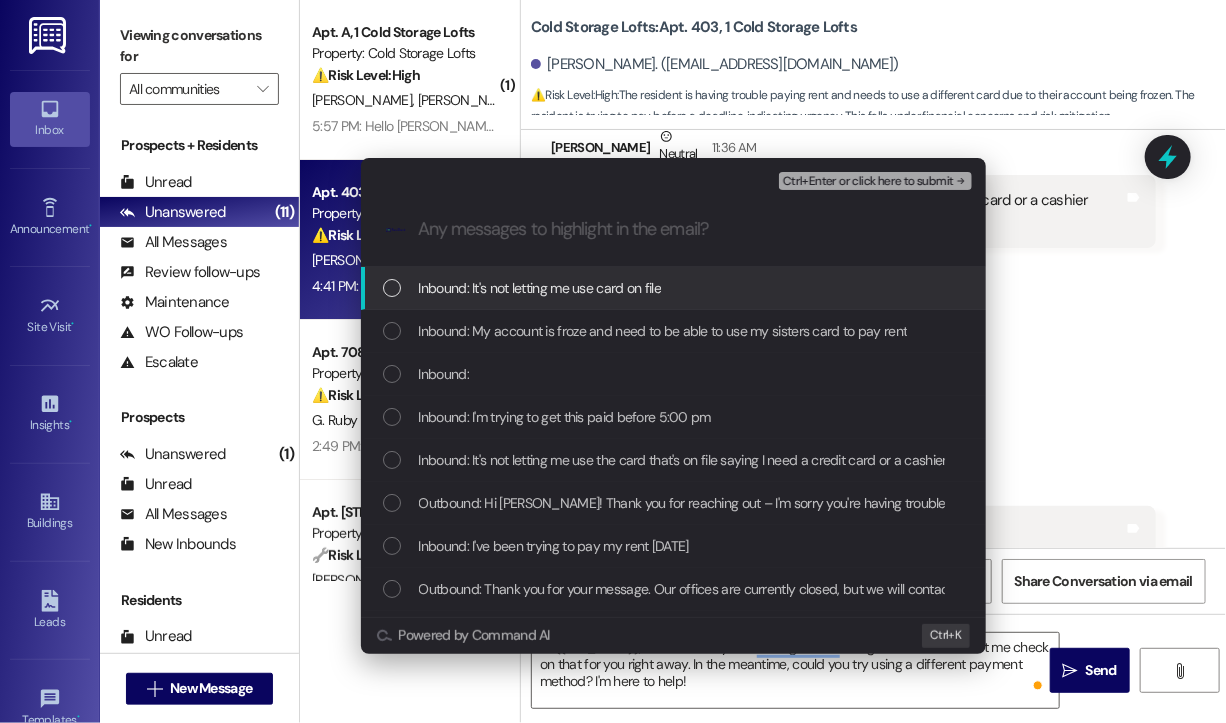 click on "Inbound: It's not letting me use card on file" at bounding box center (540, 288) 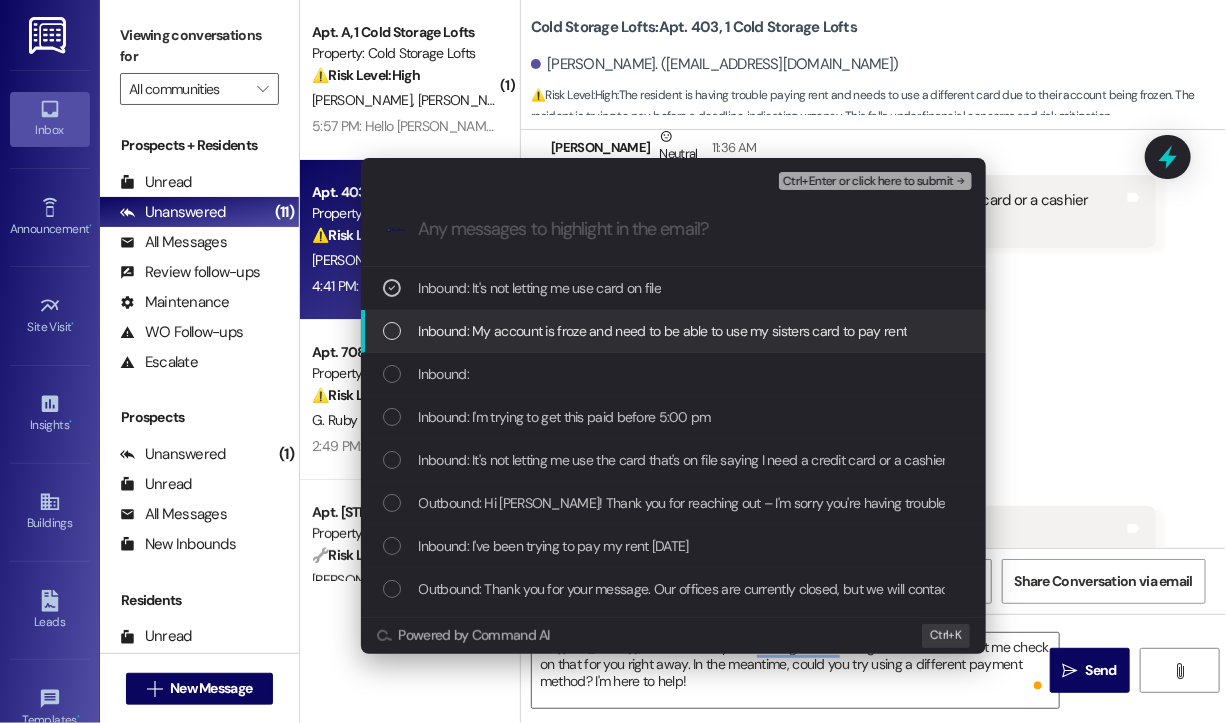 click on "Inbound: My account is froze and need to be able to use my sisters card to pay rent" at bounding box center [663, 331] 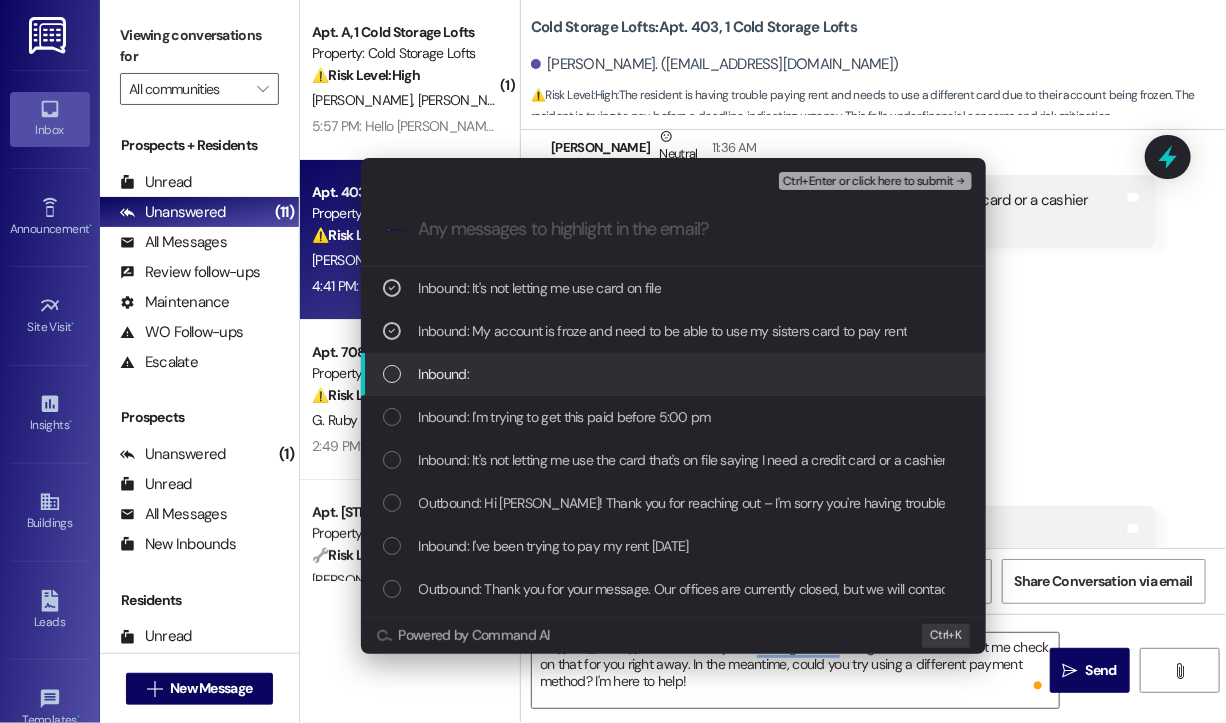 click on "Inbound:" at bounding box center (675, 374) 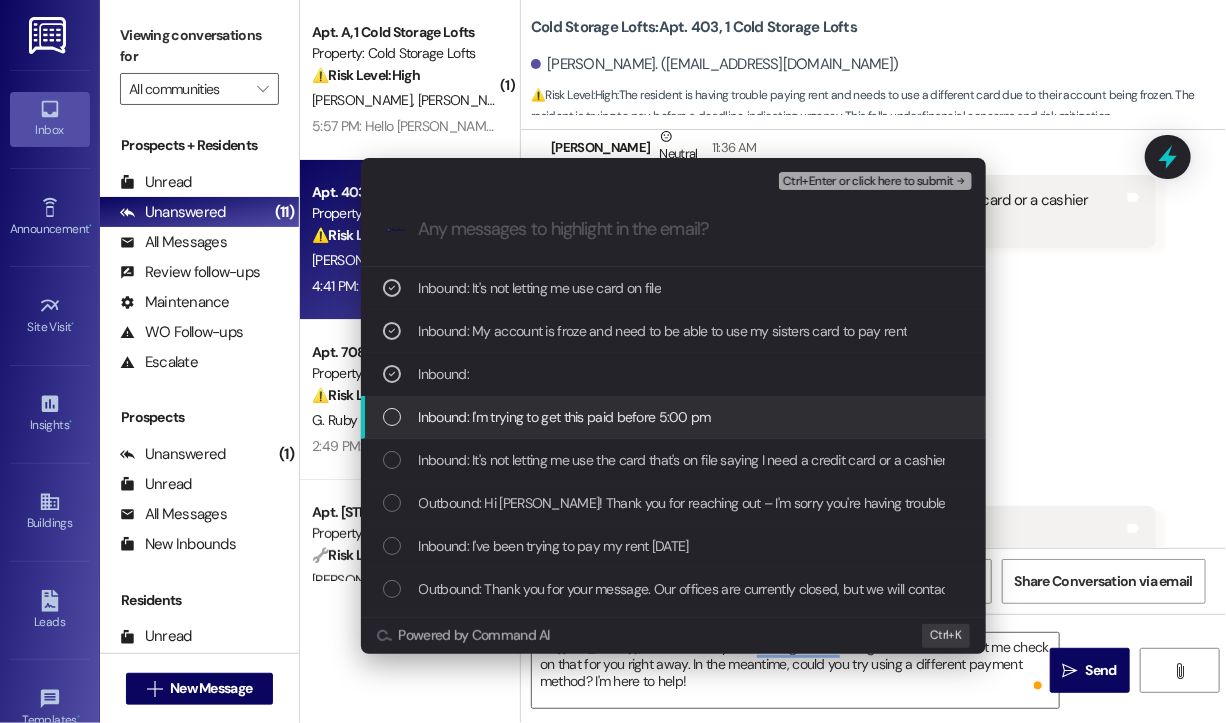 click on "Inbound: I'm trying to get this paid before 5:00 pm" at bounding box center (565, 417) 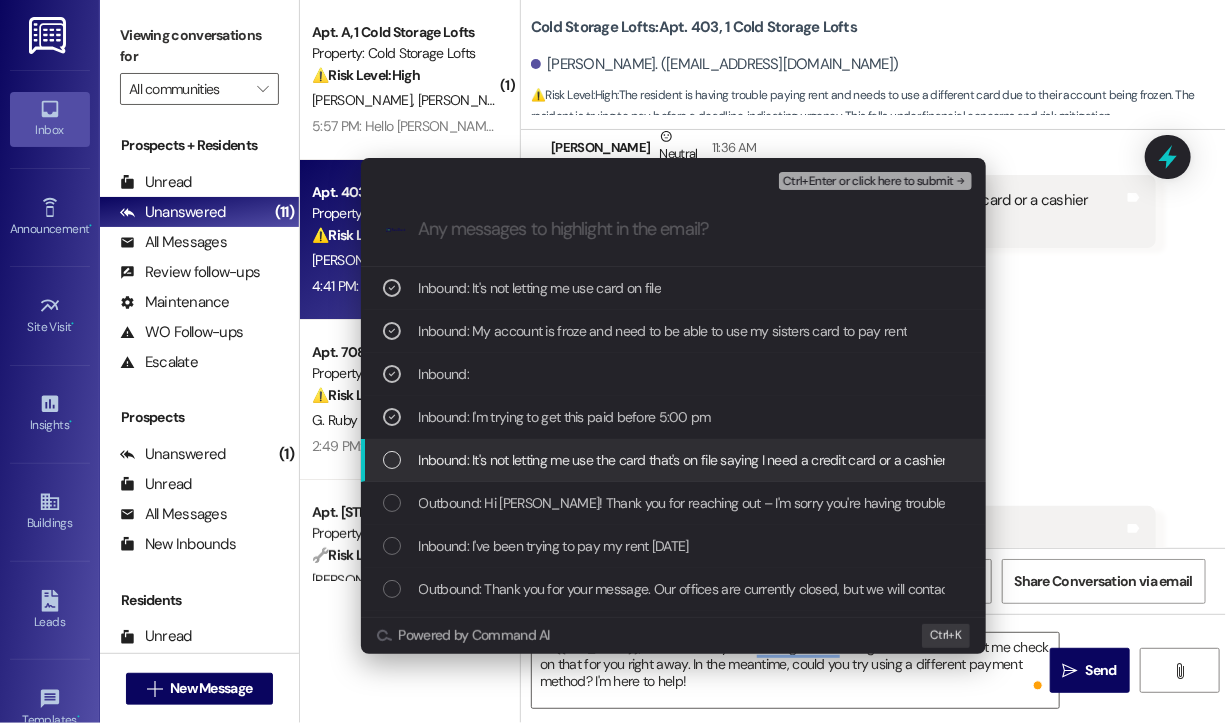 click on "Inbound: It's not letting me use the card that's on file saying I need a credit card or a cashier check" at bounding box center (702, 460) 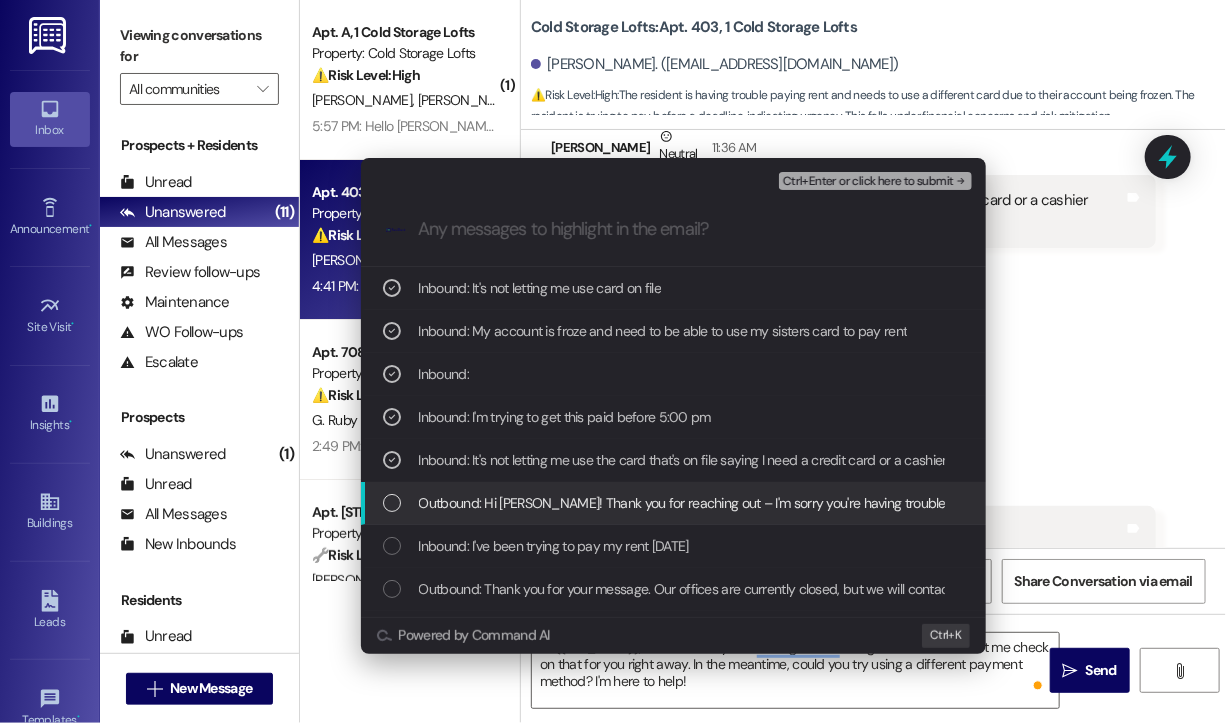 click on "Outbound: Hi Michael! Thank you for reaching out – I'm sorry you're having trouble paying your rent since Thursday. Can you let me know what issue you're running into (e.g., error message, payment method not working, portal access issues)? I’ll do my best to help get this resolved for you quickly." at bounding box center (1273, 503) 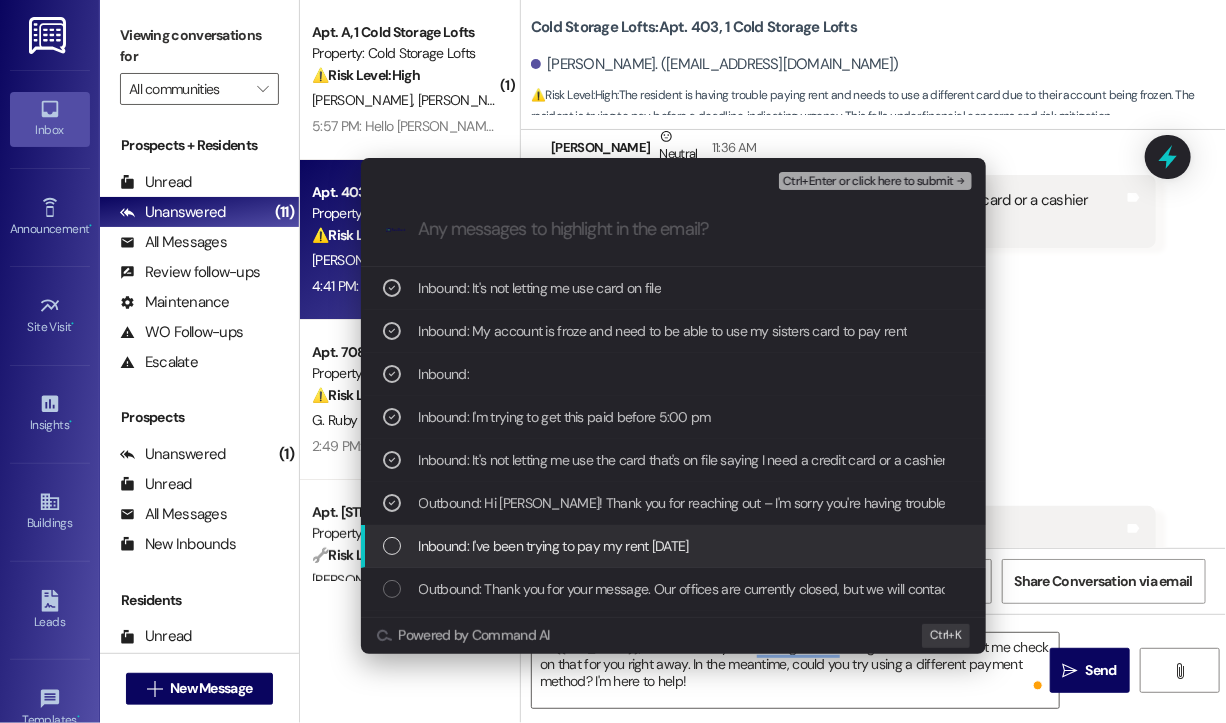 click on "Inbound: I've been trying to pay my rent since Thursday" at bounding box center [554, 546] 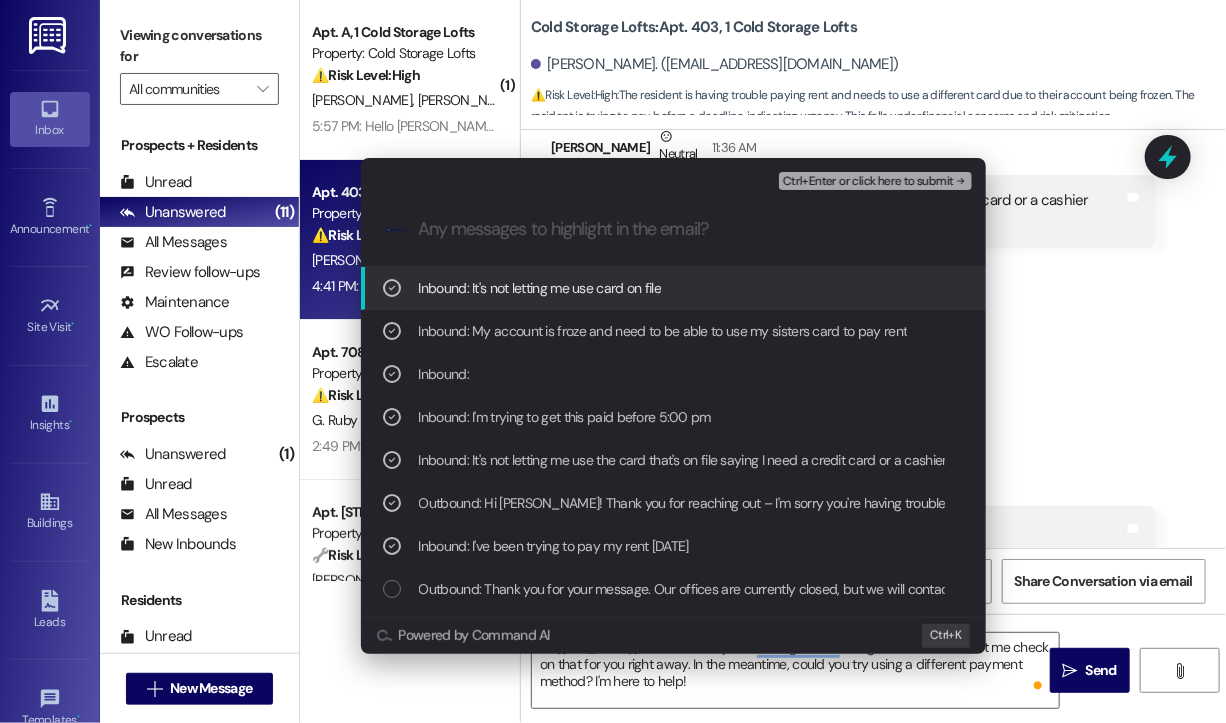click on "Ctrl+Enter or click here to submit" at bounding box center (868, 182) 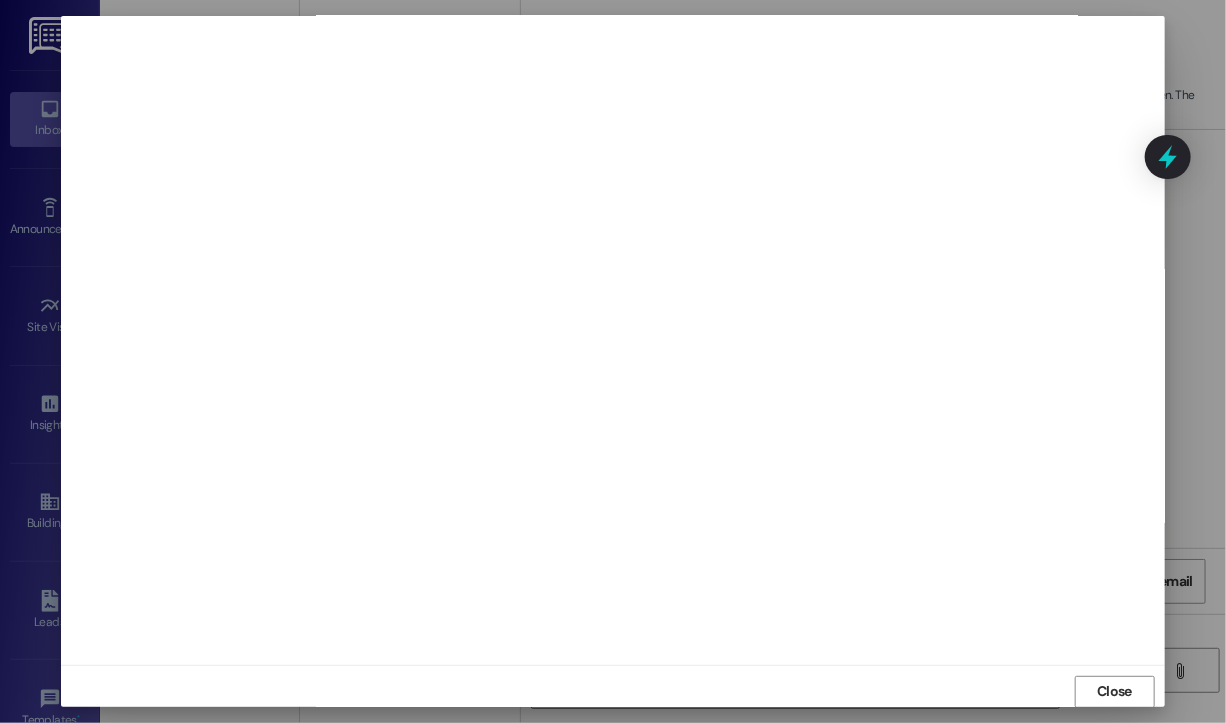 scroll, scrollTop: 12, scrollLeft: 0, axis: vertical 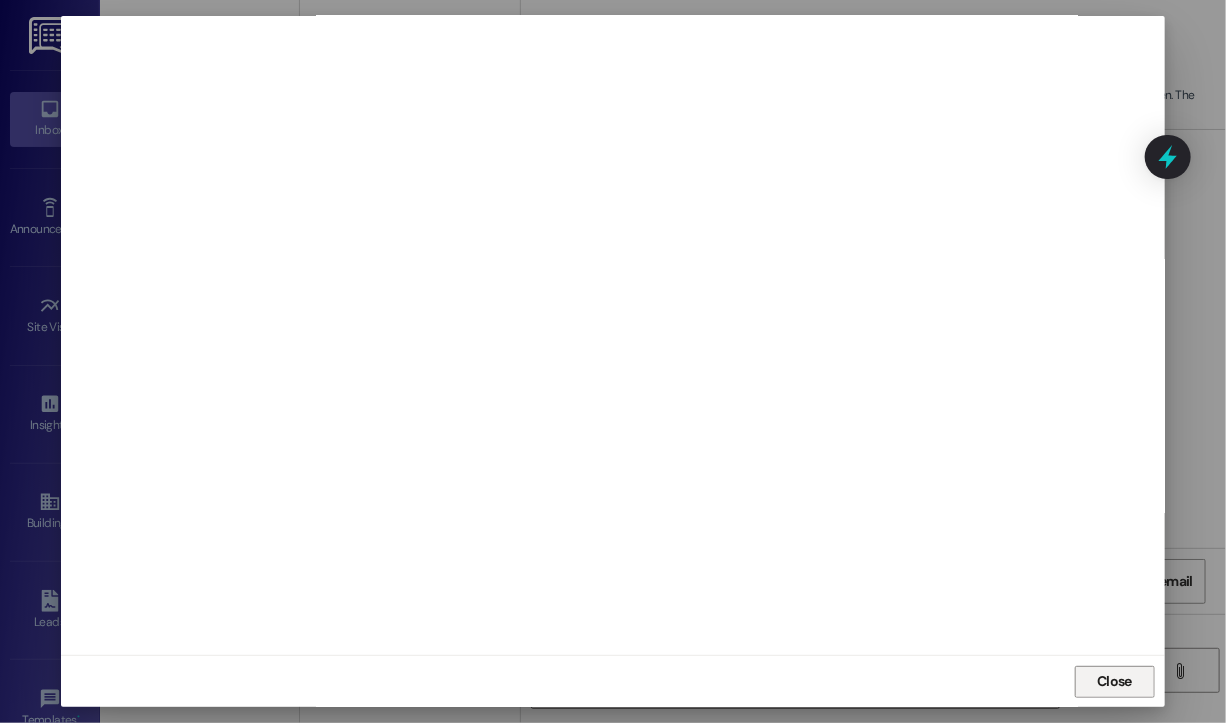 click on "Close" at bounding box center (1114, 681) 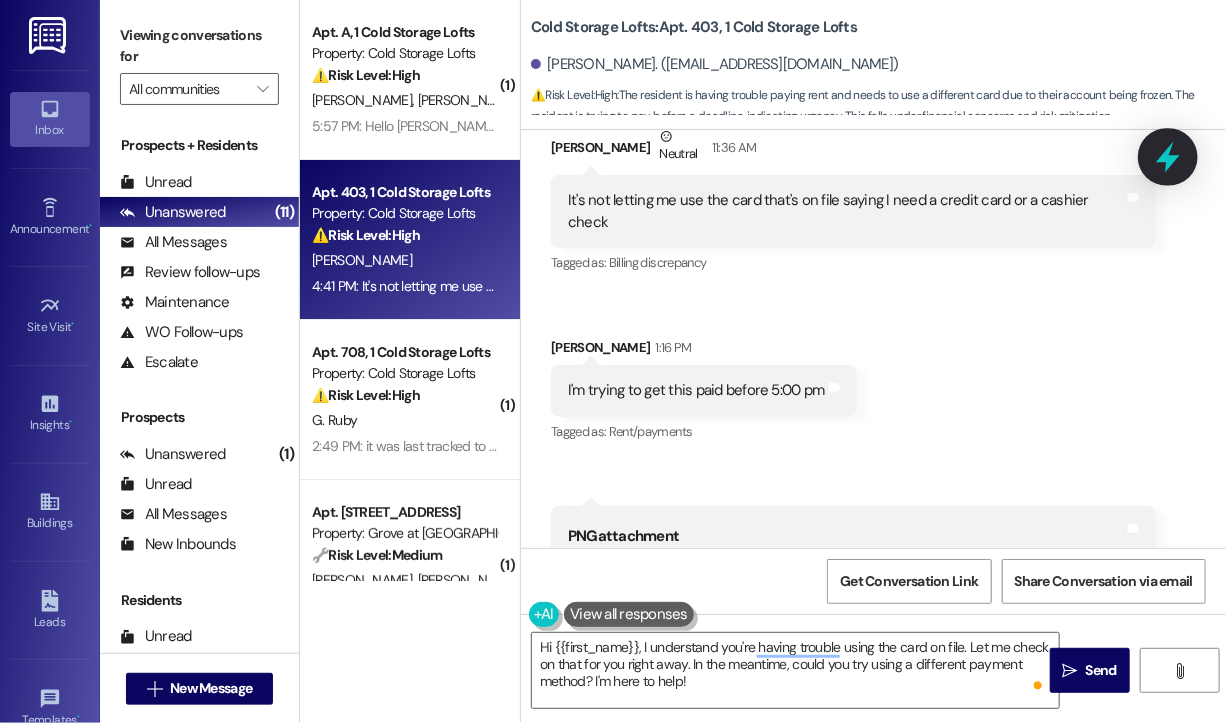 click 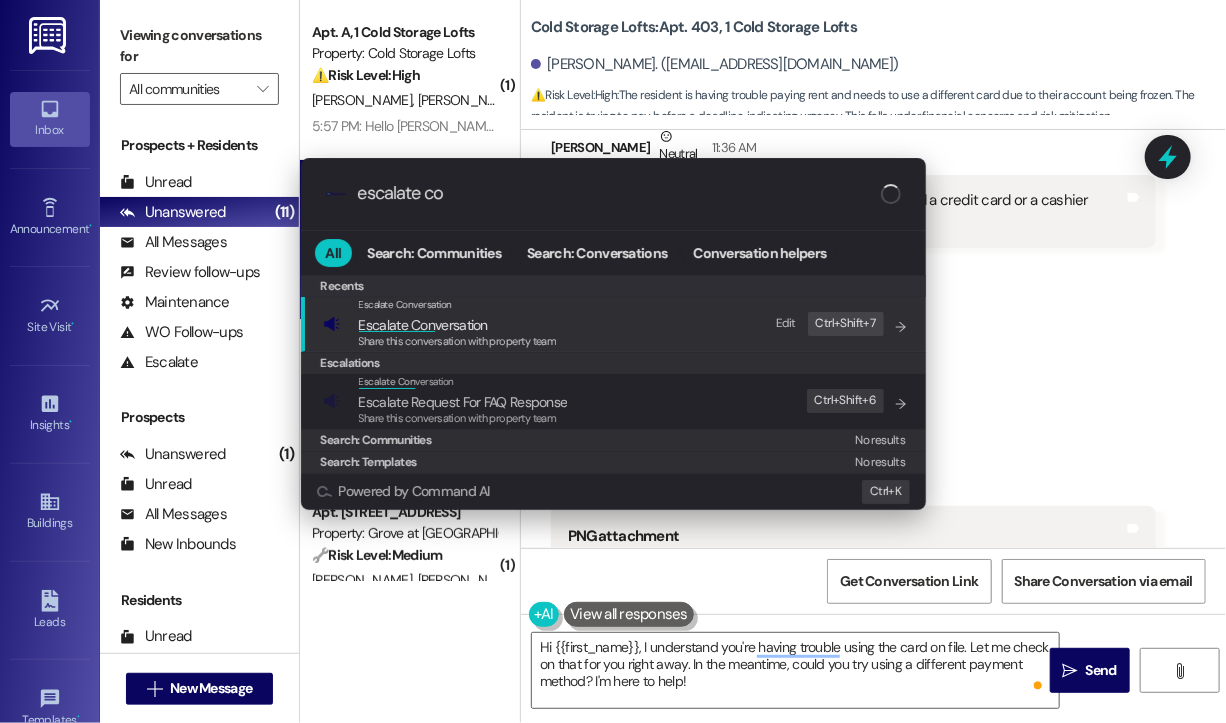 type on "escalate con" 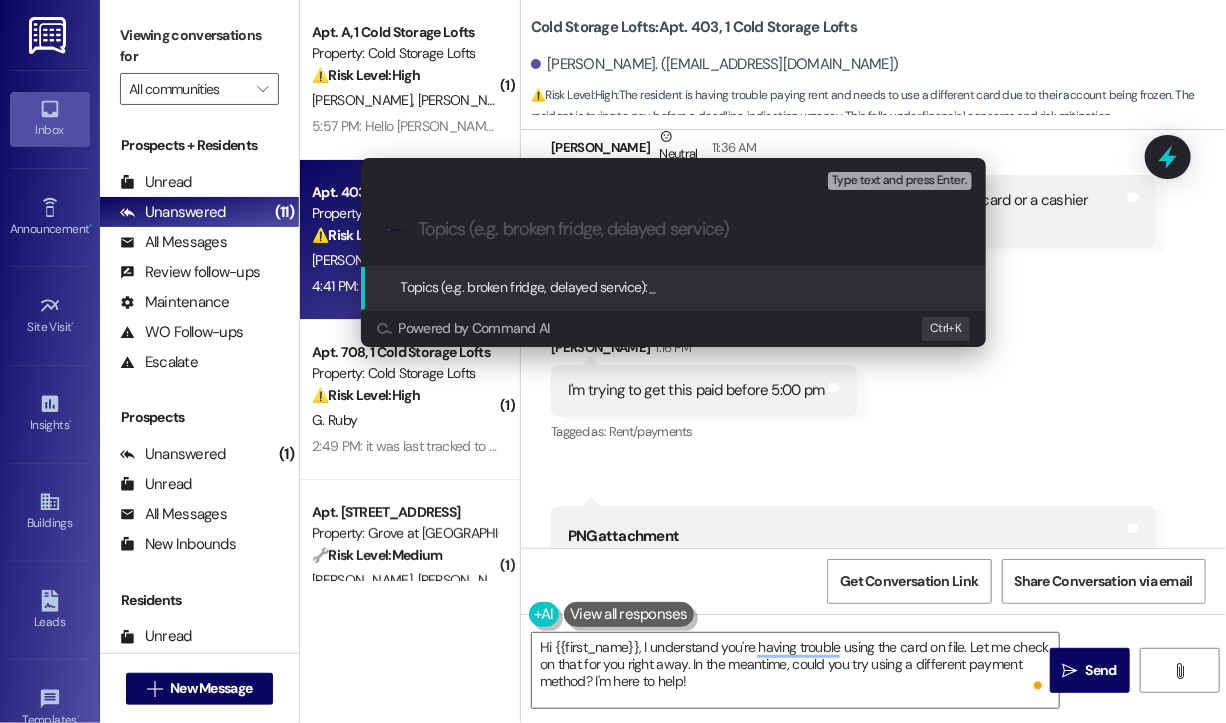 paste on "Trouble Paying Rent – Card on File Not Being Accepted Since Thursday" 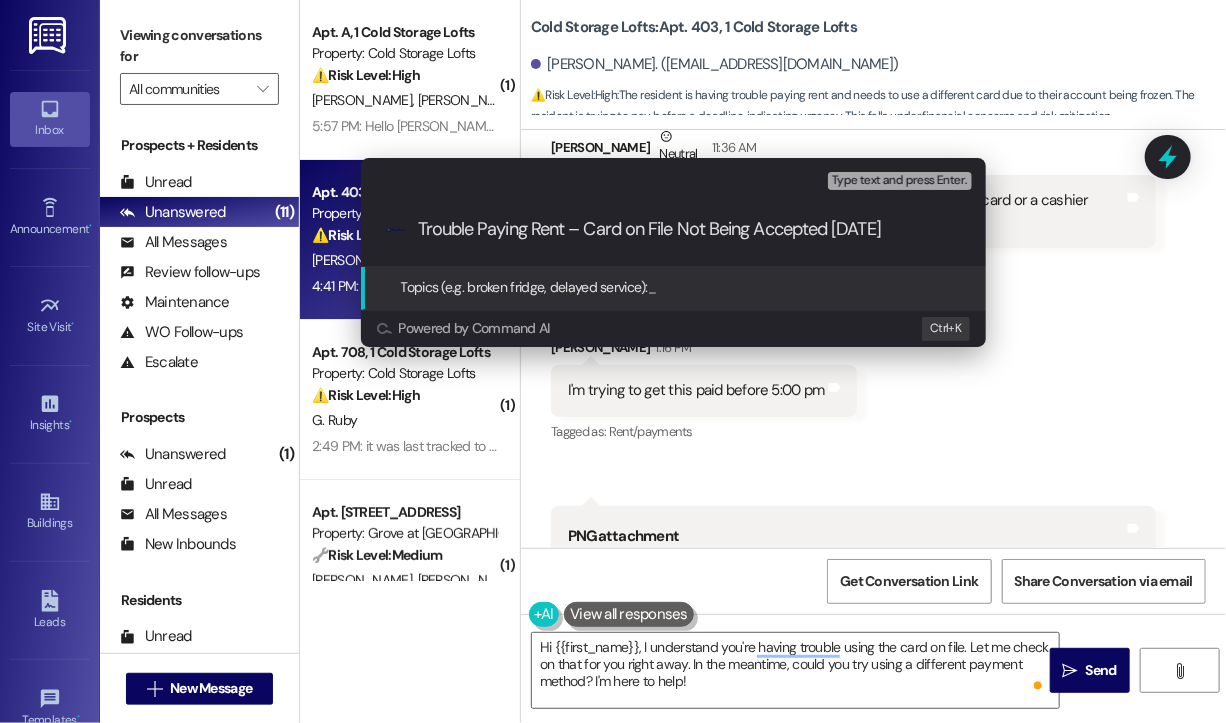 scroll, scrollTop: 0, scrollLeft: 5, axis: horizontal 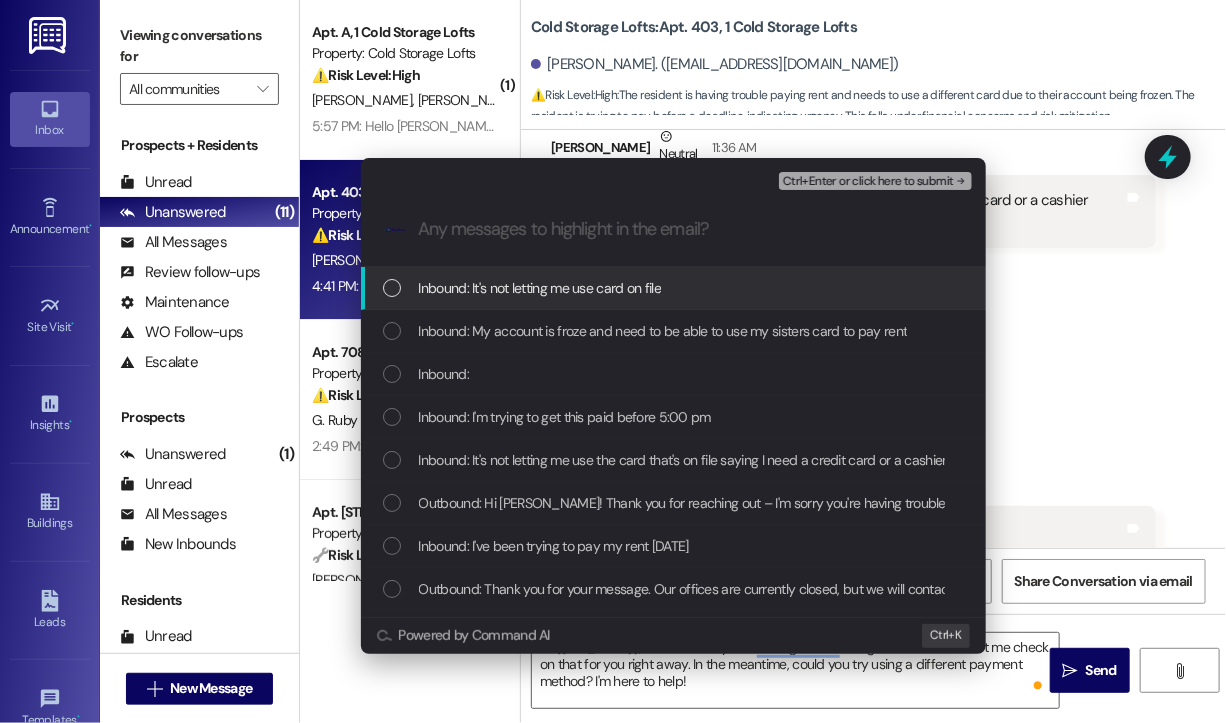 click on "Inbound: It's not letting me use card on file" at bounding box center (540, 288) 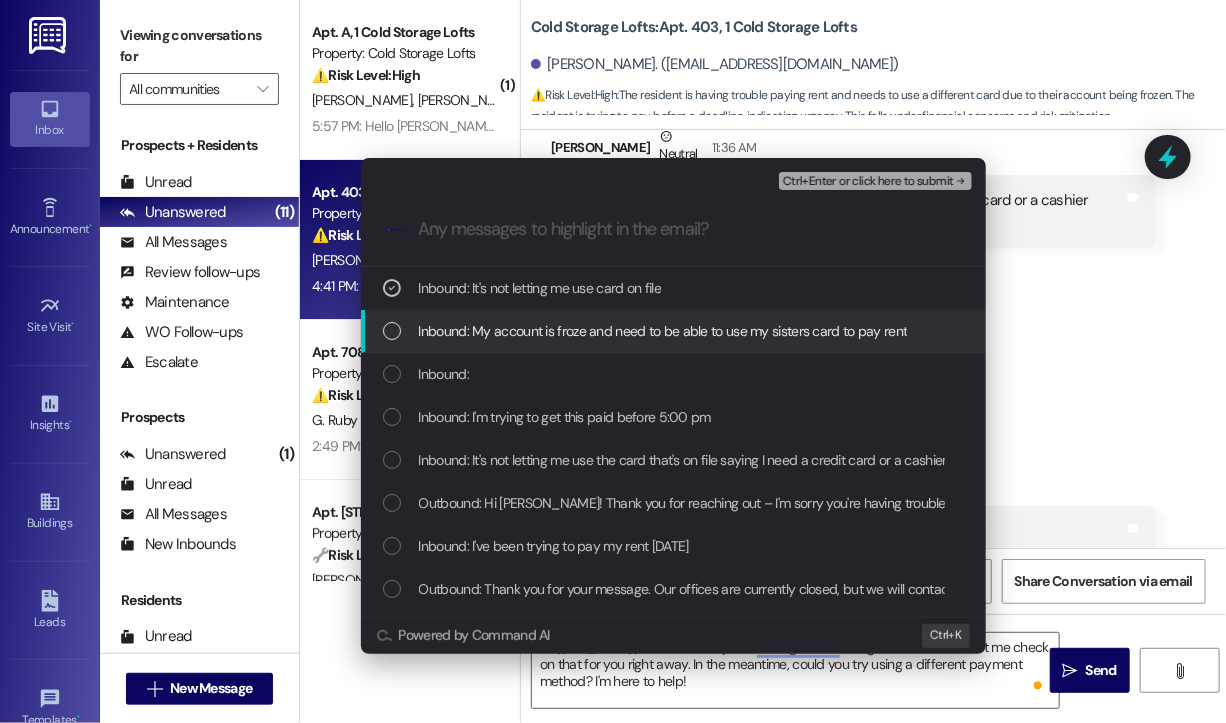 click on "Inbound: My account is froze and need to be able to use my sisters card to pay rent" at bounding box center [663, 331] 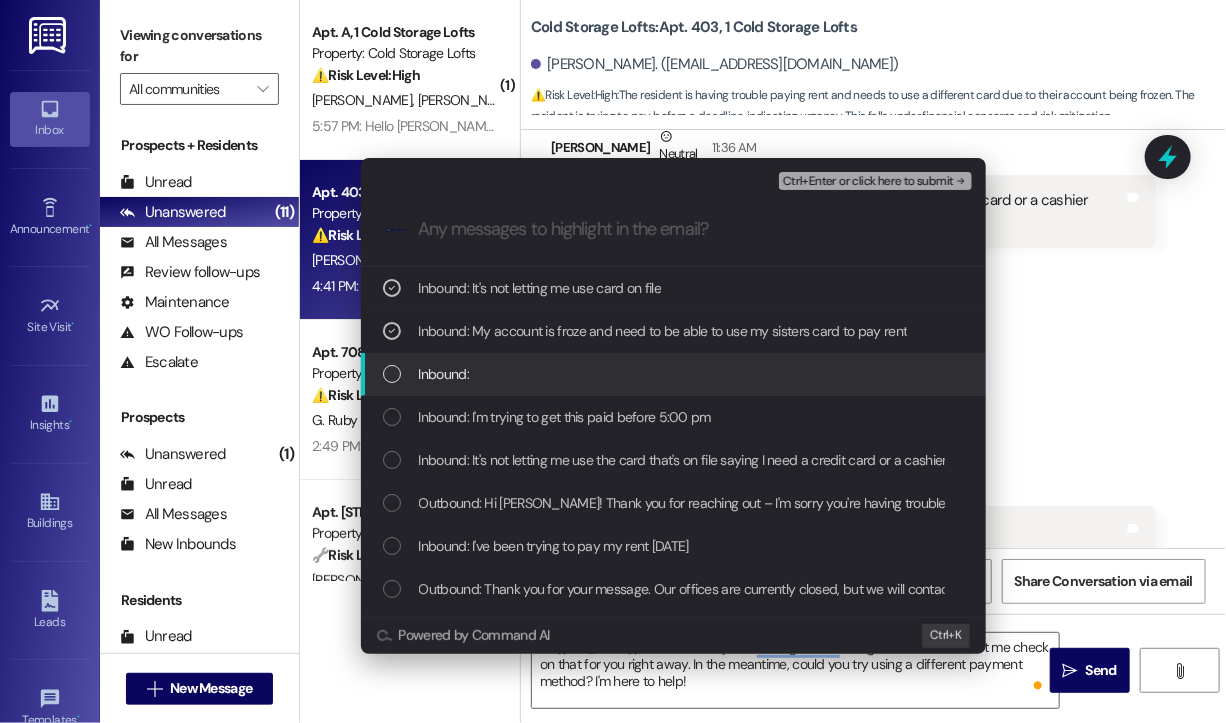 click on "Inbound:" at bounding box center [675, 374] 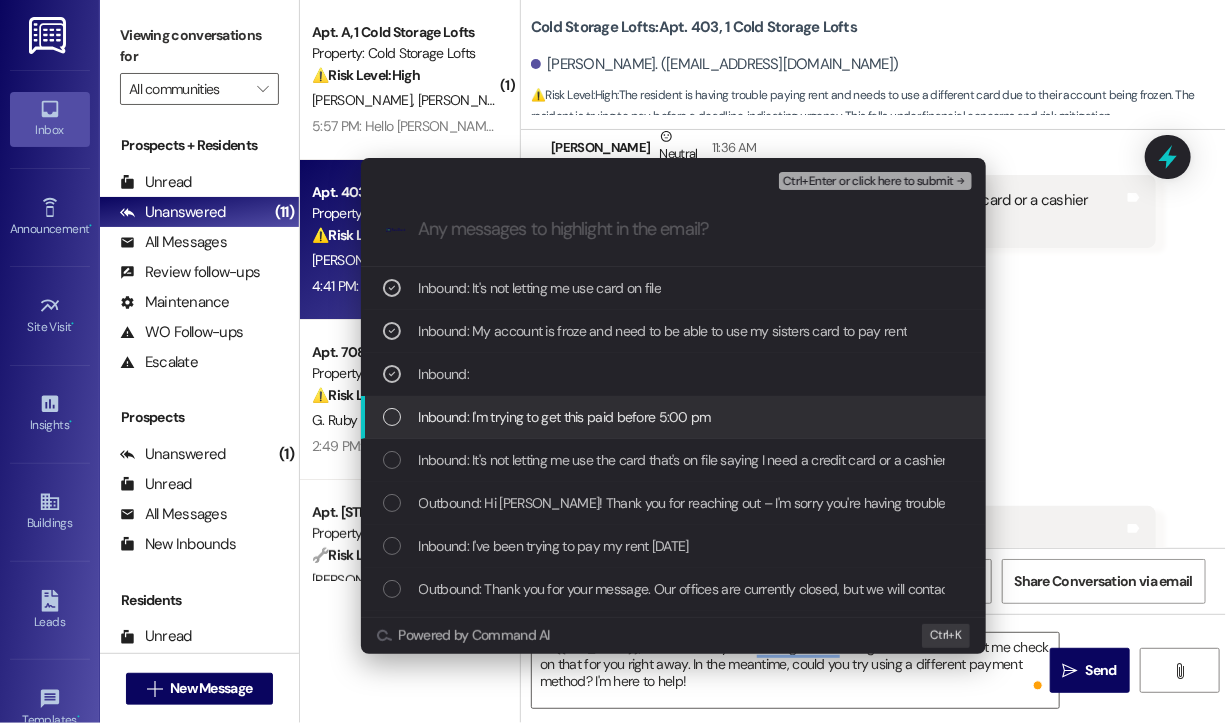 click on "Inbound: I'm trying to get this paid before 5:00 pm" at bounding box center [565, 417] 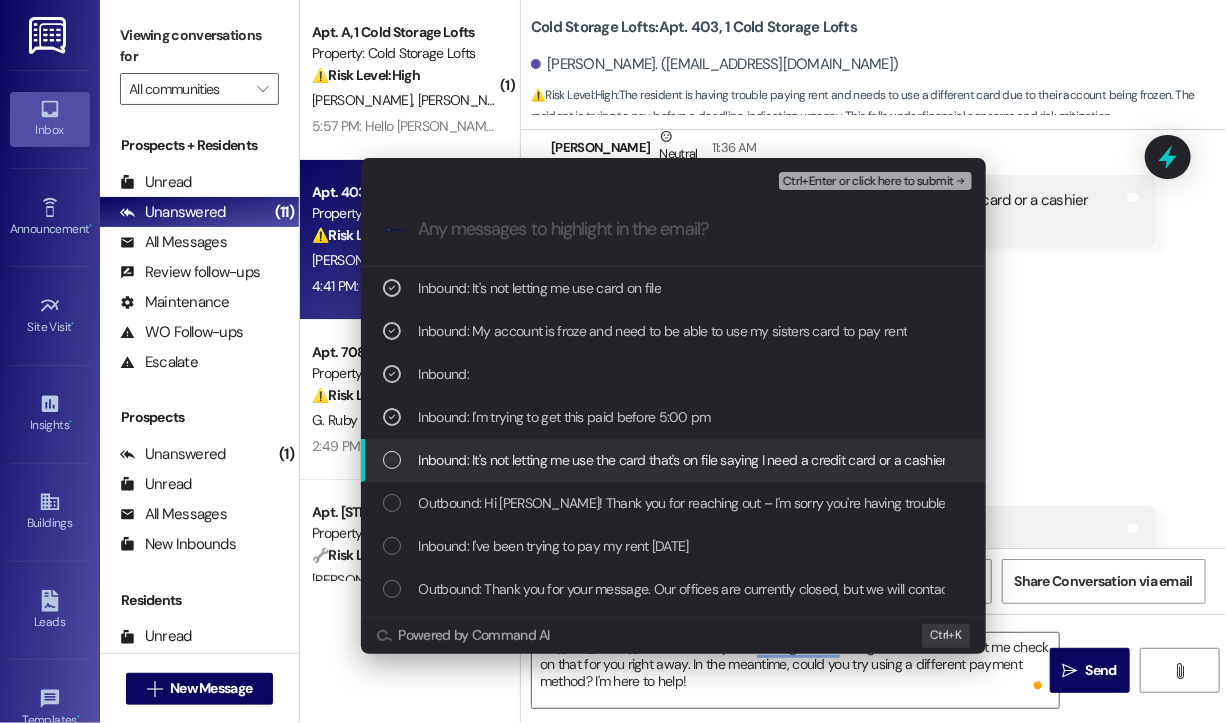 click on "Inbound: It's not letting me use the card that's on file saying I need a credit card or a cashier check" at bounding box center (702, 460) 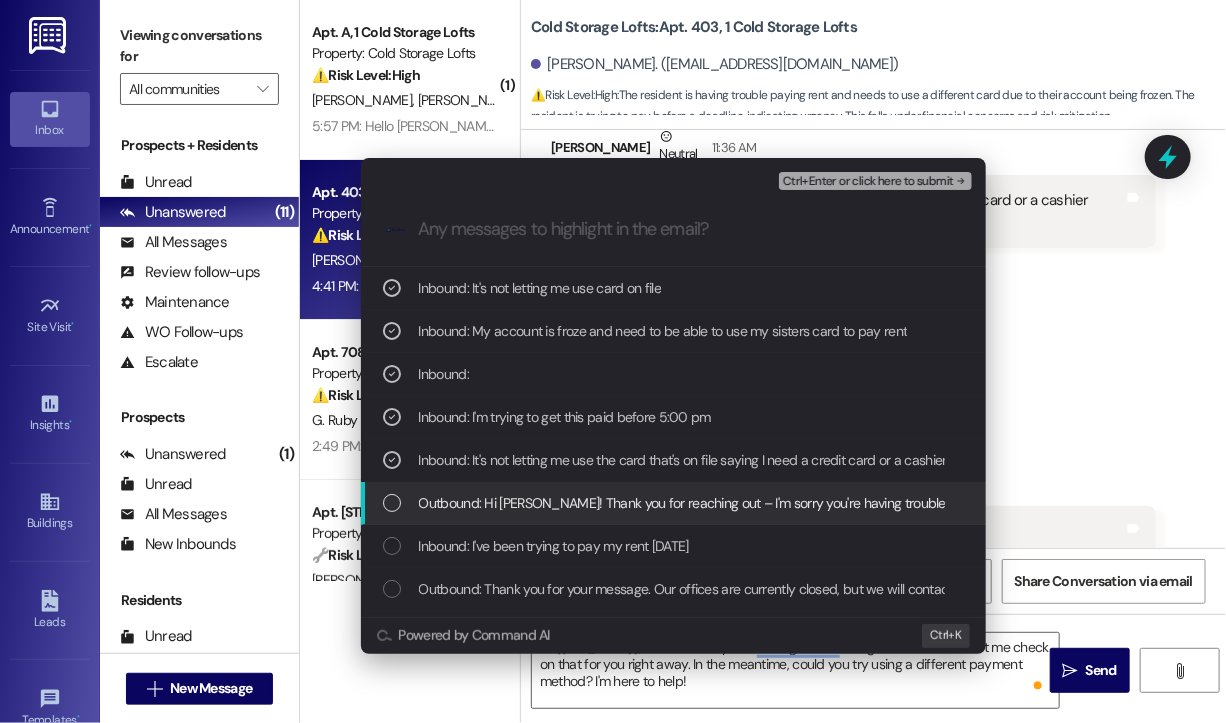 click on "Outbound: Hi Michael! Thank you for reaching out – I'm sorry you're having trouble paying your rent since Thursday. Can you let me know what issue you're running into (e.g., error message, payment method not working, portal access issues)? I’ll do my best to help get this resolved for you quickly." at bounding box center (673, 503) 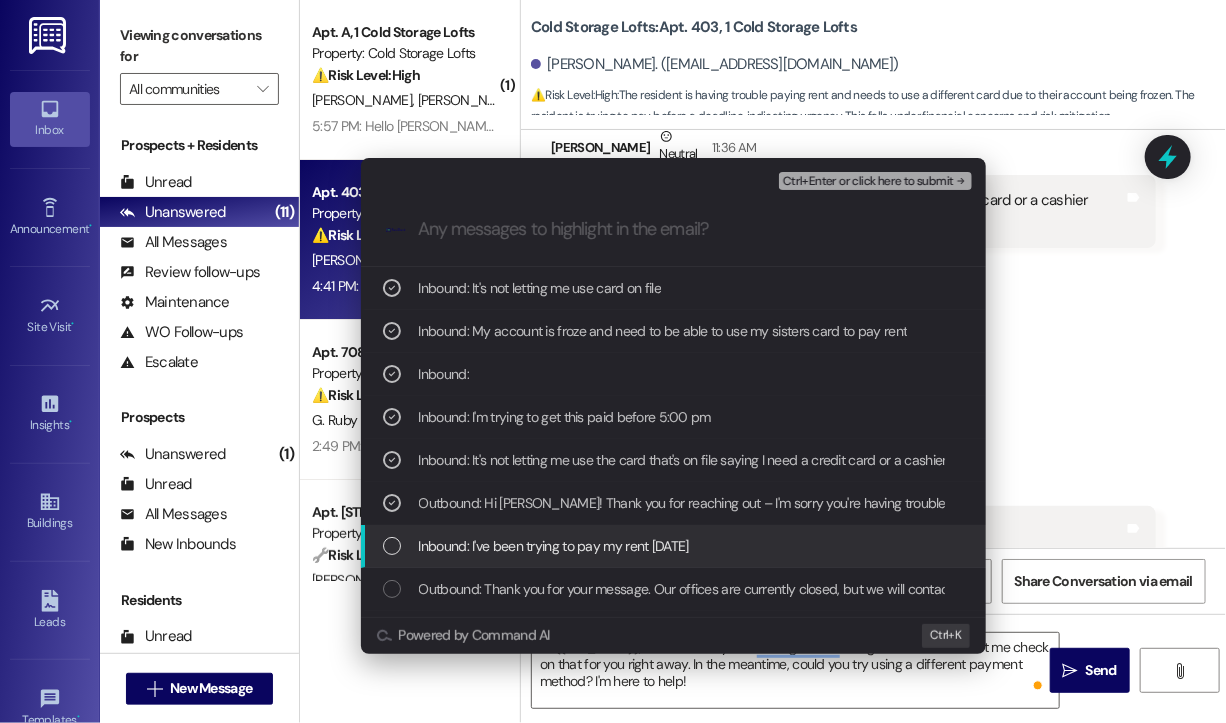 click on "Inbound: I've been trying to pay my rent since Thursday" at bounding box center [554, 546] 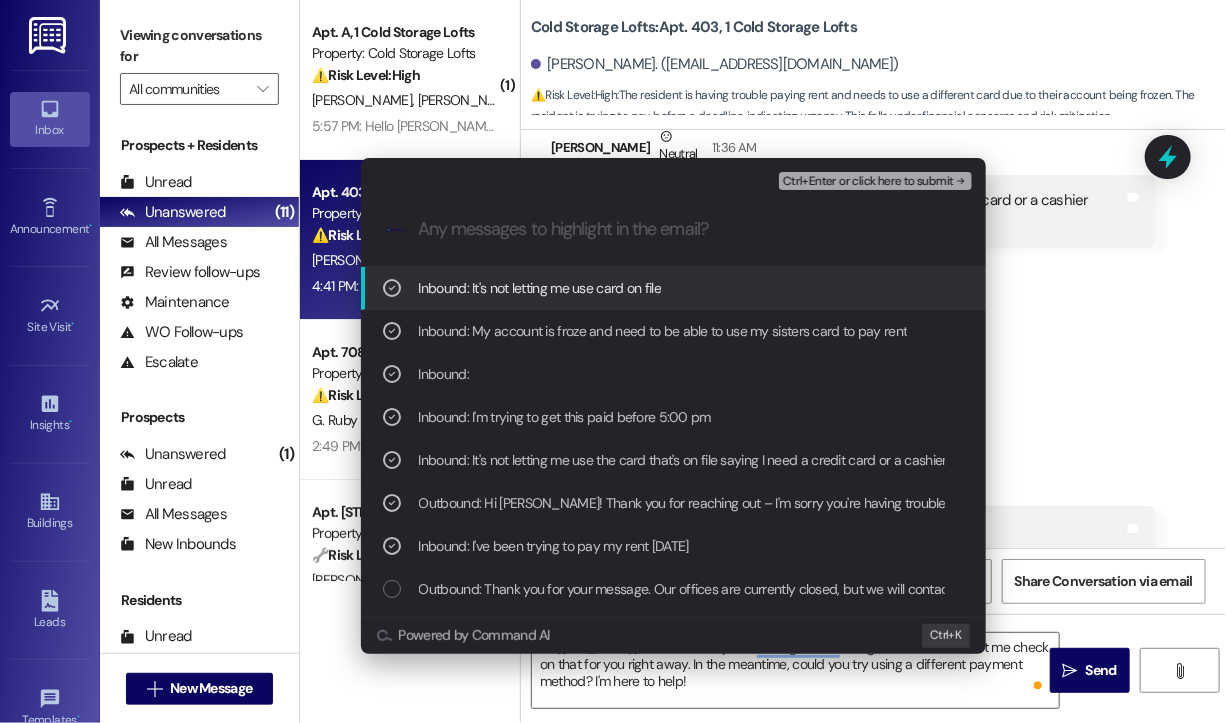 click on "Ctrl+Enter or click here to submit" at bounding box center (868, 182) 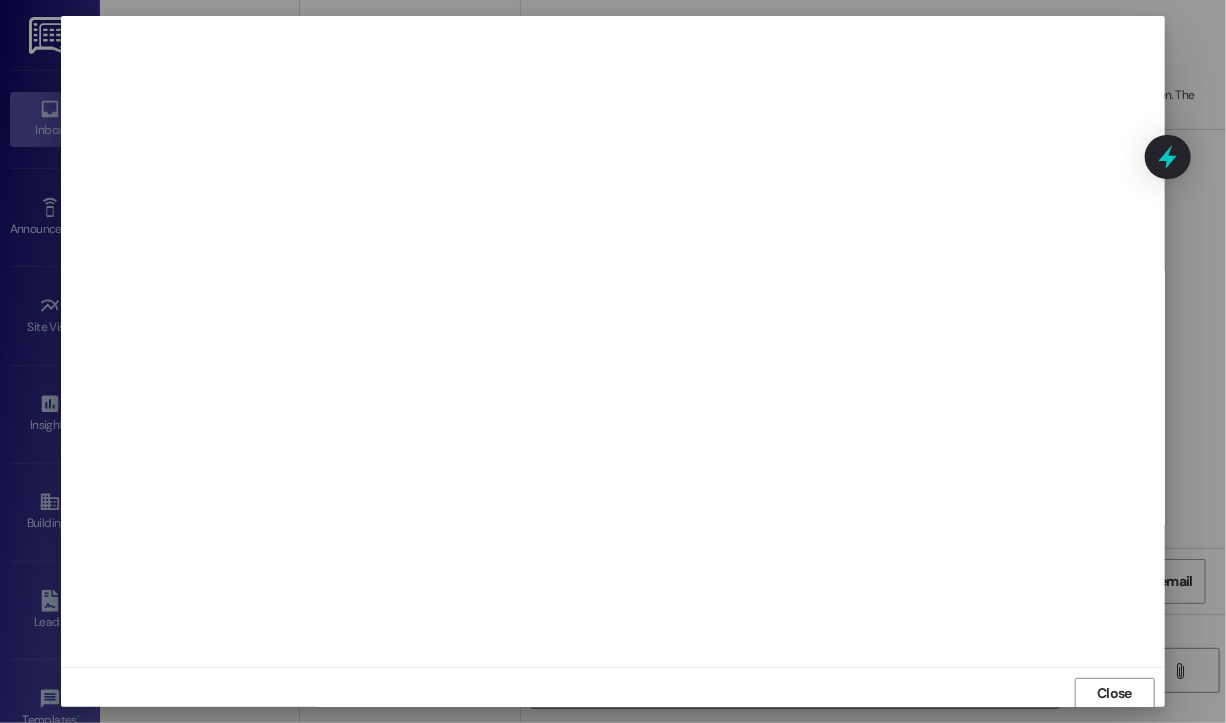 scroll, scrollTop: 2, scrollLeft: 0, axis: vertical 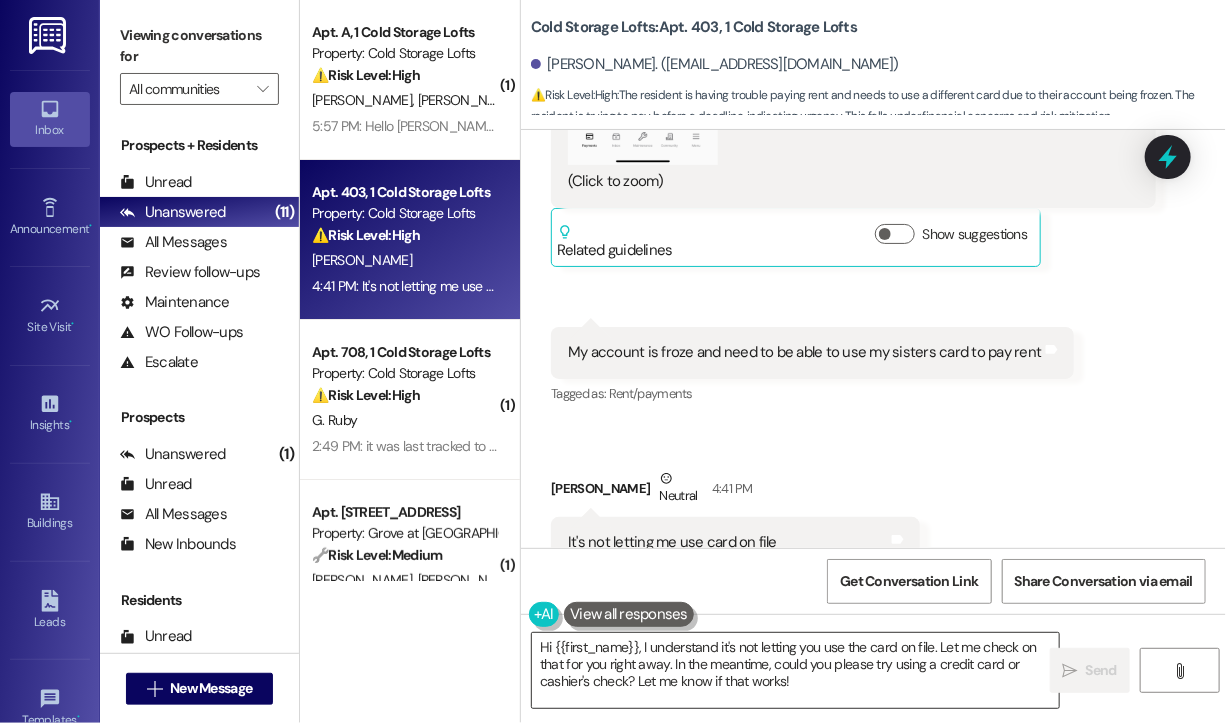 click on "Hi {{first_name}}, I understand it's not letting you use the card on file. Let me check on that for you right away. In the meantime, could you please try using a credit card or cashier's check? Let me know if that works!" at bounding box center (795, 670) 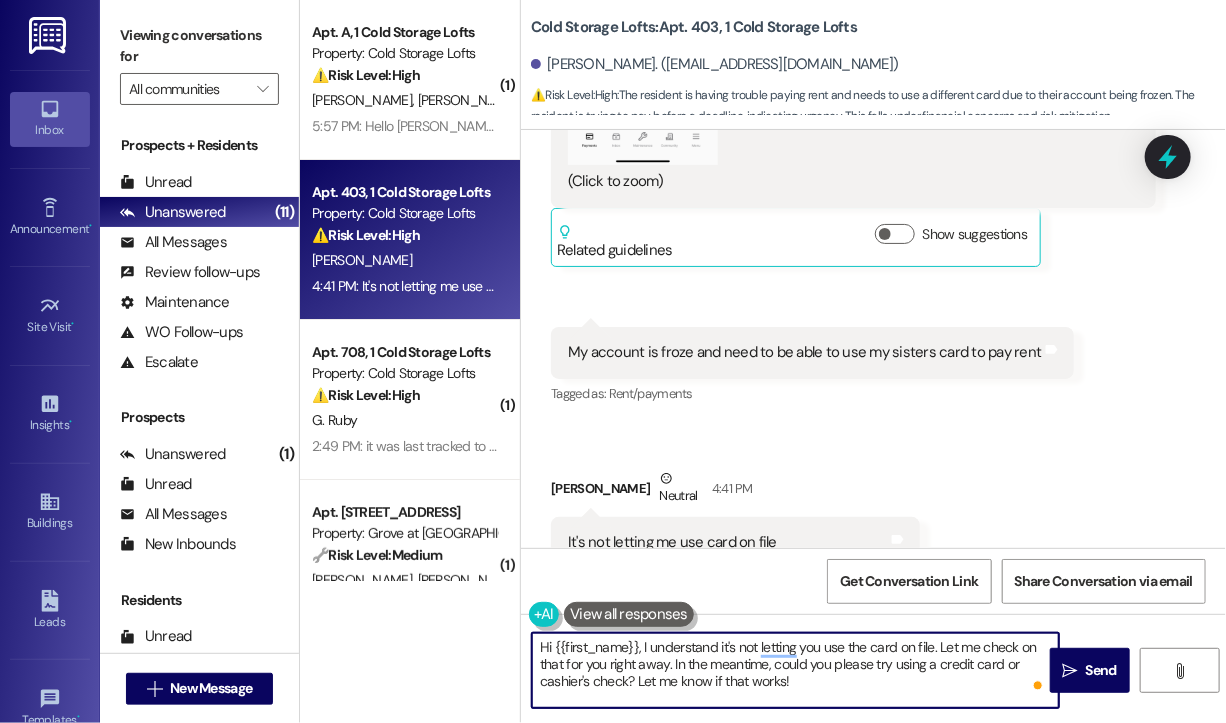click on "Hi {{first_name}}, I understand it's not letting you use the card on file. Let me check on that for you right away. In the meantime, could you please try using a credit card or cashier's check? Let me know if that works!" at bounding box center (795, 670) 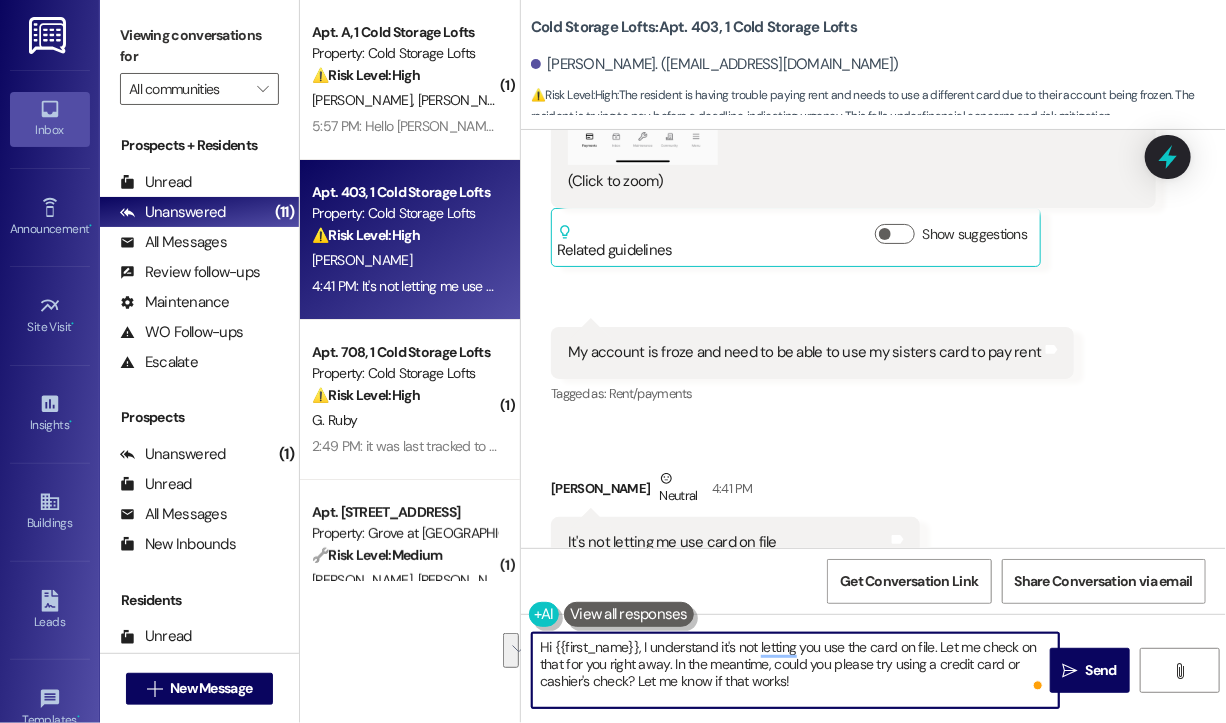 drag, startPoint x: 850, startPoint y: 687, endPoint x: 670, endPoint y: 665, distance: 181.33946 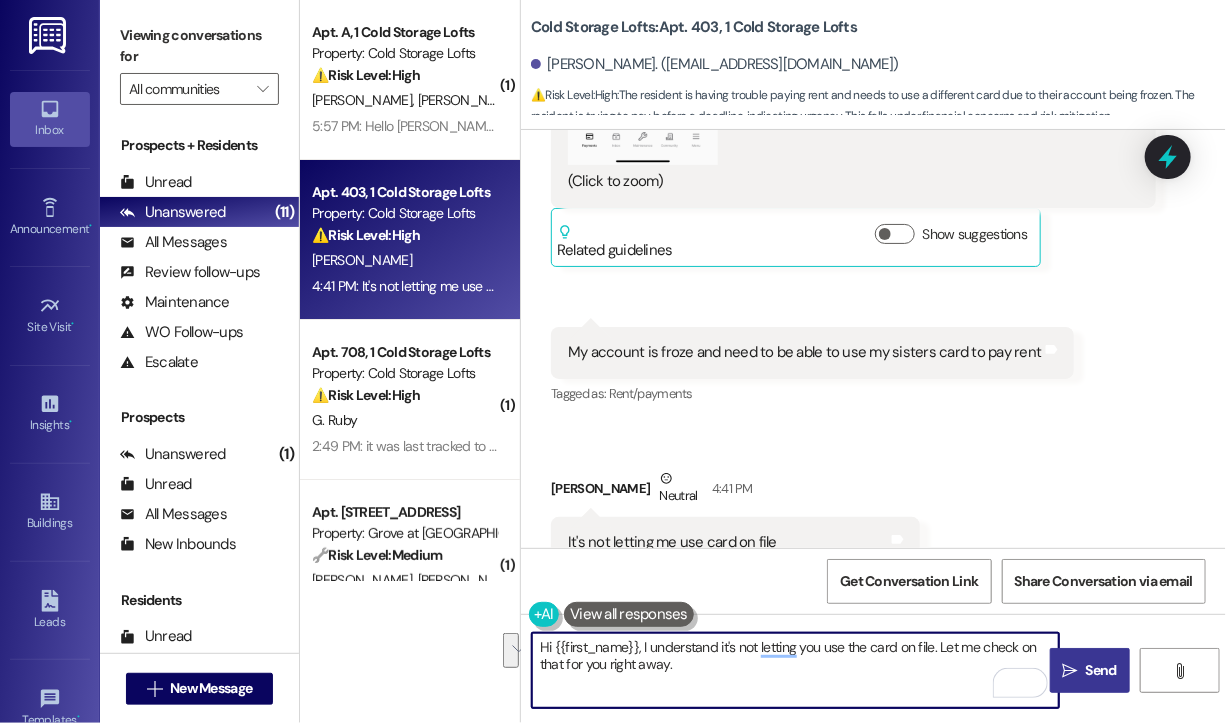 type on "Hi {{first_name}}, I understand it's not letting you use the card on file. Let me check on that for you right away." 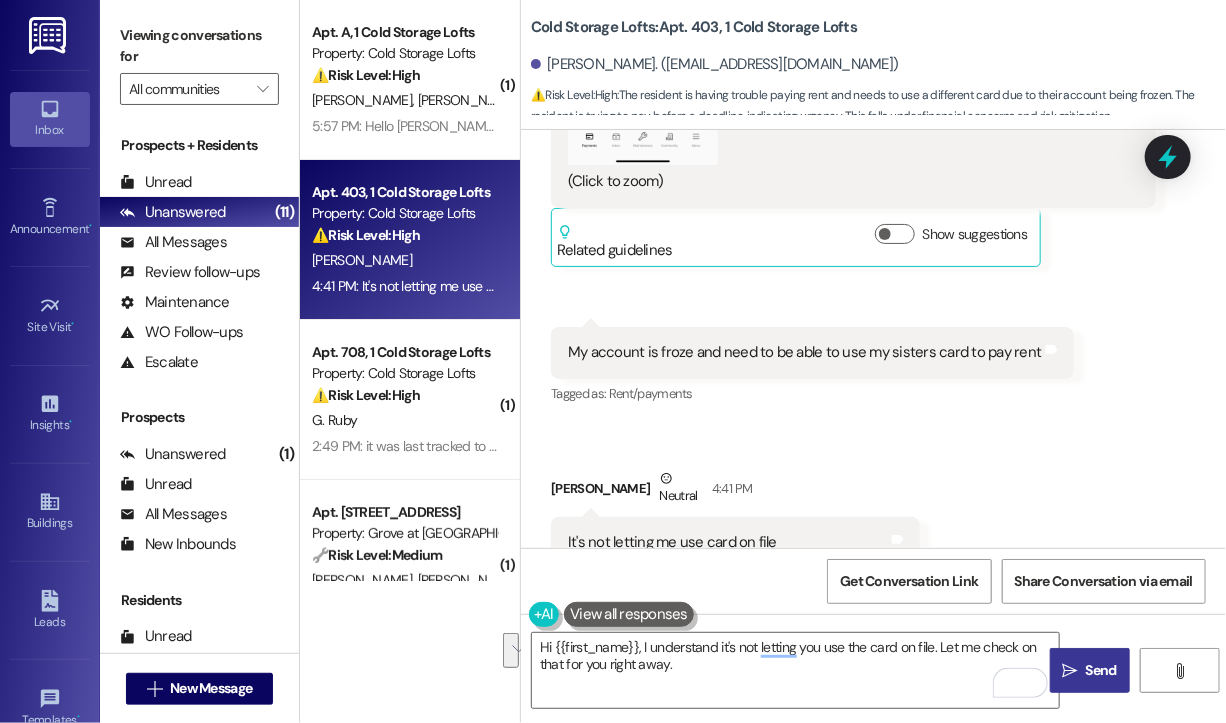 click on "Send" at bounding box center [1101, 670] 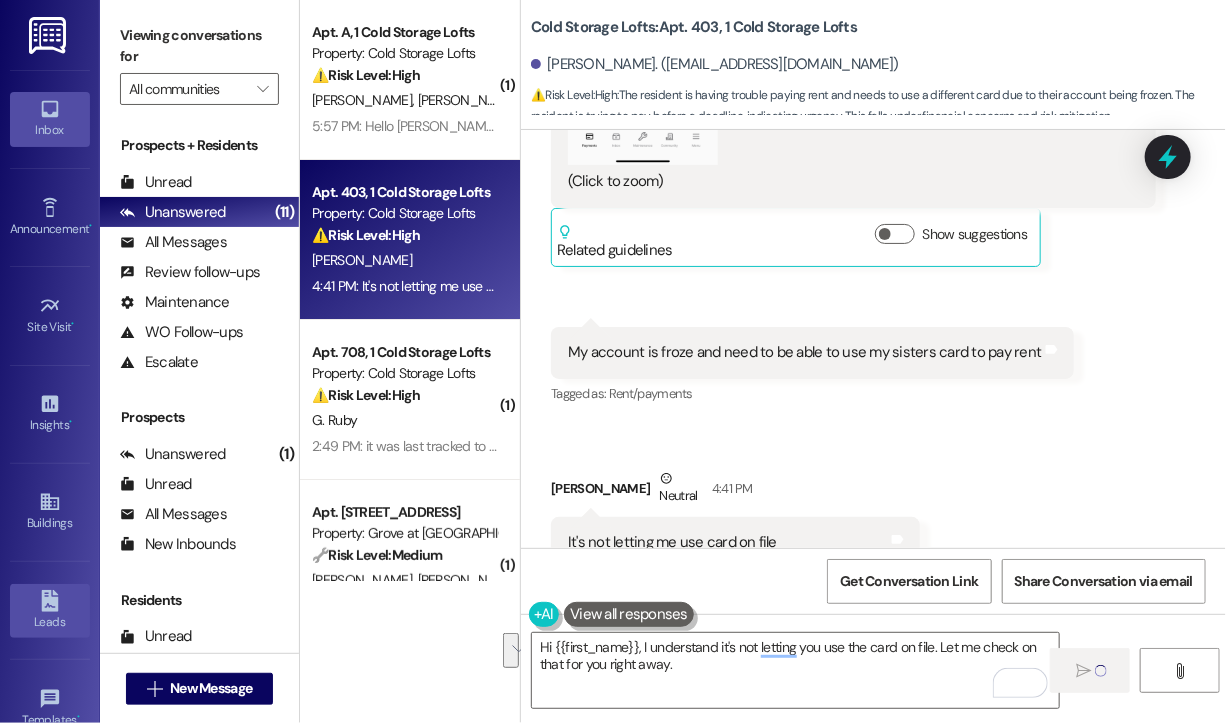 type 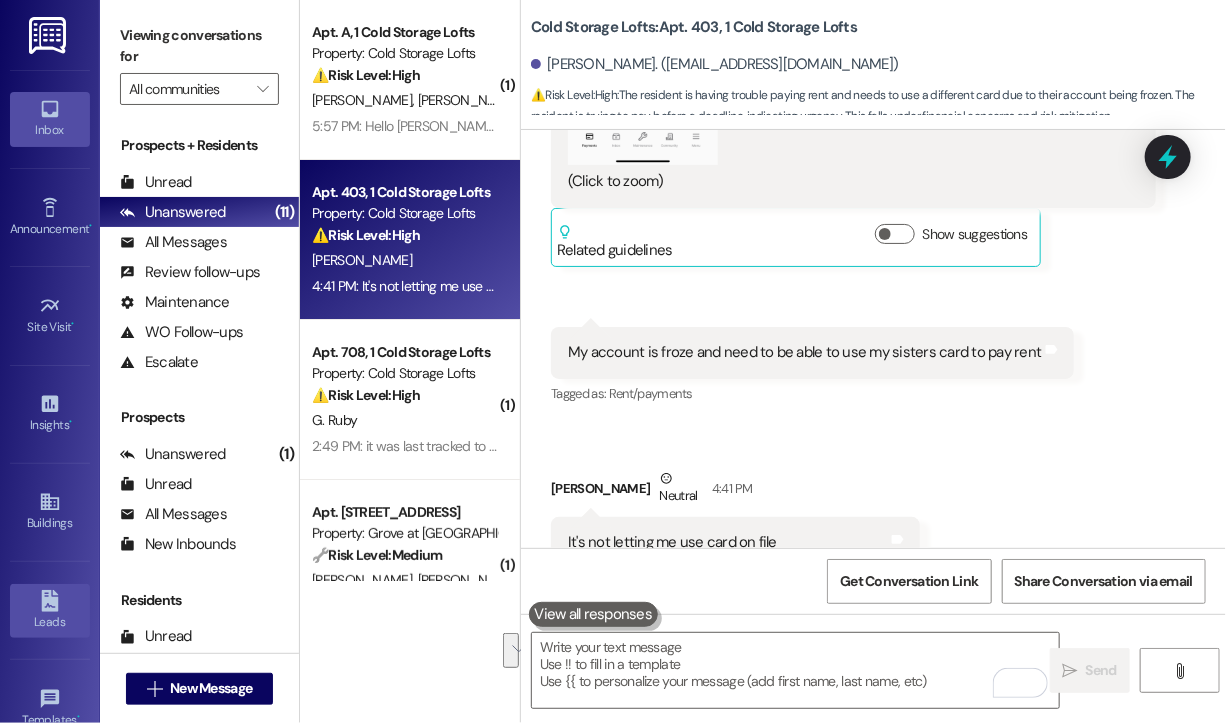 scroll, scrollTop: 27127, scrollLeft: 0, axis: vertical 